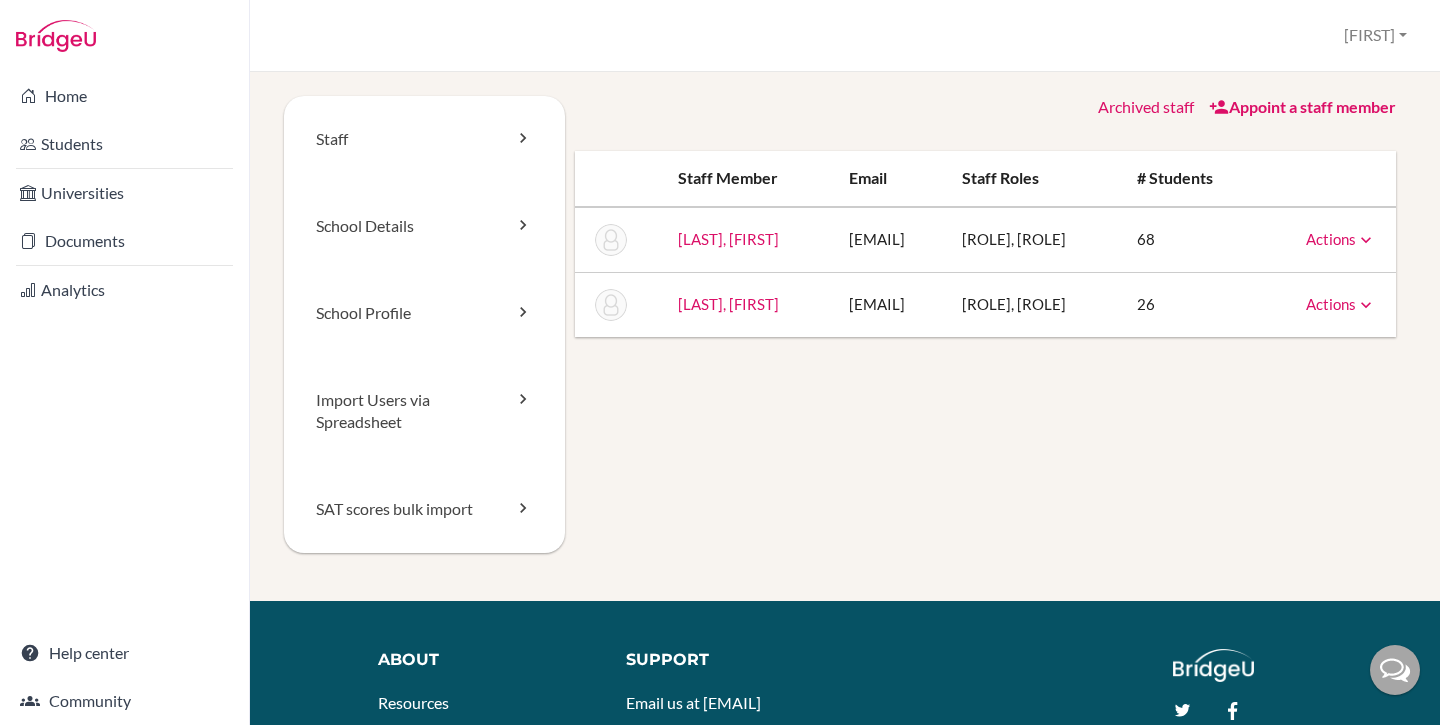 scroll, scrollTop: 0, scrollLeft: 0, axis: both 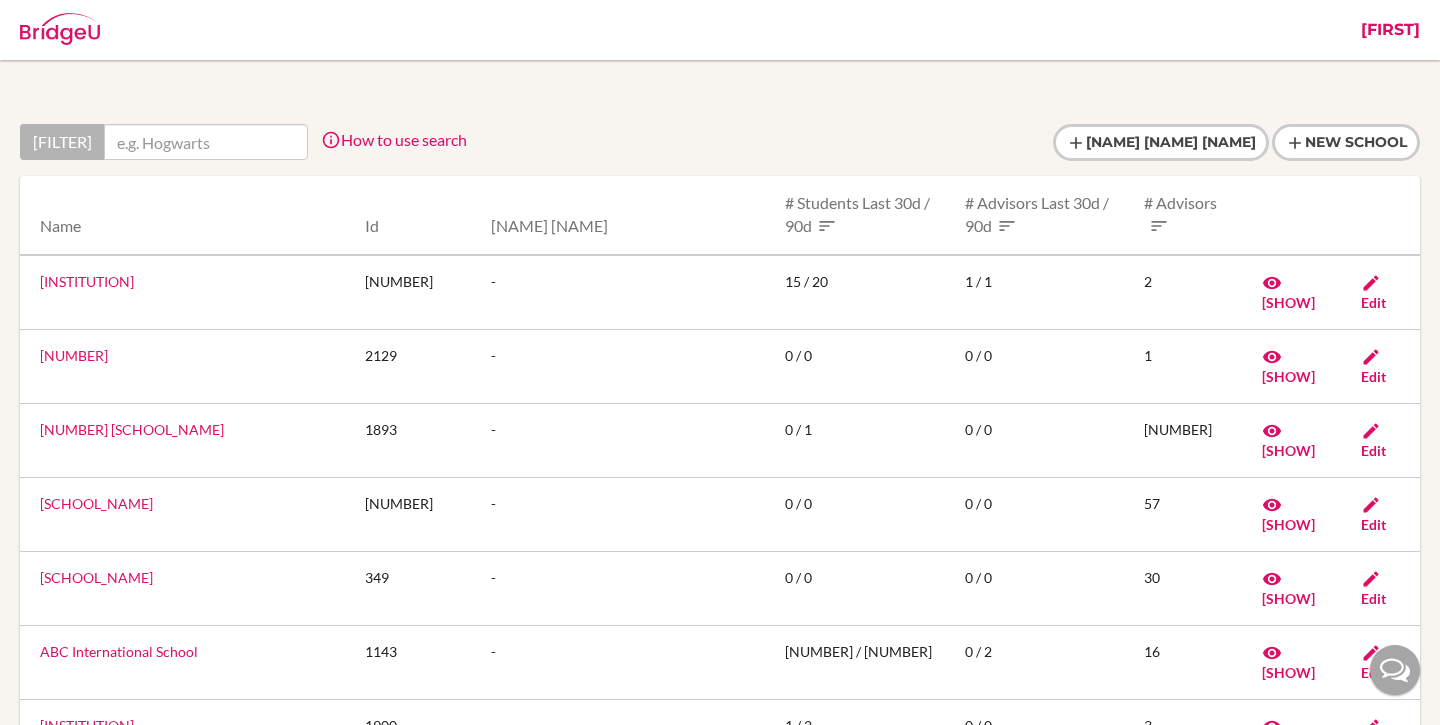 click on "Diana" at bounding box center [1390, 30] 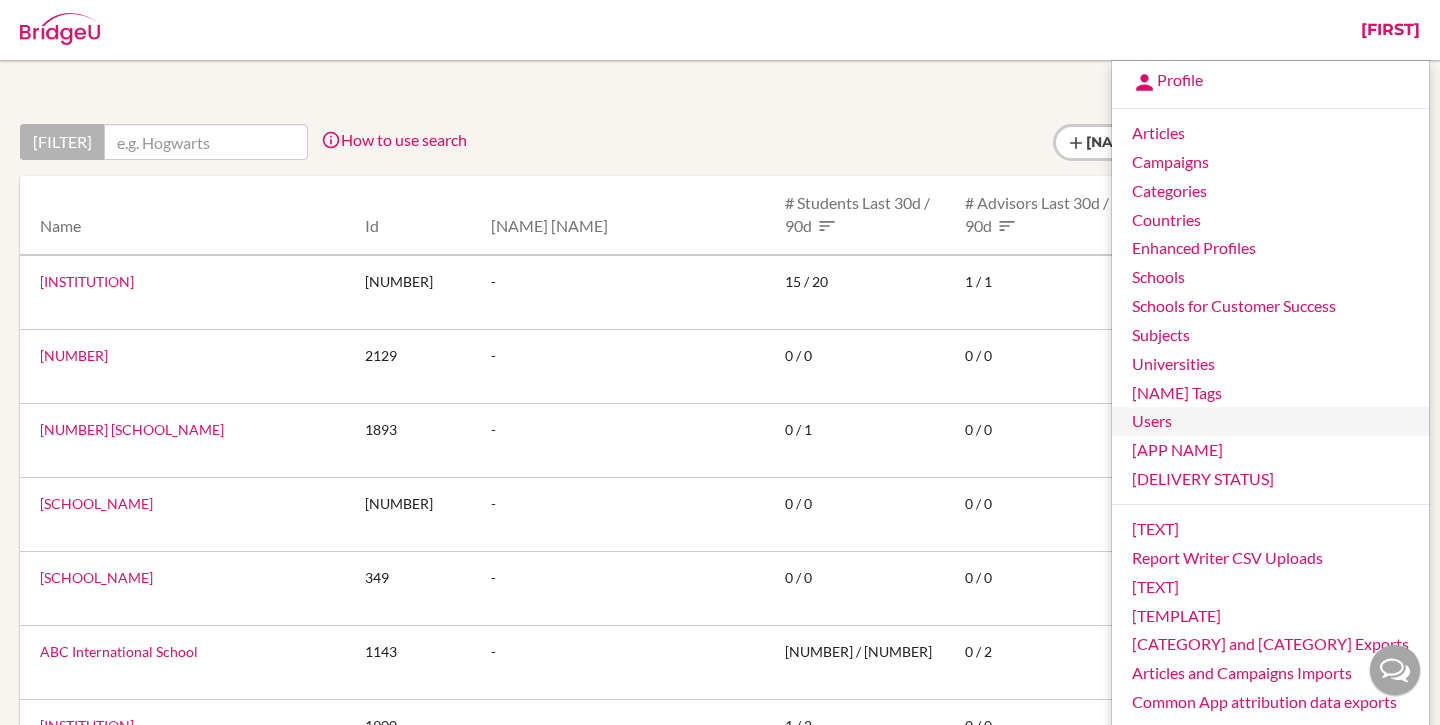 click on "Users" at bounding box center (1270, 421) 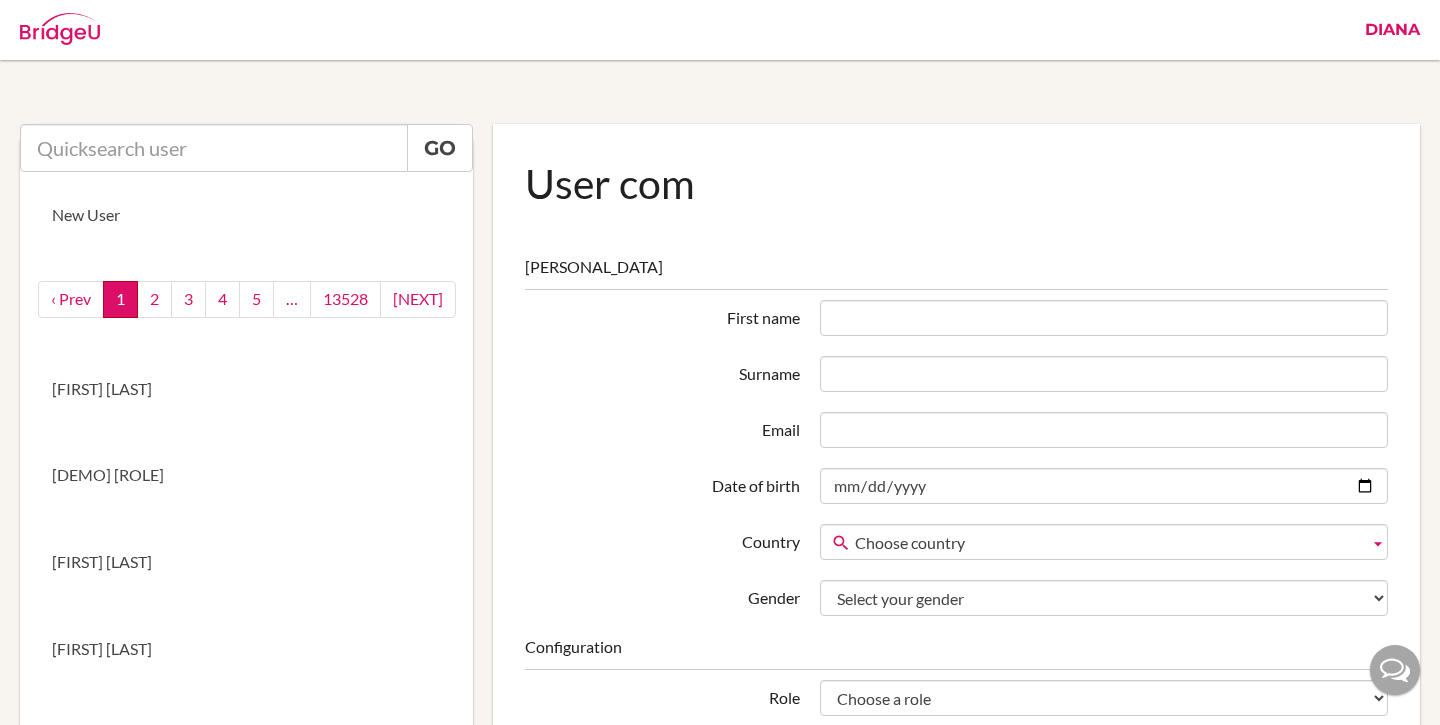 scroll, scrollTop: 0, scrollLeft: 0, axis: both 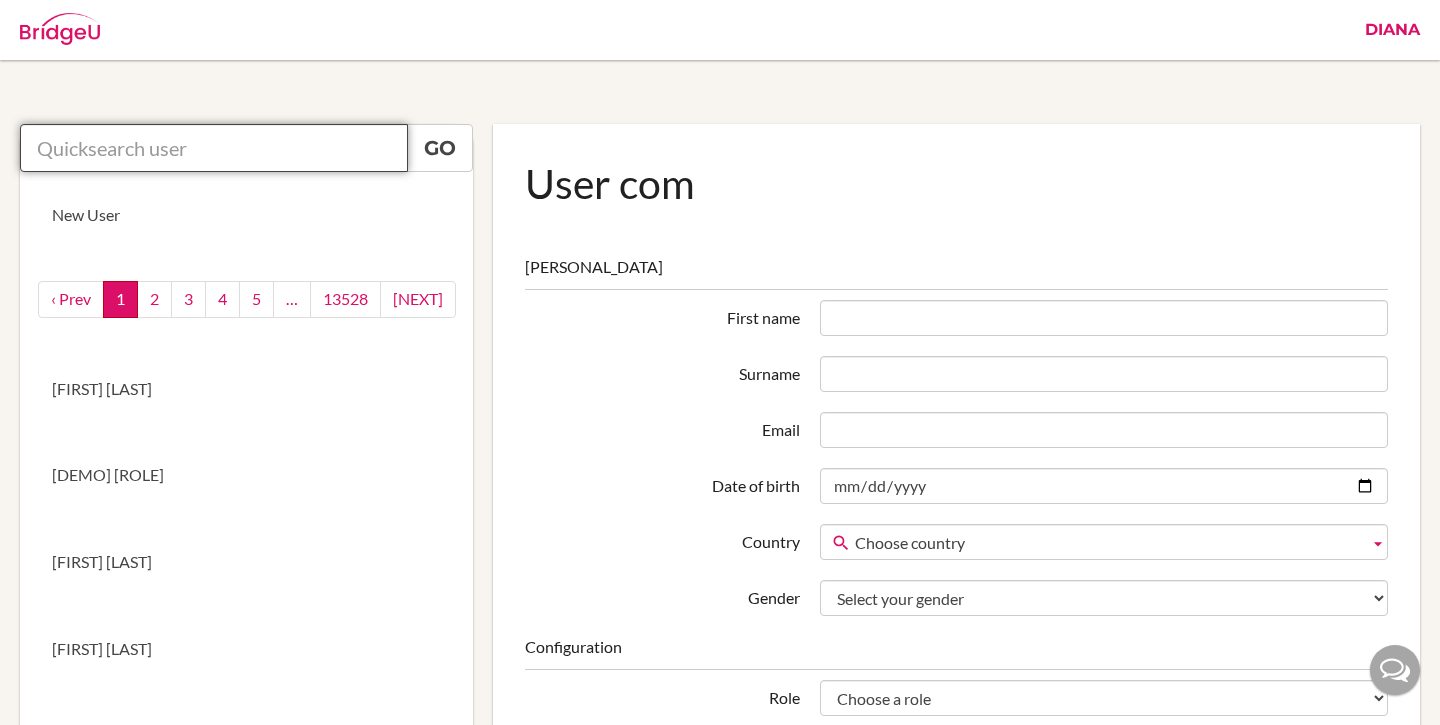 click at bounding box center (214, 148) 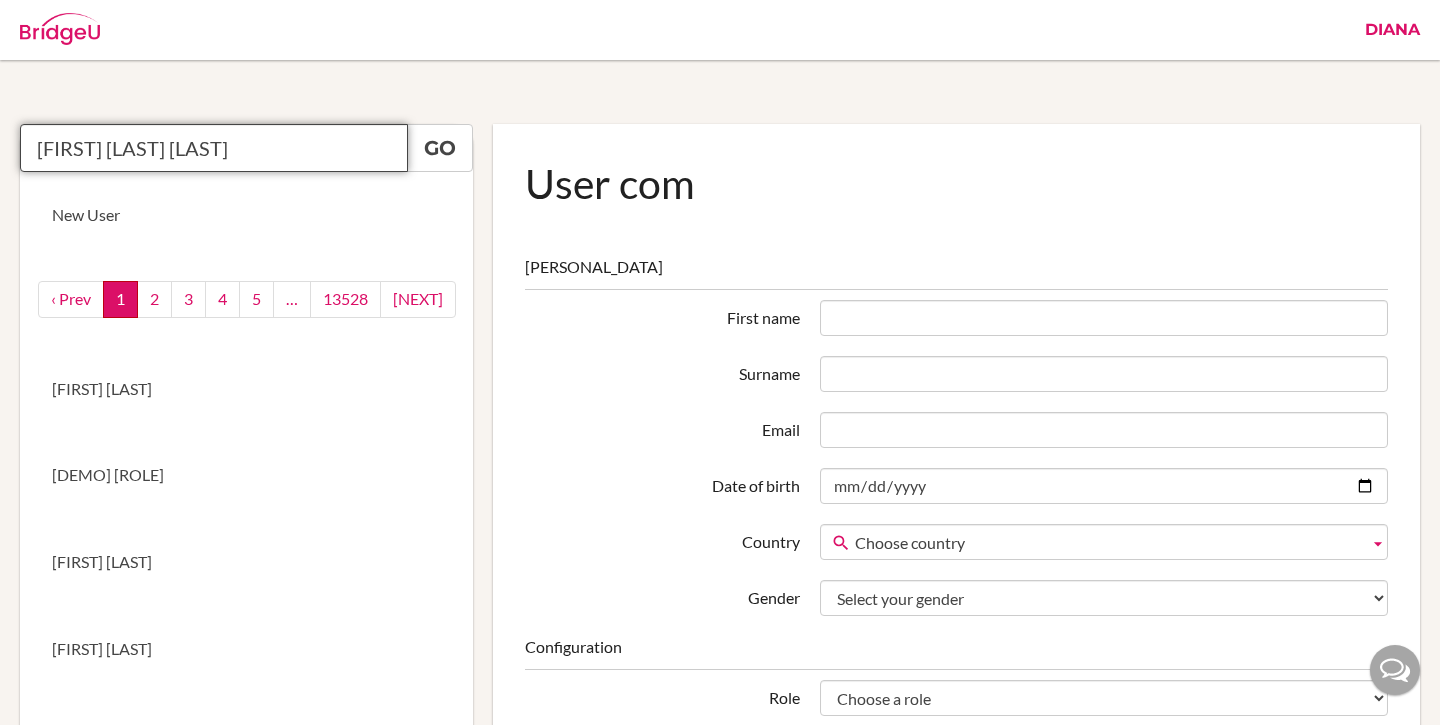 scroll, scrollTop: 0, scrollLeft: 69, axis: horizontal 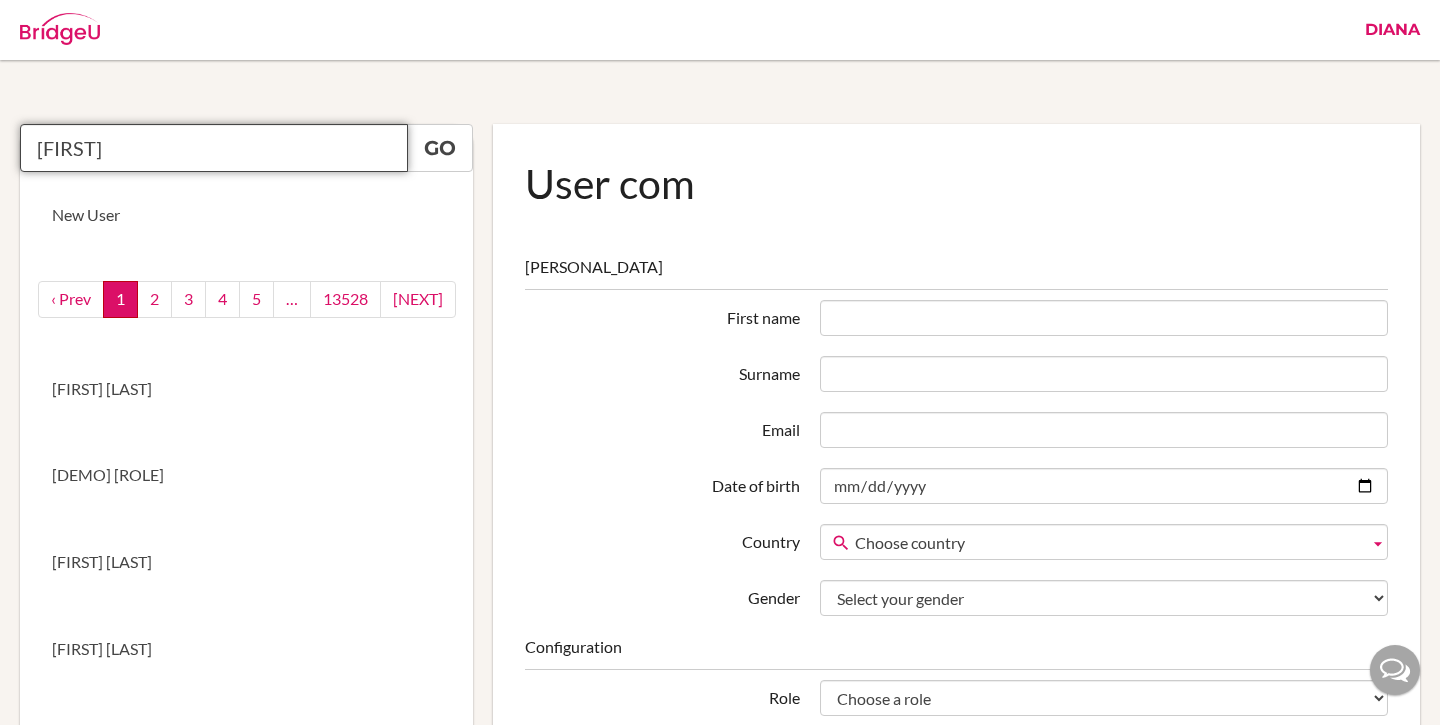 click on "valerie" at bounding box center (214, 148) 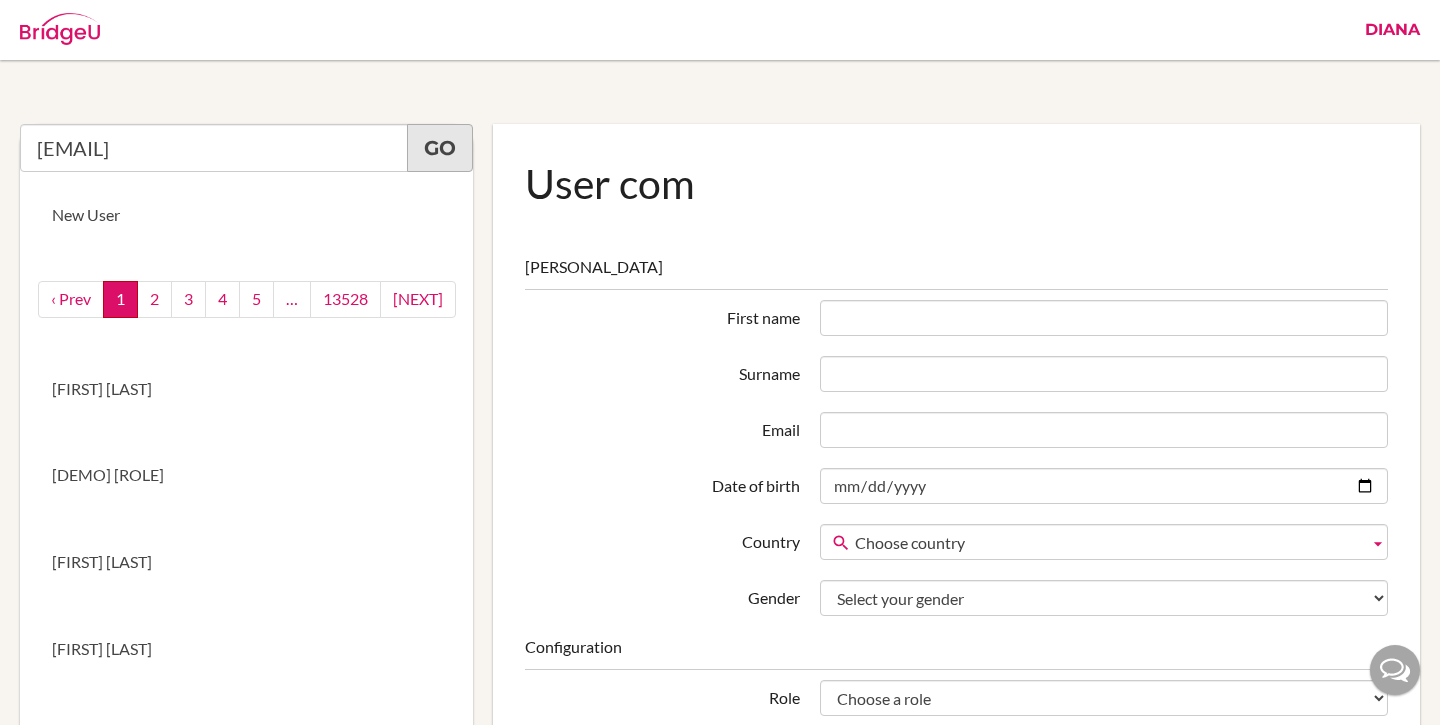 click on "Go" at bounding box center (440, 148) 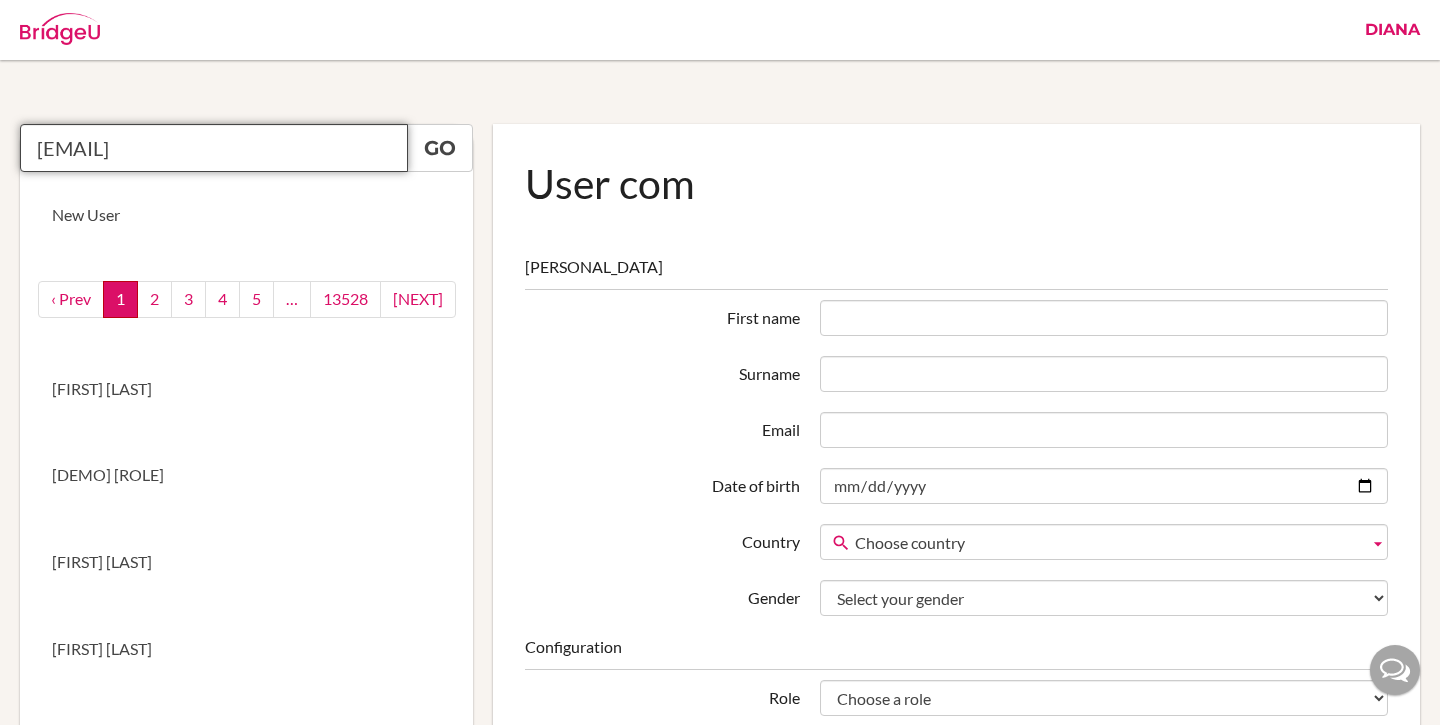 click on "valerie.laugier@ais.edu.mm" at bounding box center (214, 148) 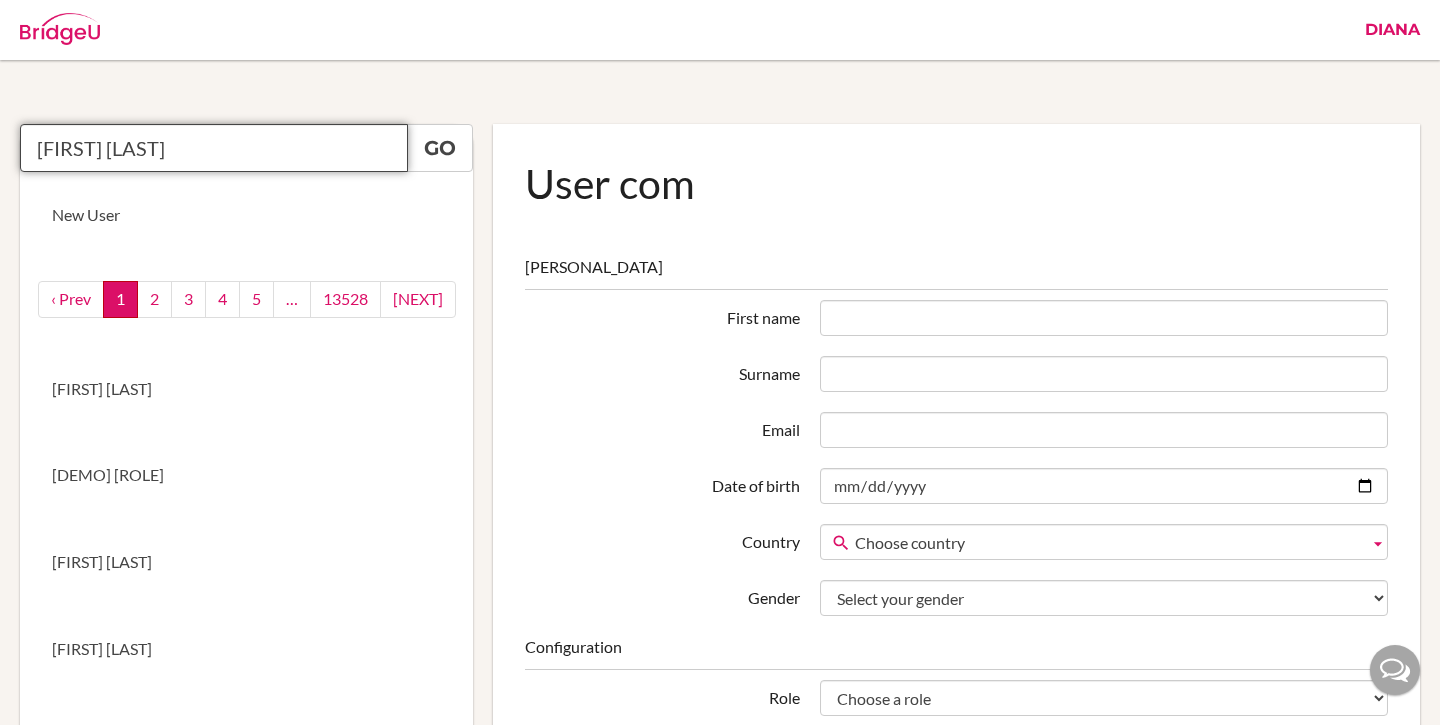 click on "valerie lau" at bounding box center (214, 148) 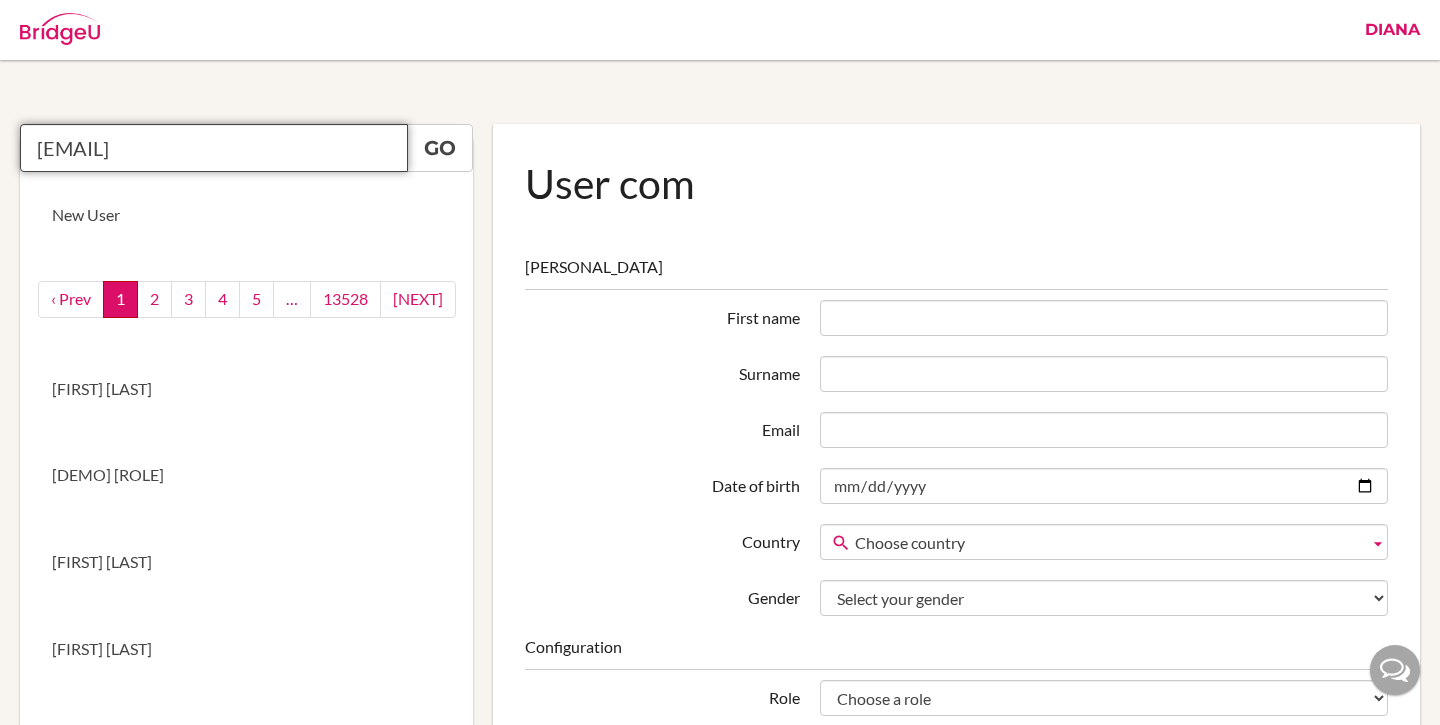 click on "valerie yaroslavna.karpova@ais.edu.mm" at bounding box center (214, 148) 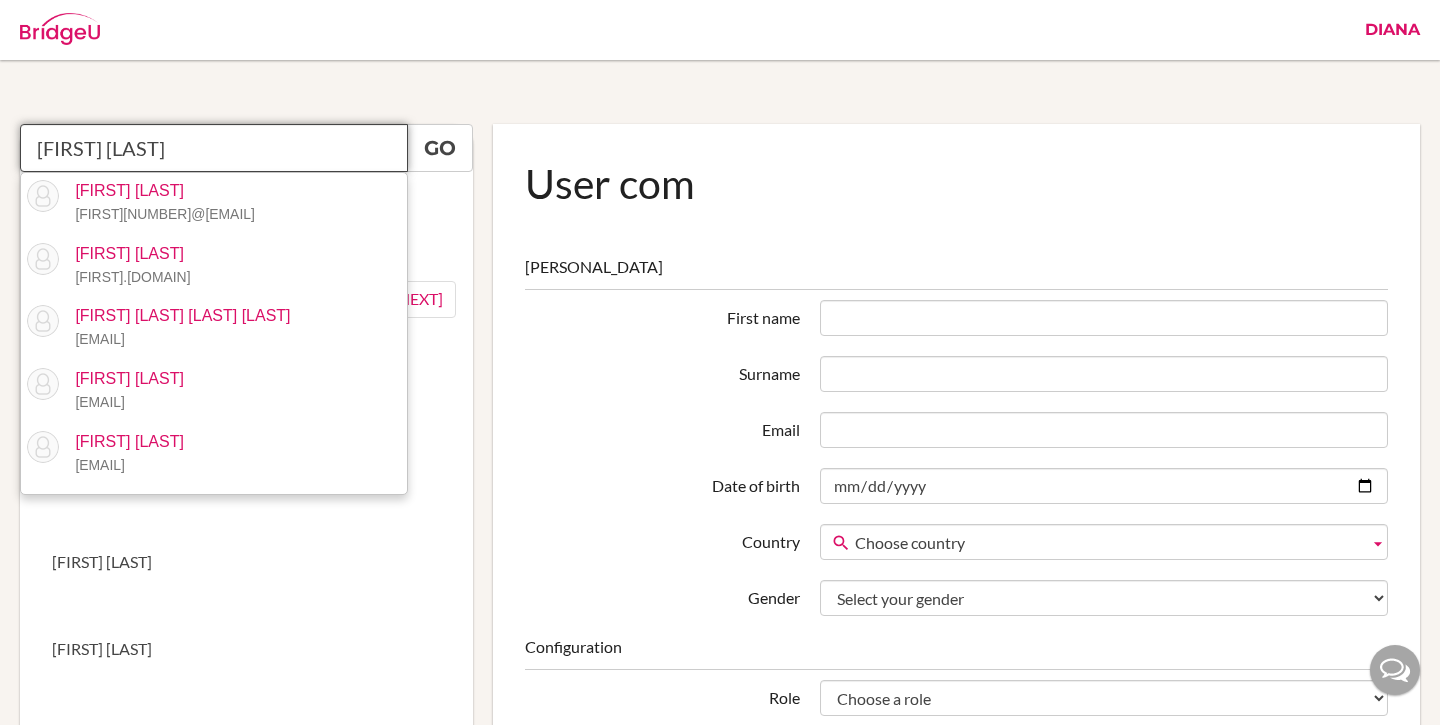 type on "yara kar" 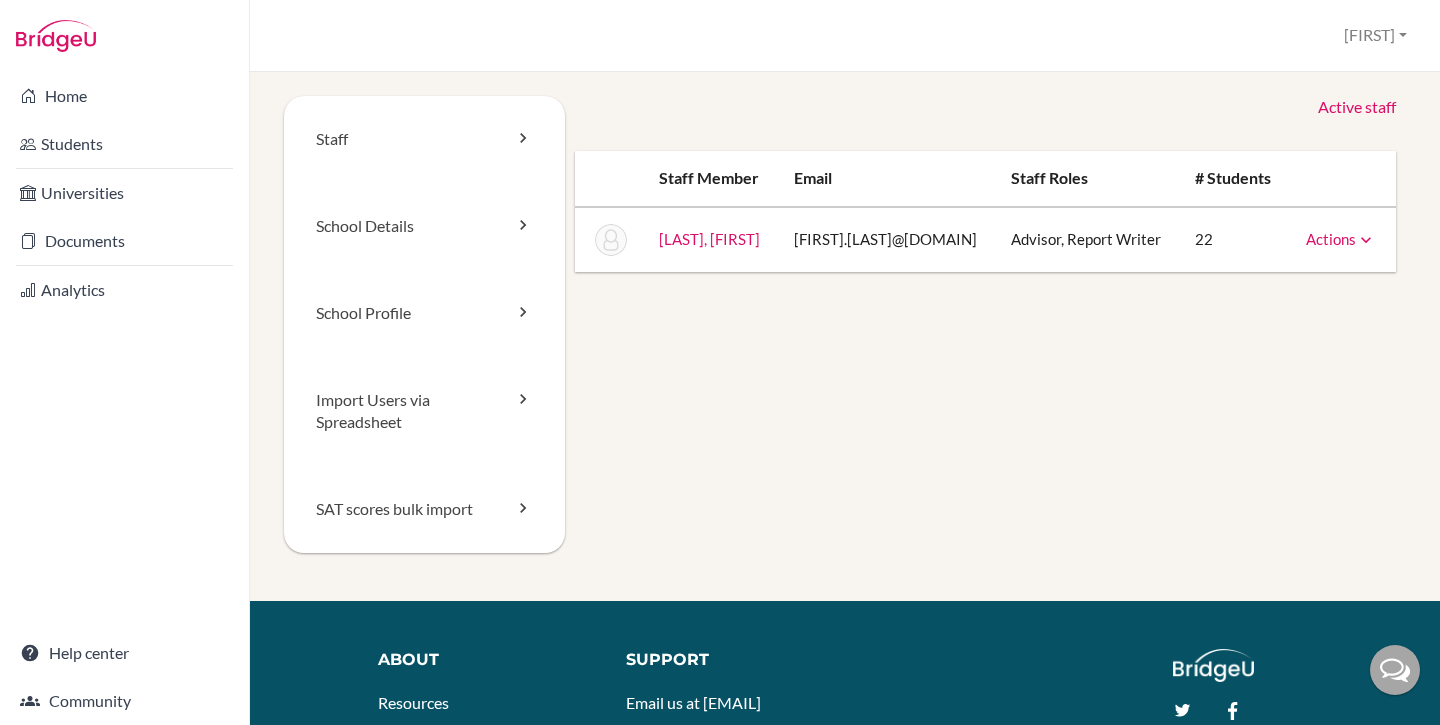 scroll, scrollTop: 0, scrollLeft: 0, axis: both 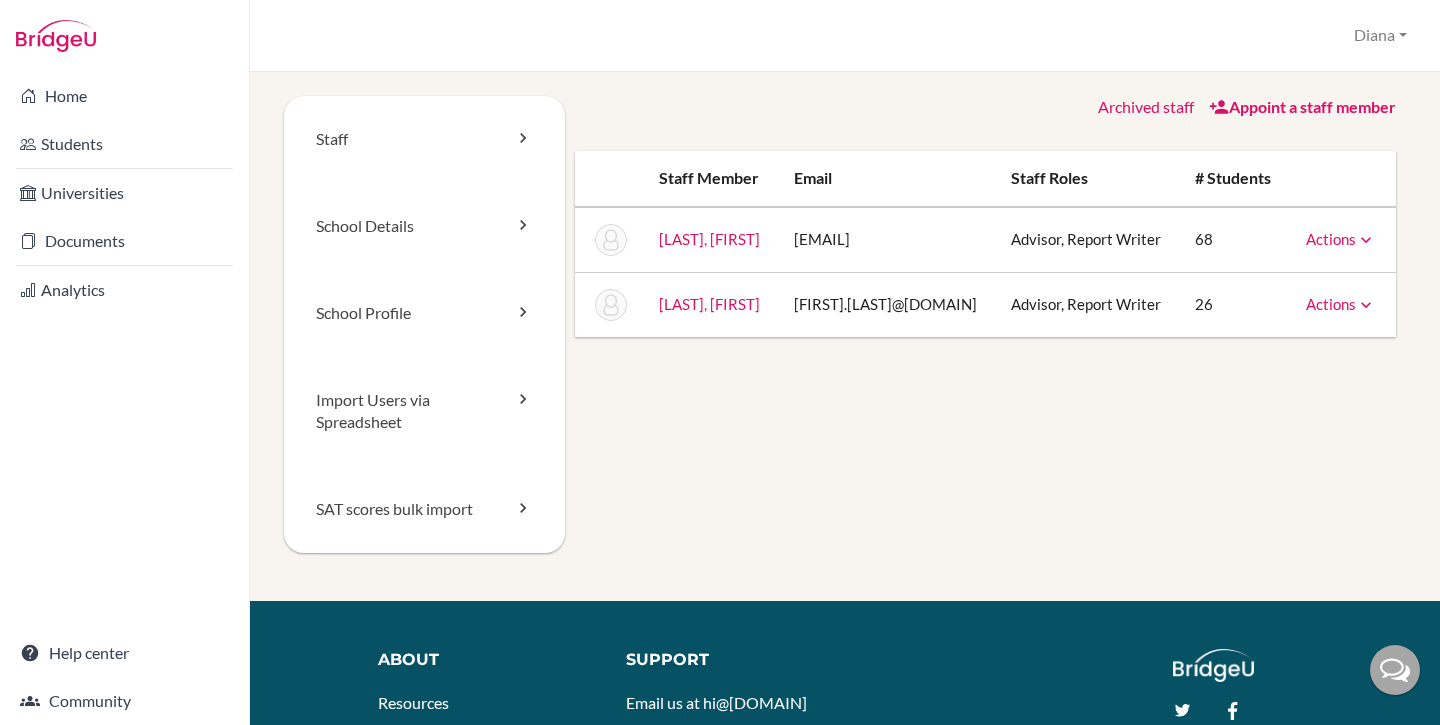click on "Appoint a staff member" at bounding box center (1302, 106) 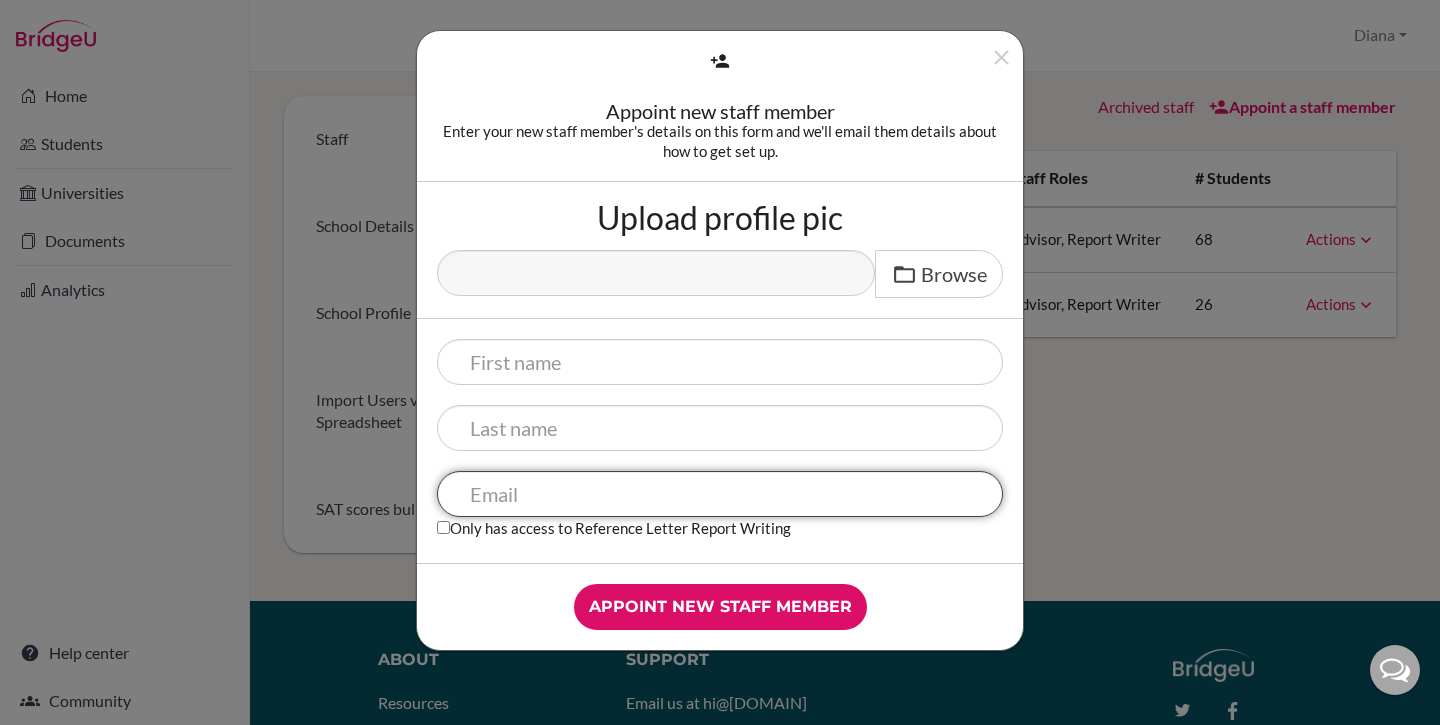 click at bounding box center (720, 494) 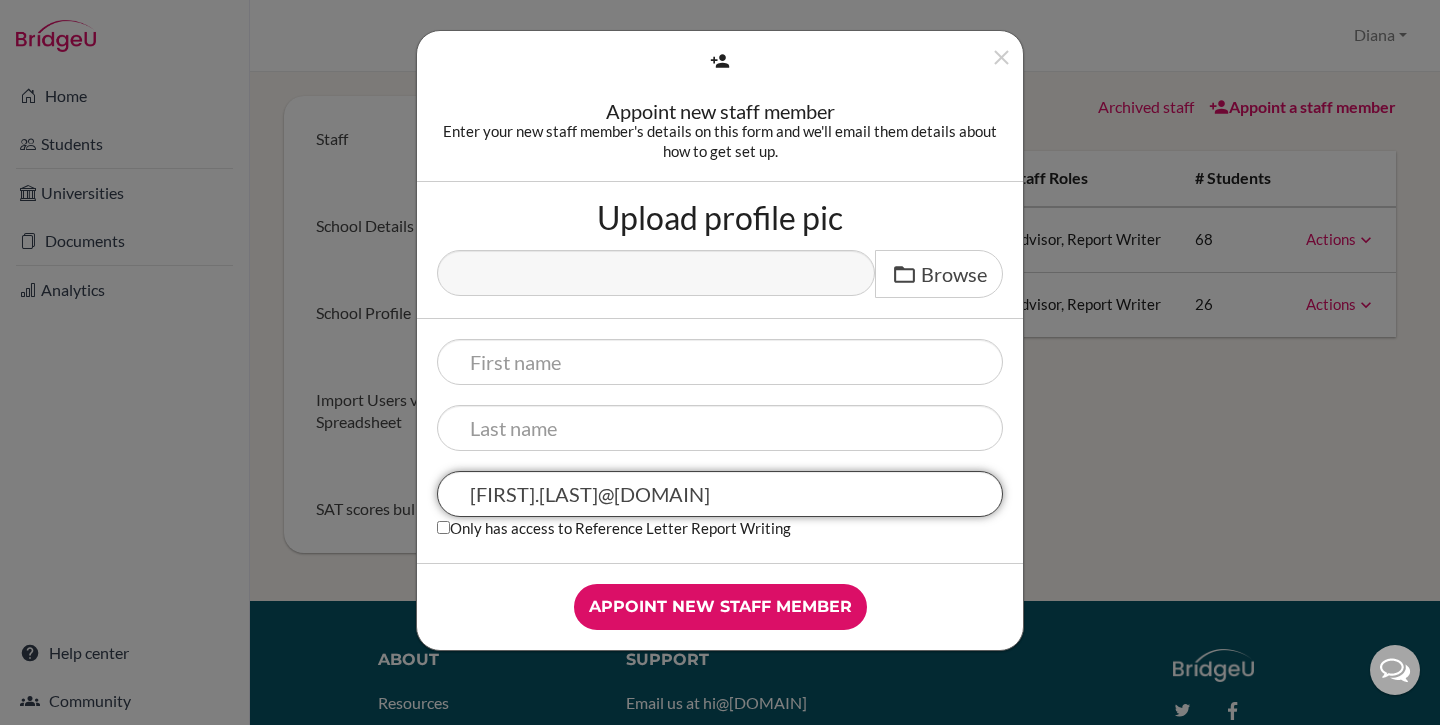type on "[FIRST].[LAST]@[DOMAIN]" 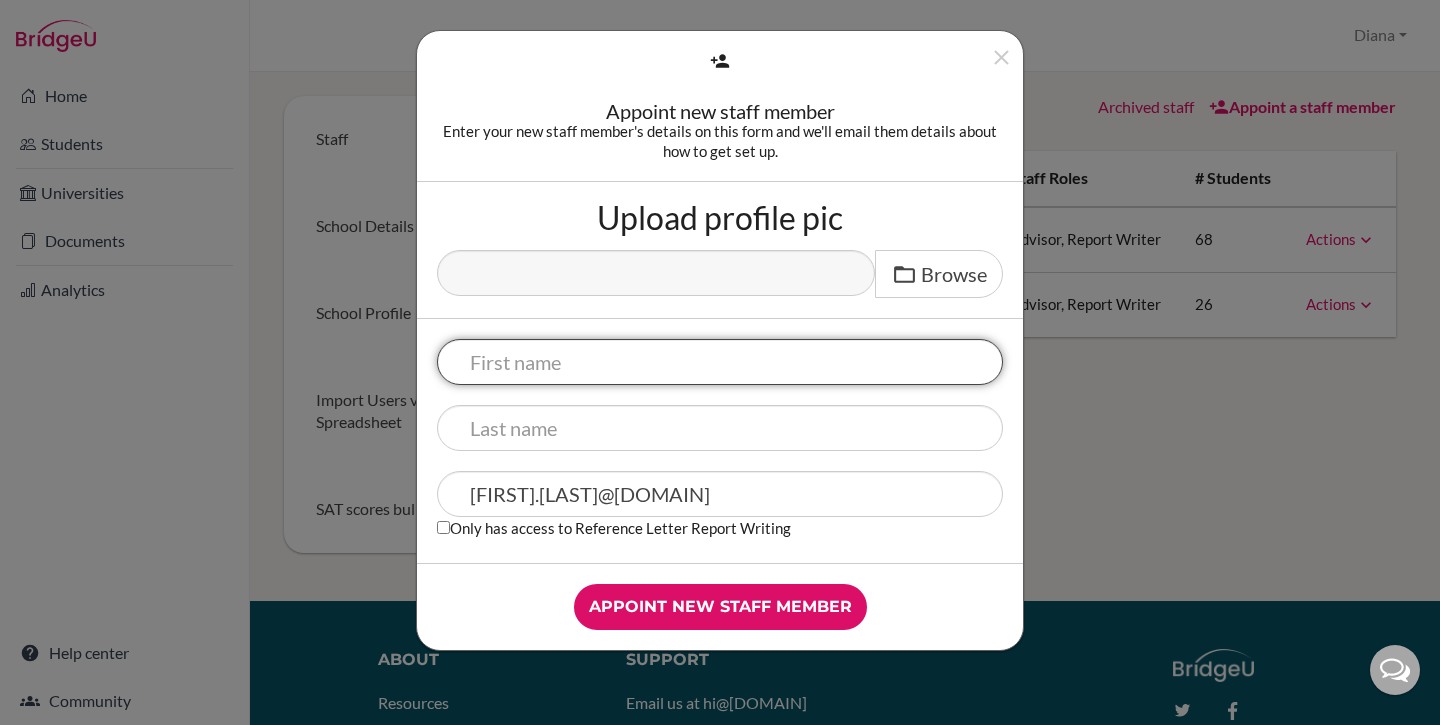 click at bounding box center [720, 362] 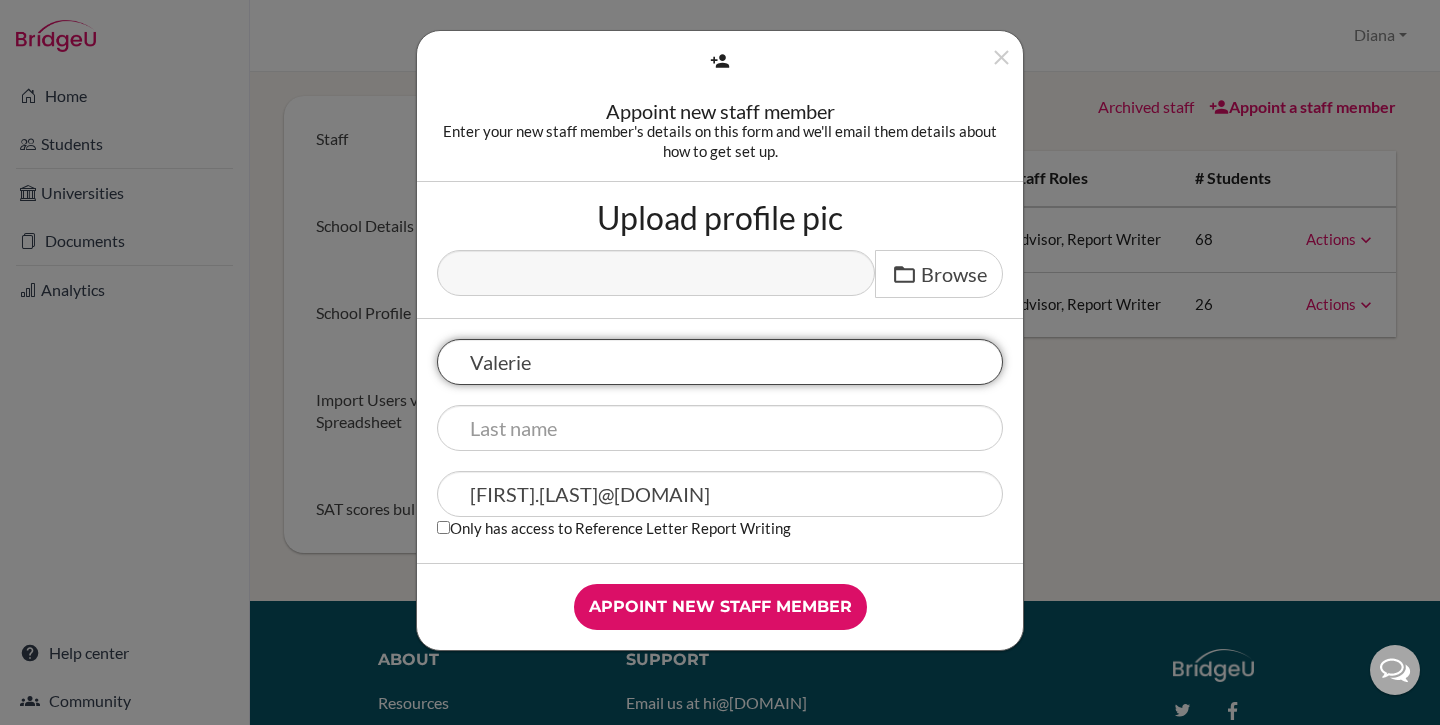 type on "Valerie" 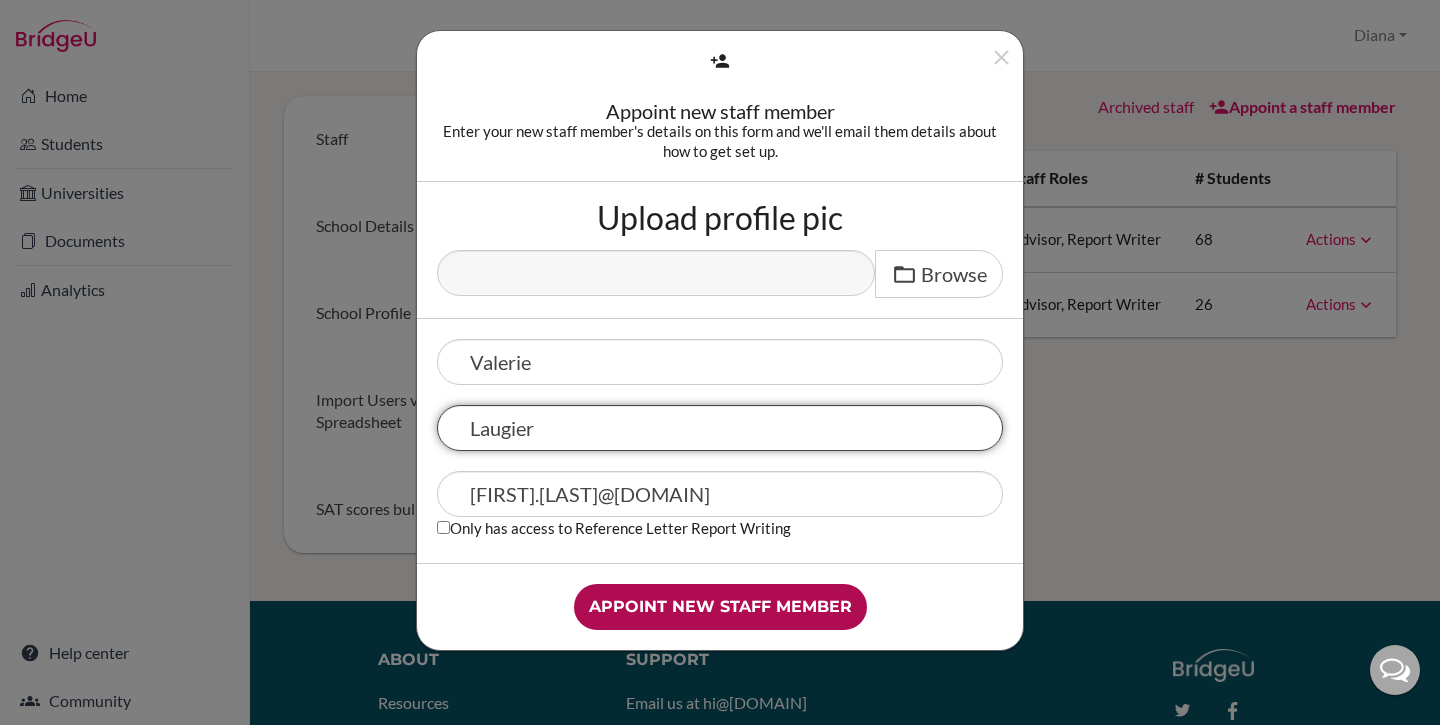 type on "Laugier" 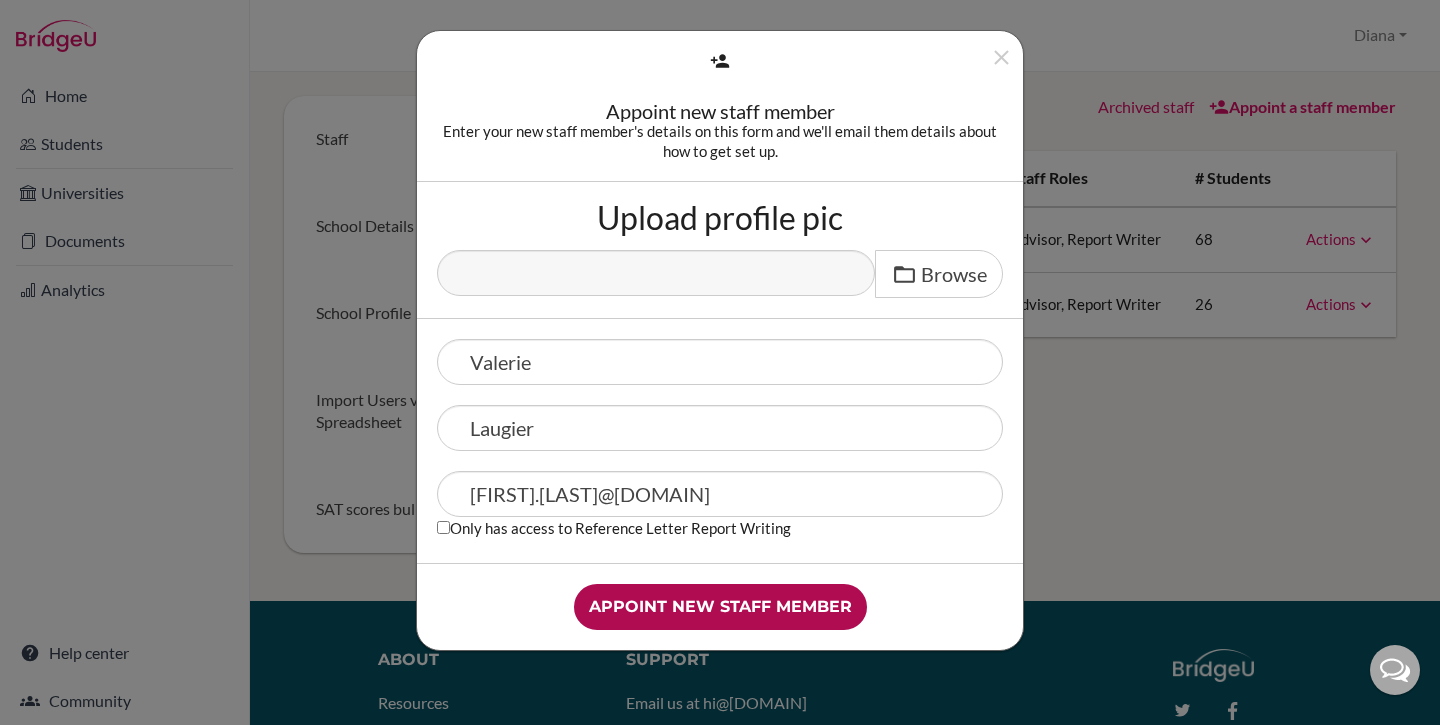 click on "Appoint new staff member" at bounding box center [720, 607] 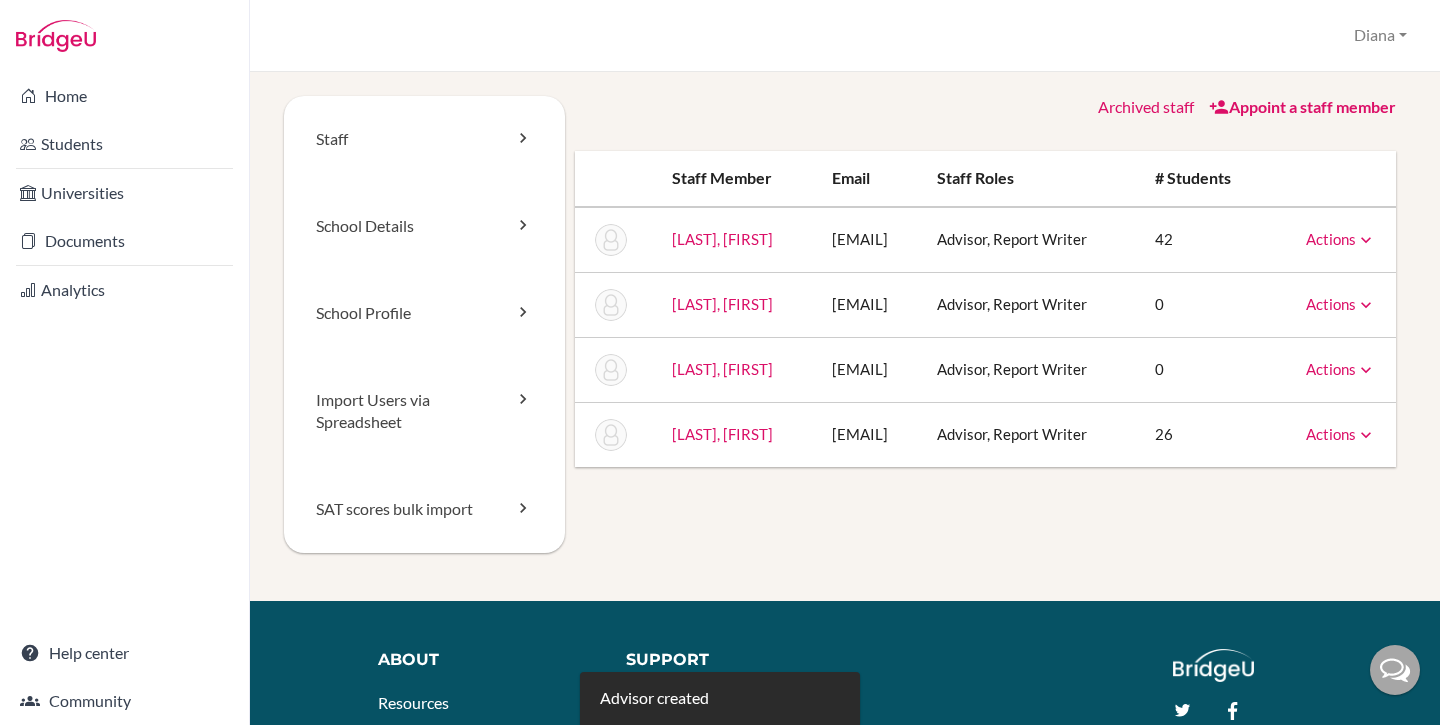 scroll, scrollTop: 0, scrollLeft: 0, axis: both 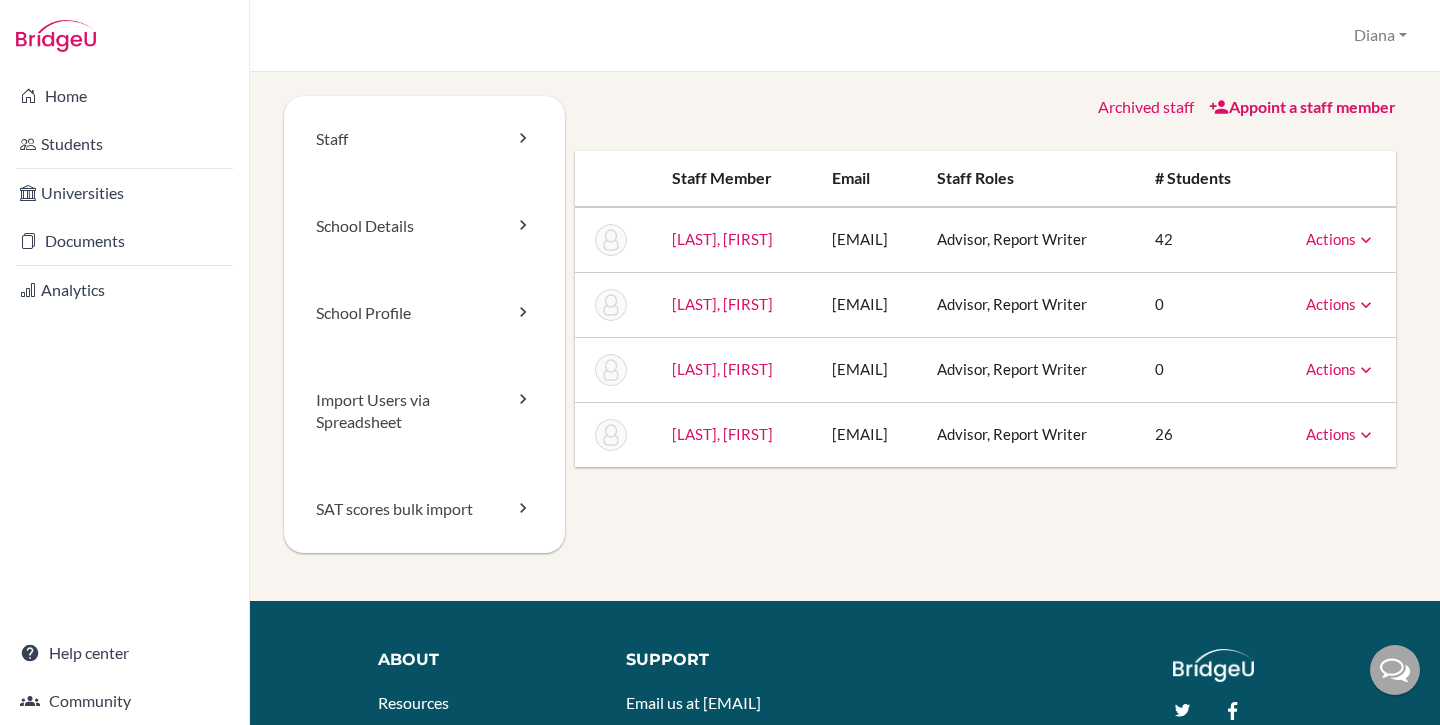 click on "Appoint a staff member" at bounding box center (1302, 106) 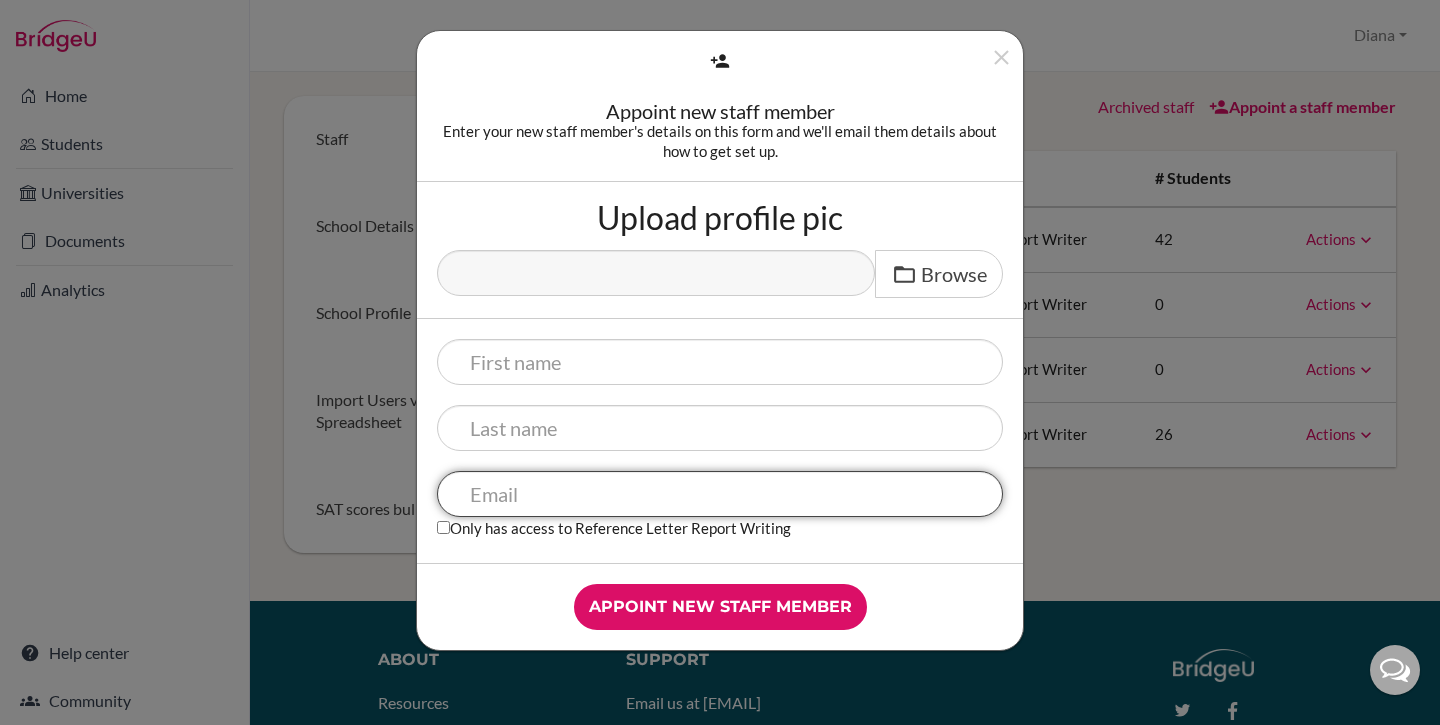click at bounding box center [720, 494] 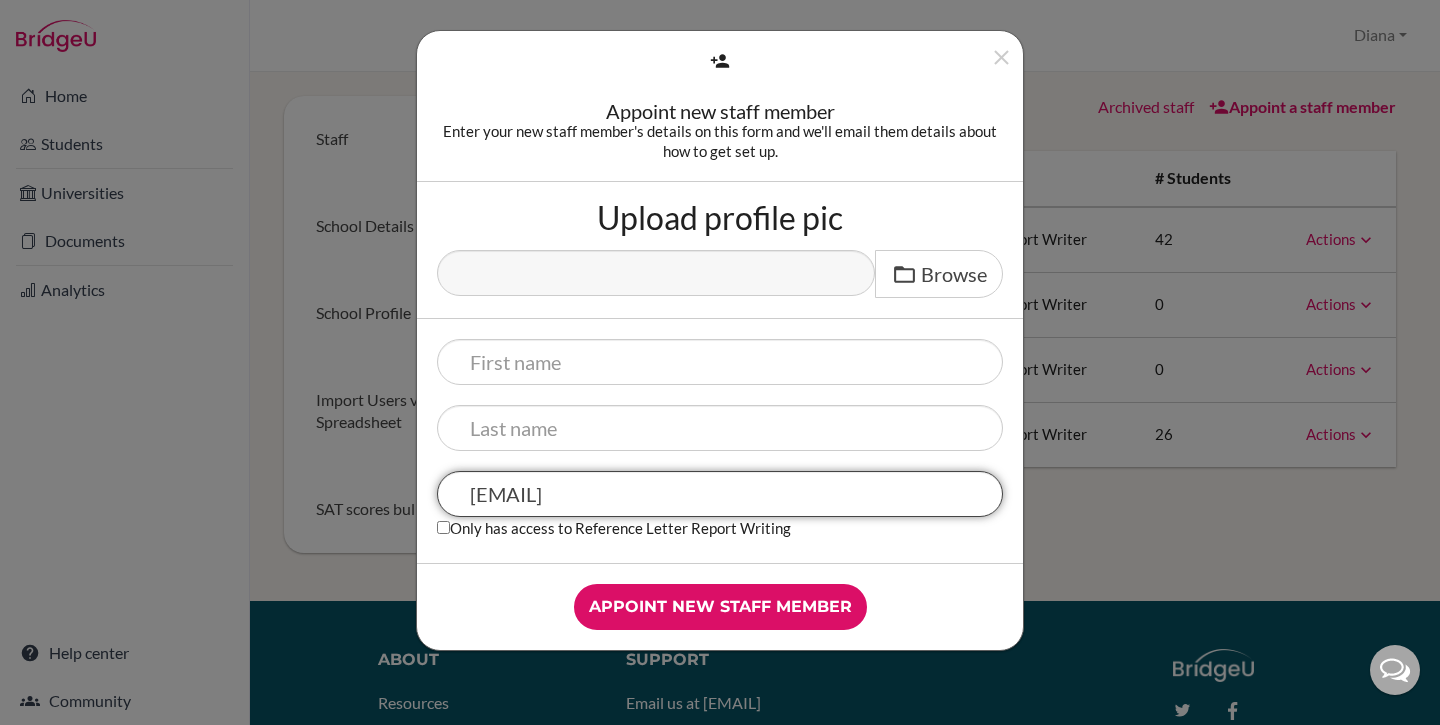 type on "yaroslavna.karpova@ais.edu.mm" 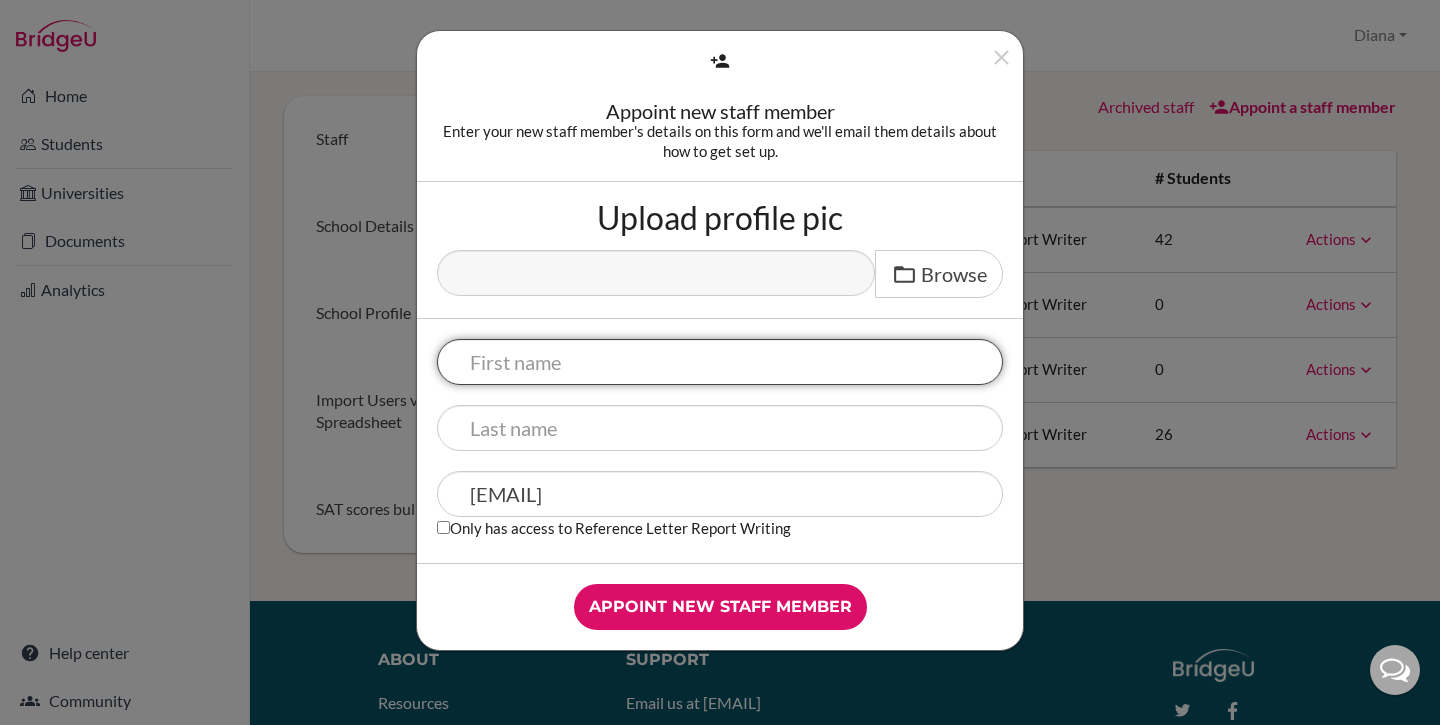 click at bounding box center [720, 362] 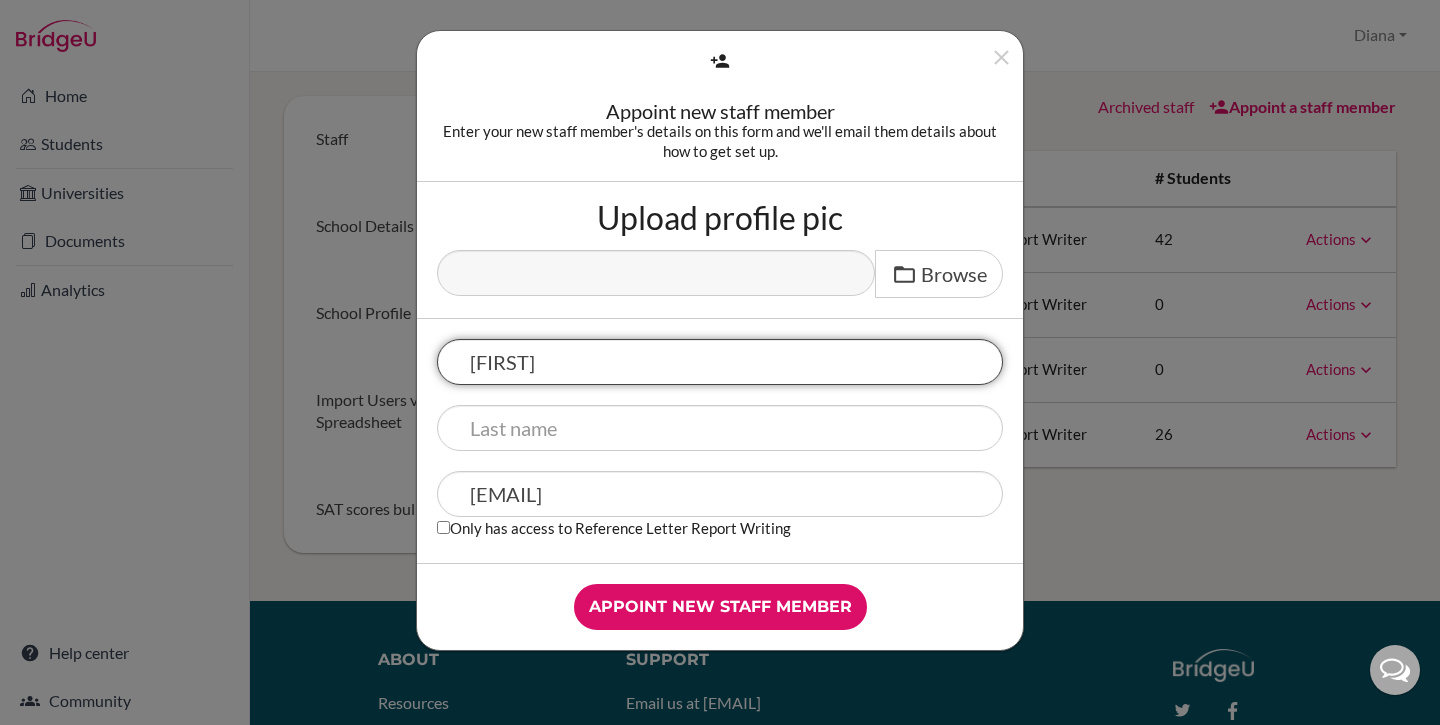 type on "Yara" 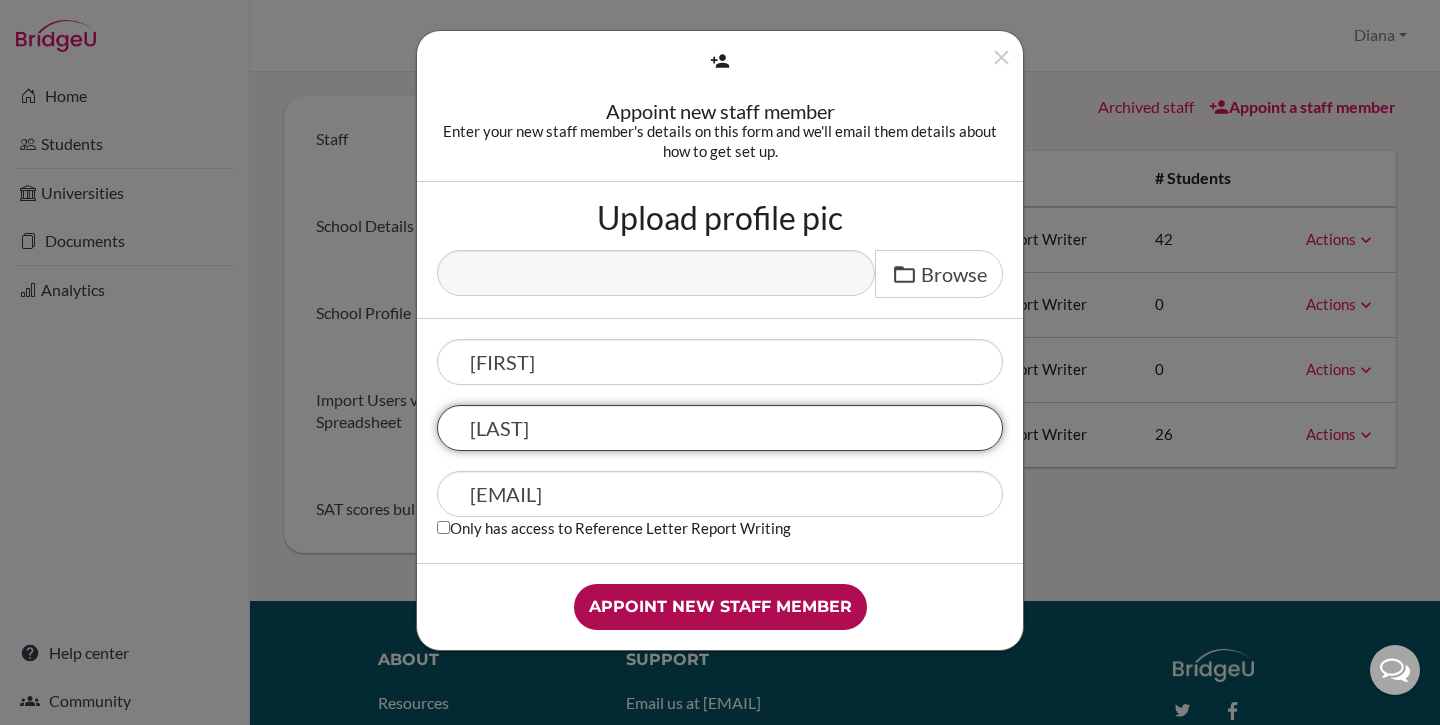 type on "Karpova" 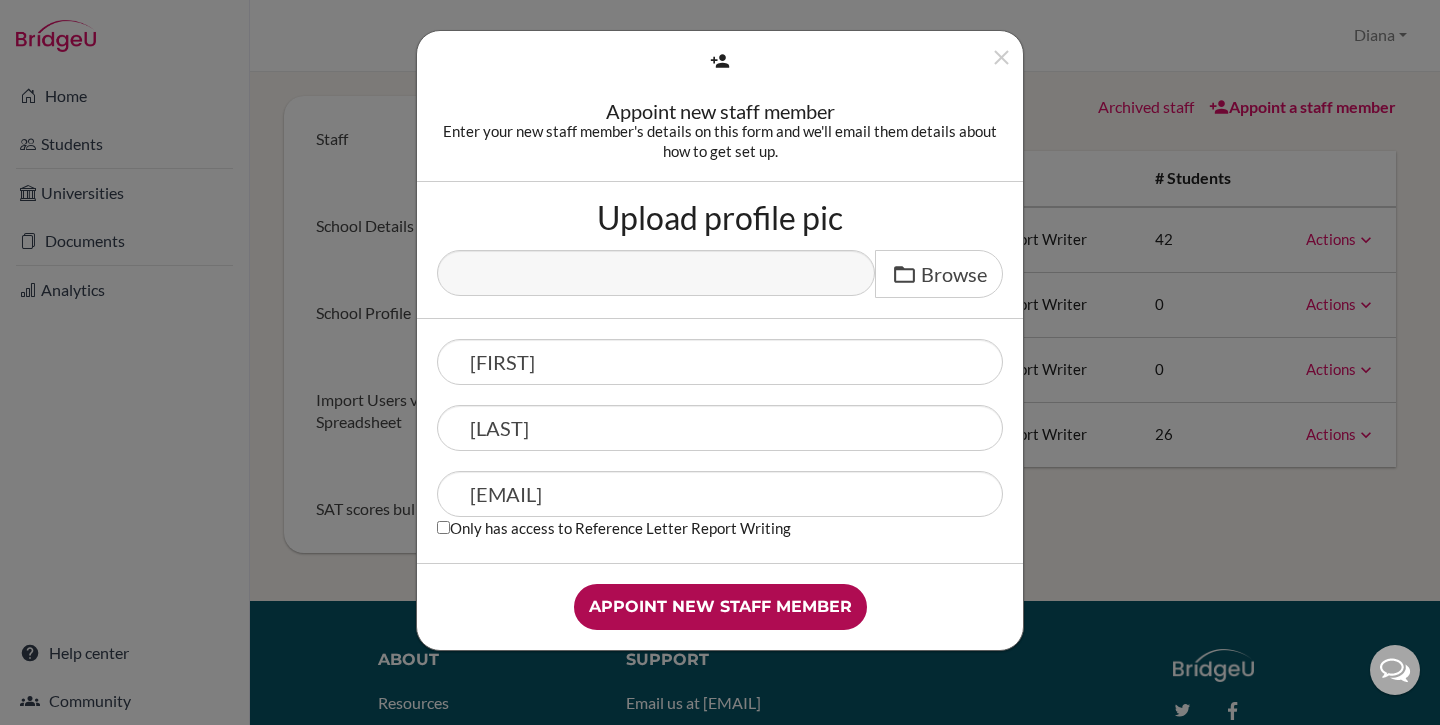 click on "Appoint new staff member" at bounding box center [720, 607] 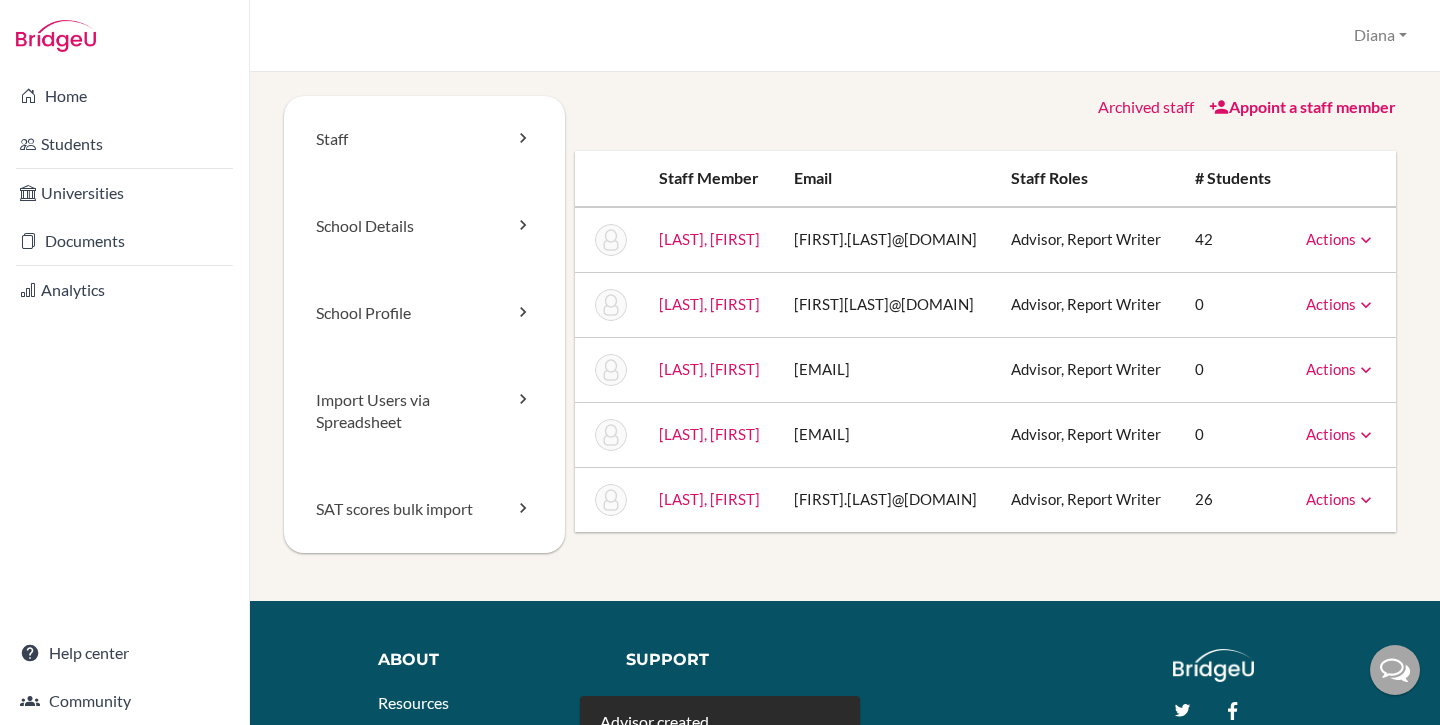scroll, scrollTop: 0, scrollLeft: 0, axis: both 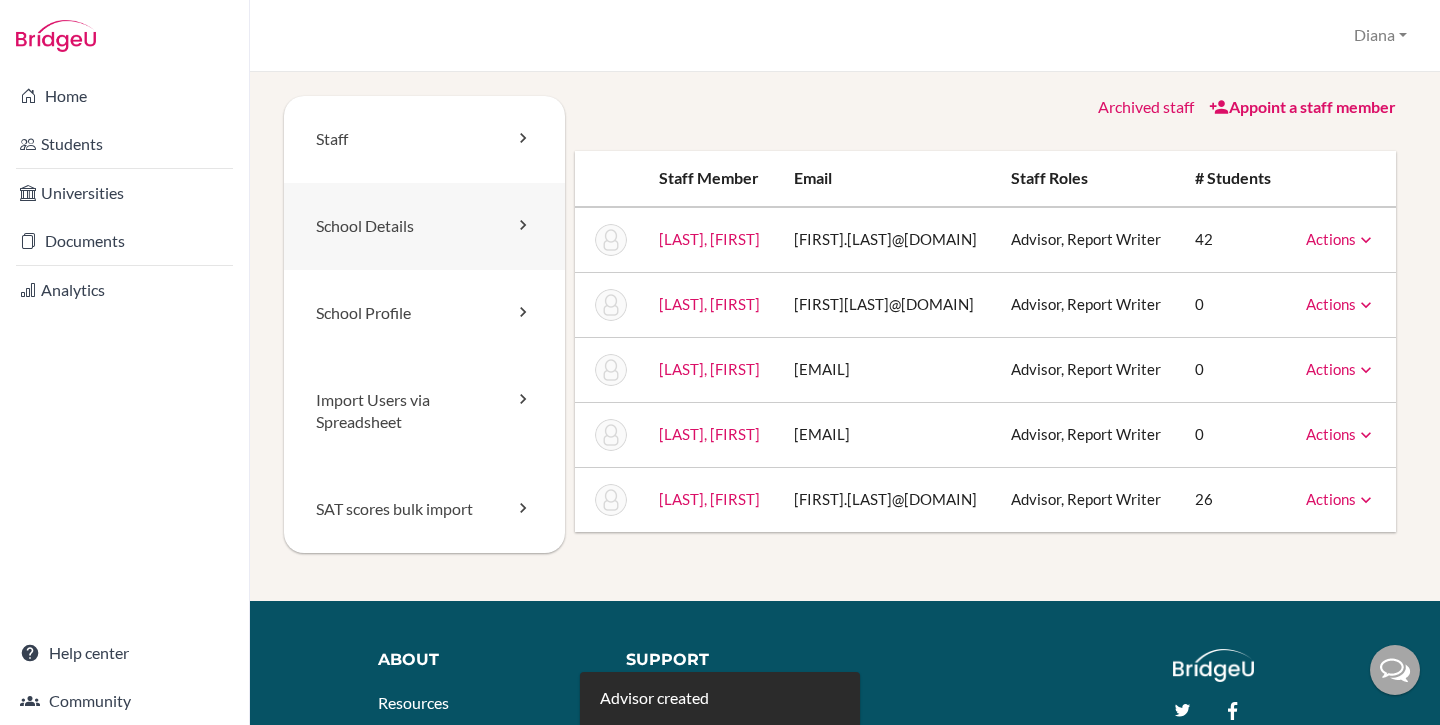 click on "School Details" at bounding box center [424, 226] 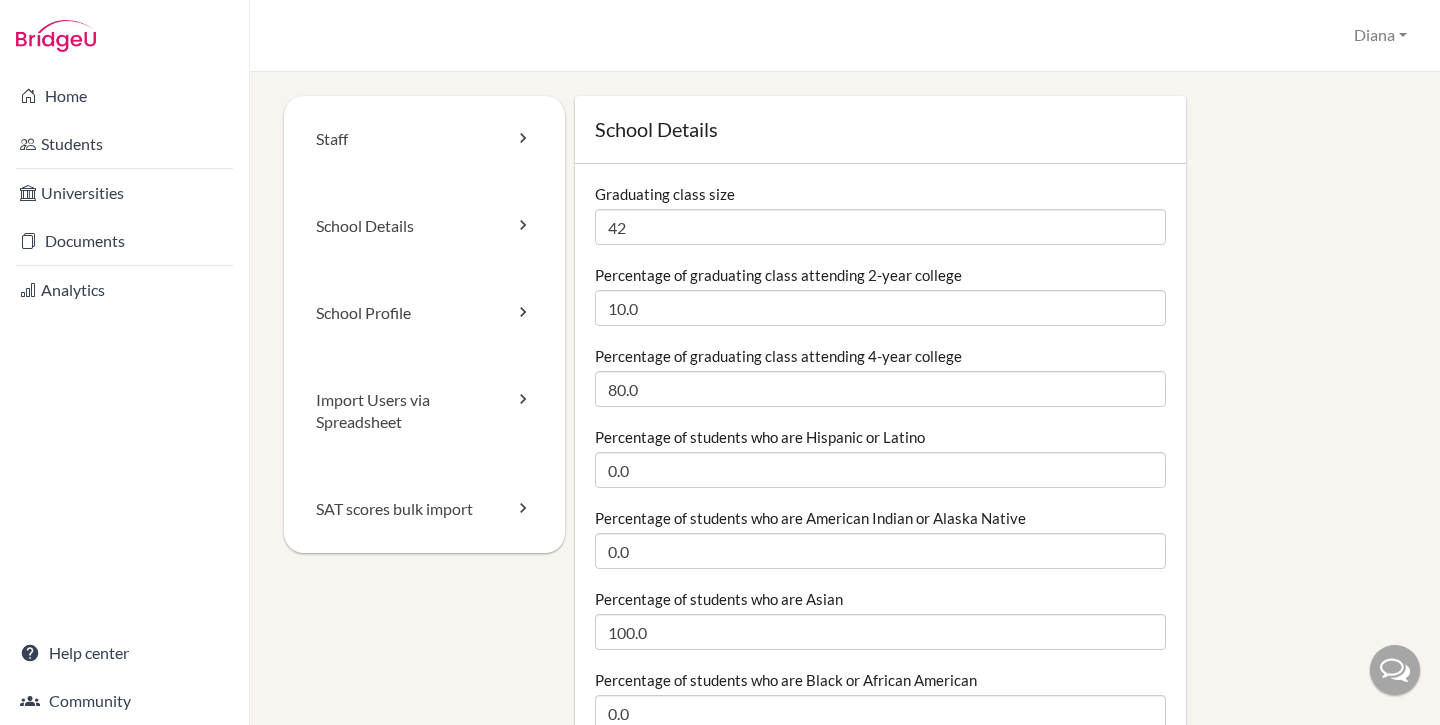scroll, scrollTop: 0, scrollLeft: 0, axis: both 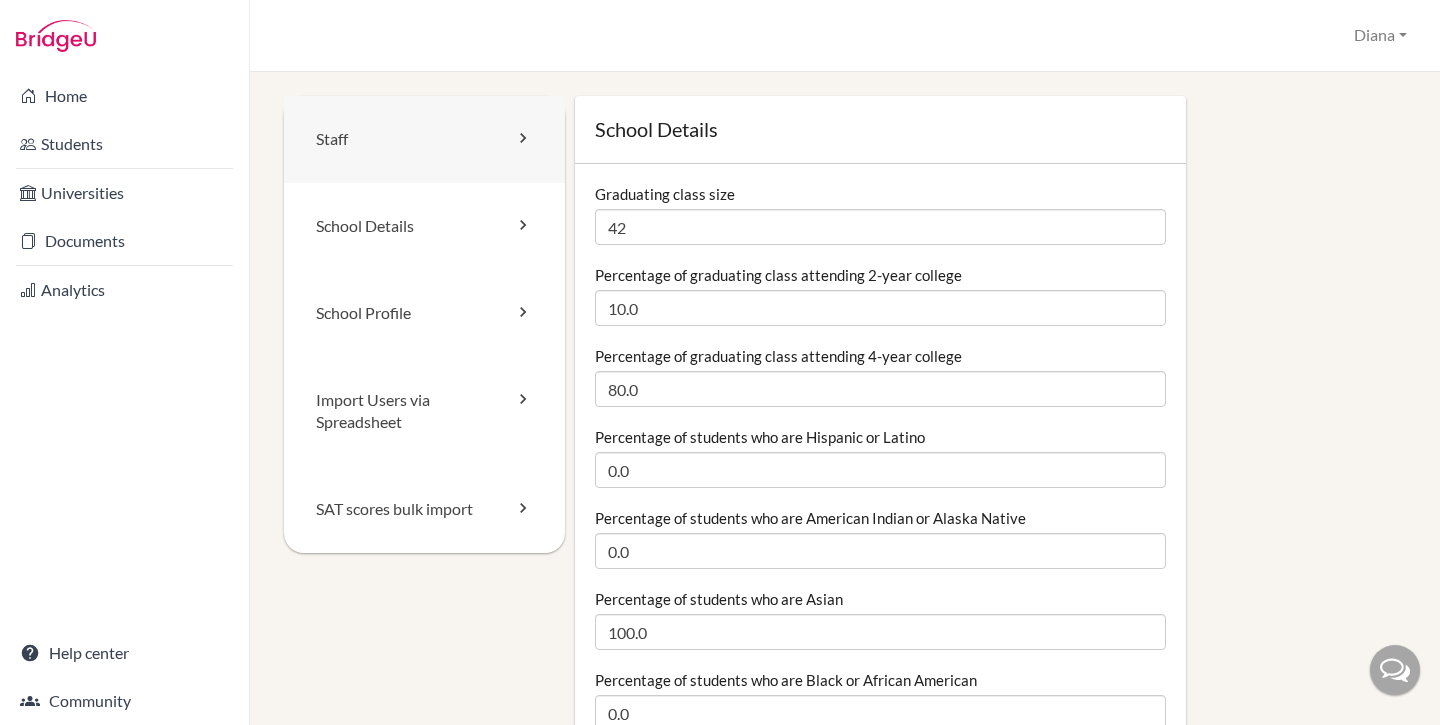 click on "Staff" at bounding box center (424, 139) 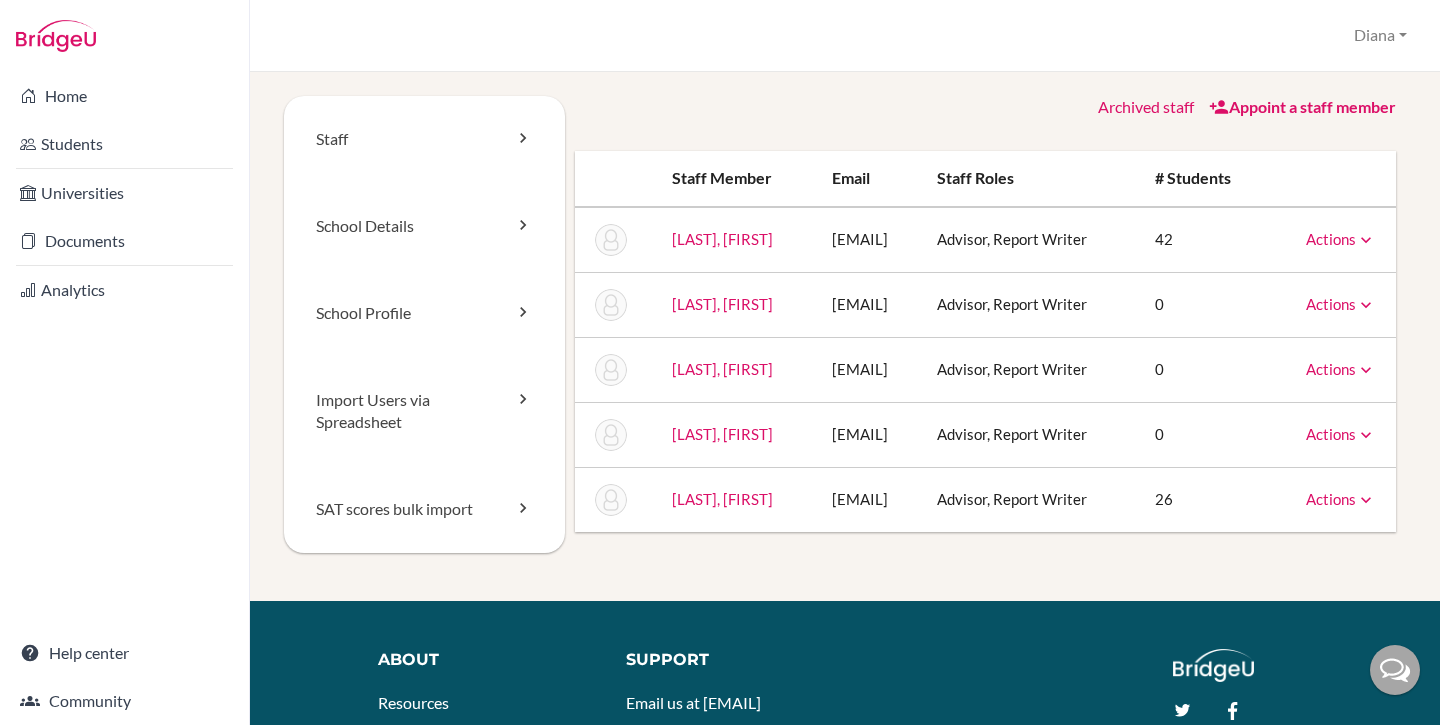 scroll, scrollTop: 0, scrollLeft: 0, axis: both 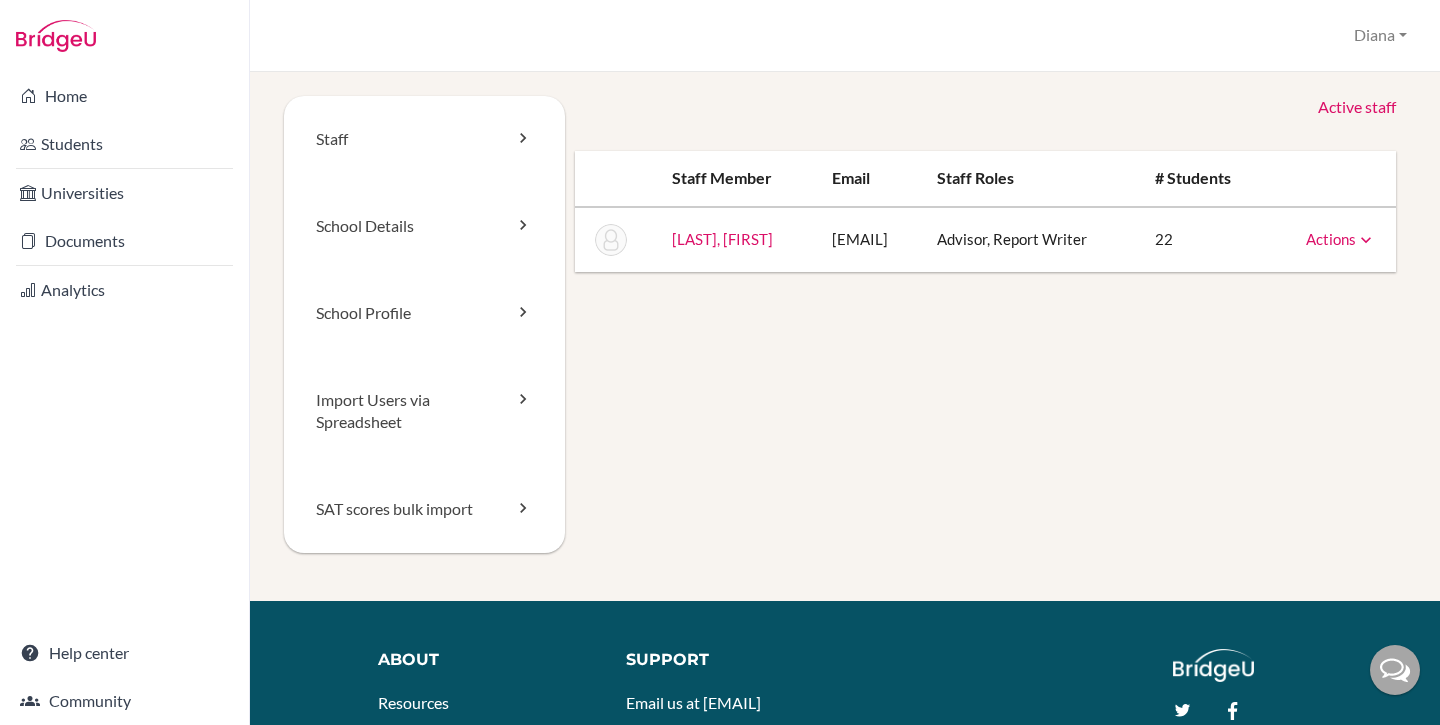 click on "Active staff" at bounding box center [1357, 107] 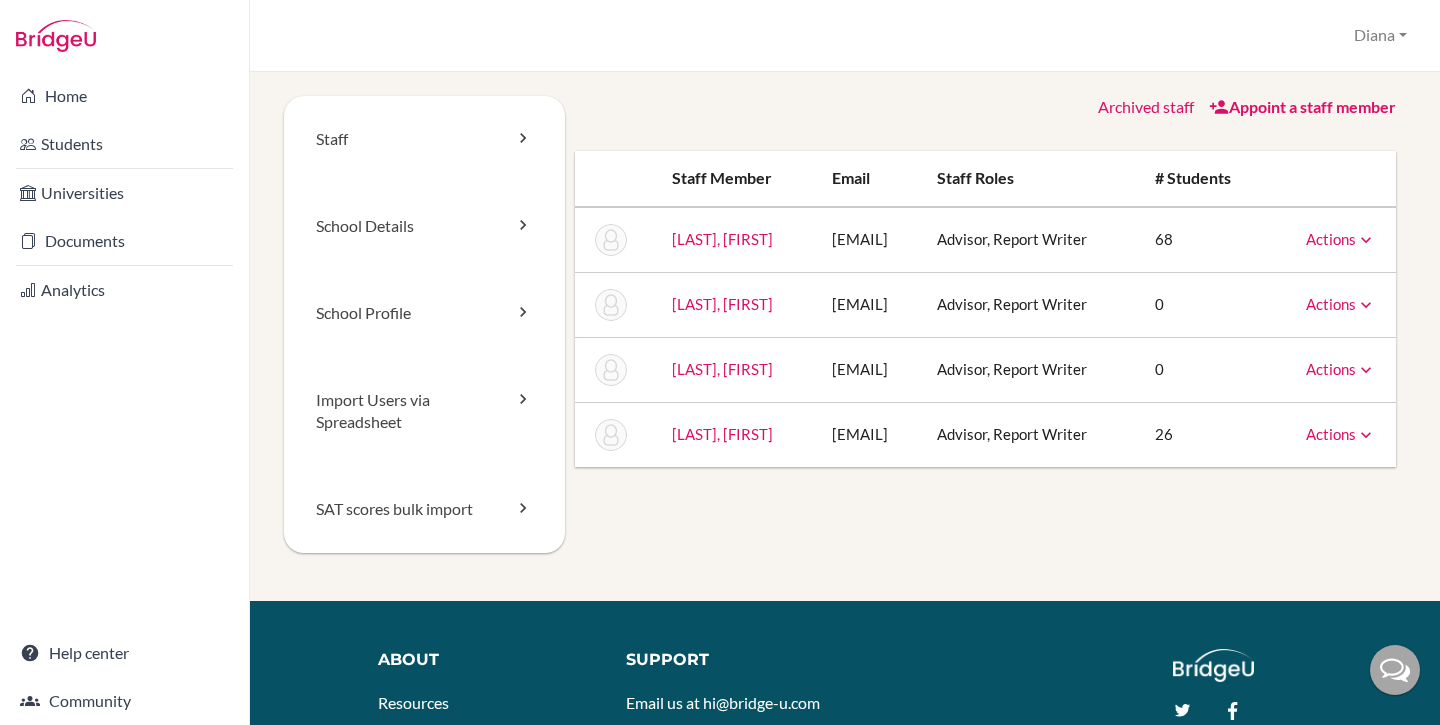 scroll, scrollTop: 0, scrollLeft: 0, axis: both 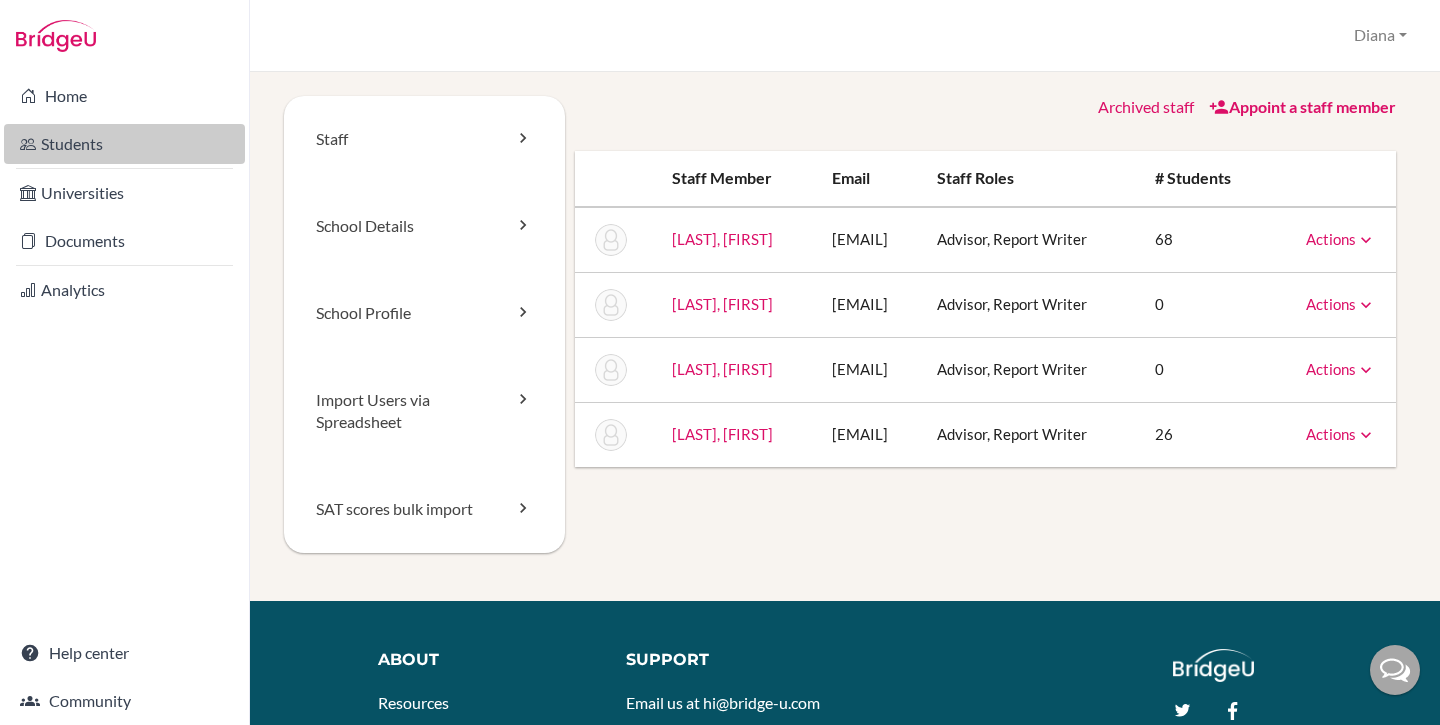 click on "Students" at bounding box center [124, 144] 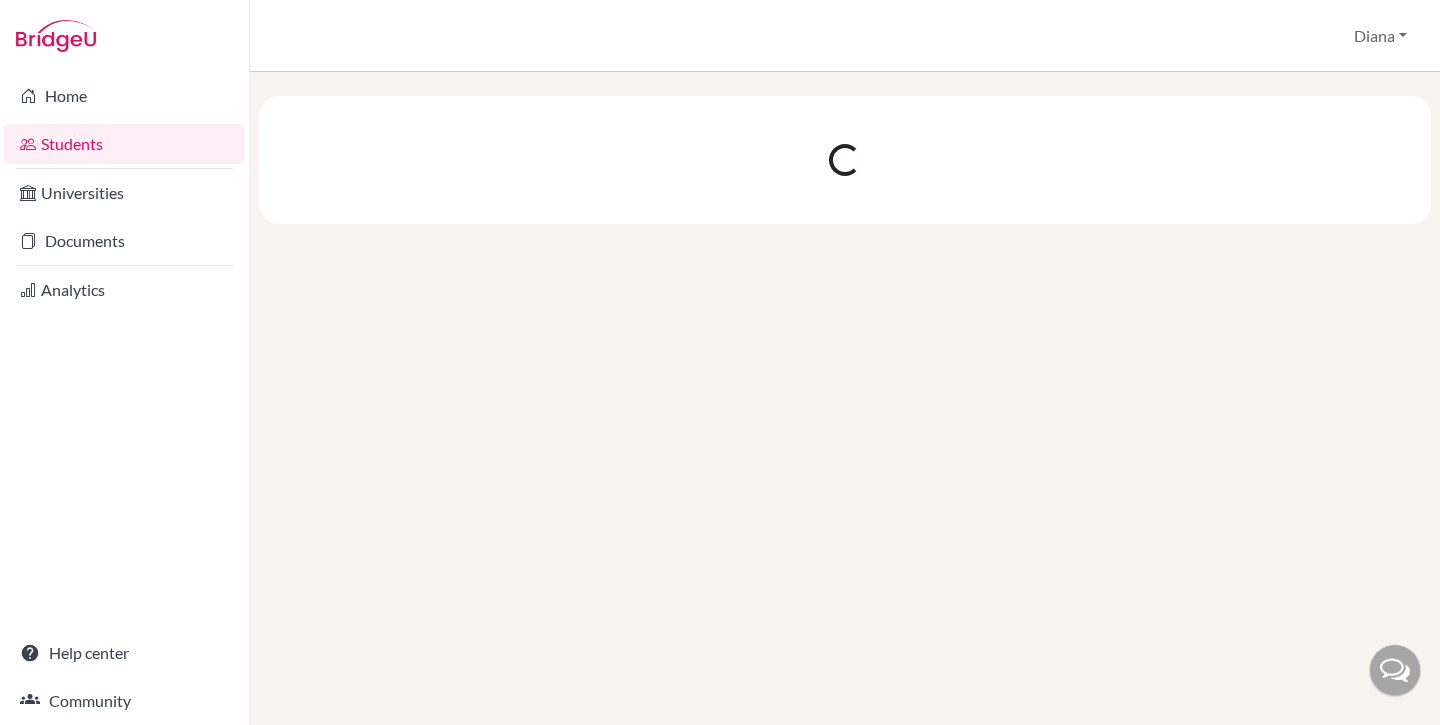 scroll, scrollTop: 0, scrollLeft: 0, axis: both 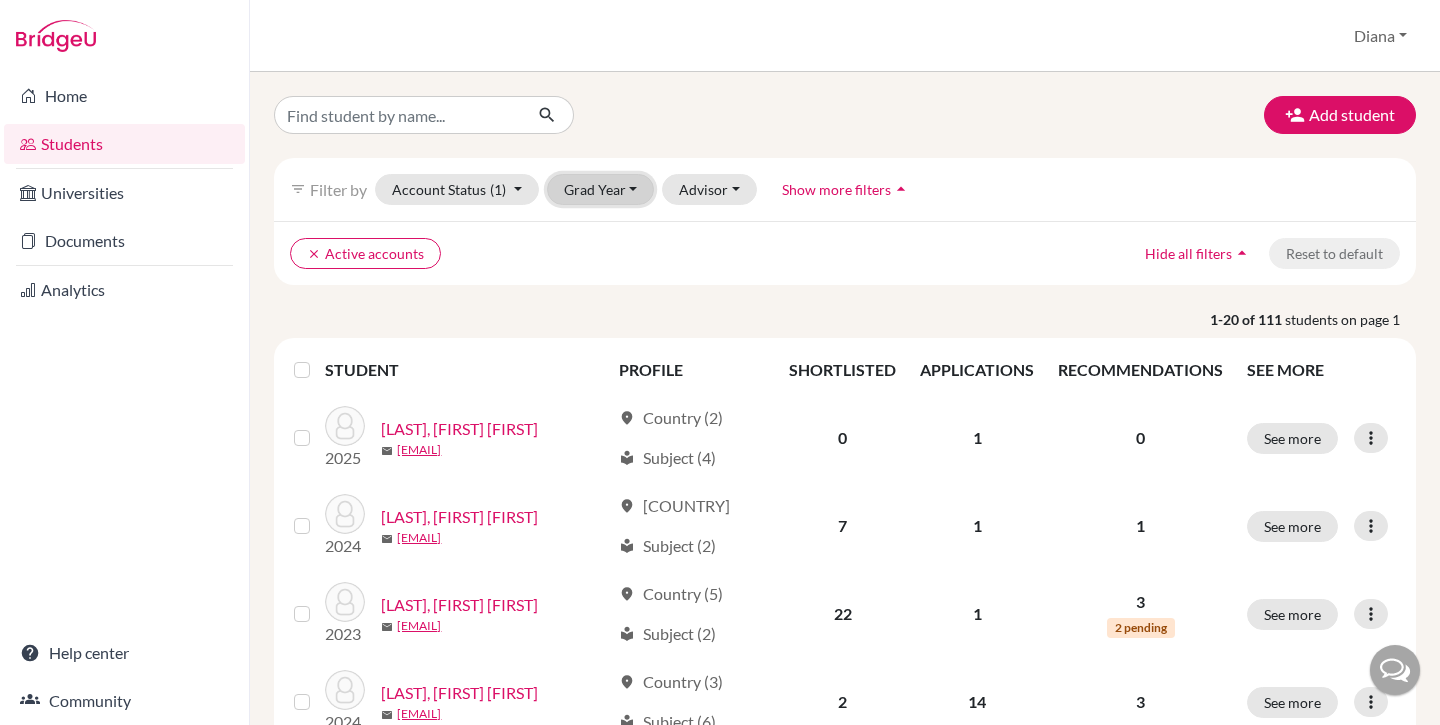 click on "Grad Year" at bounding box center [601, 189] 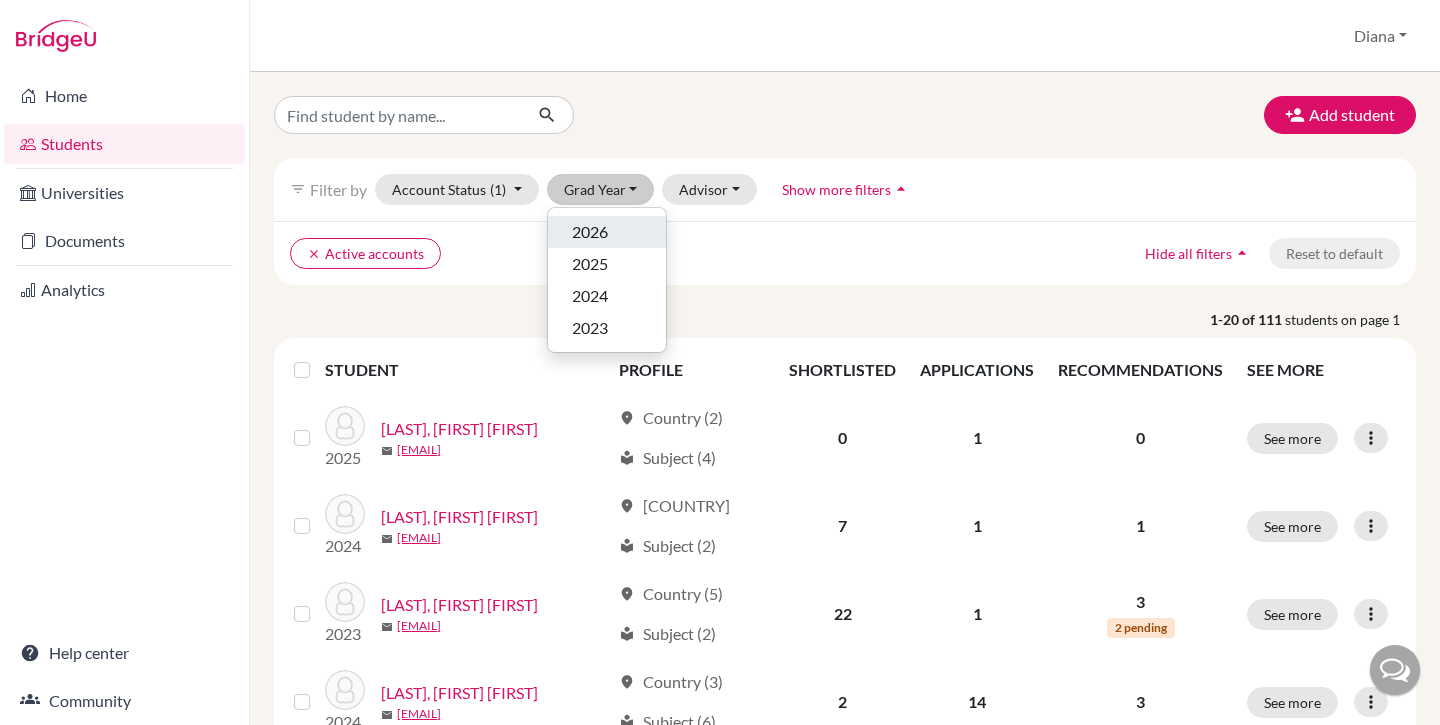 click on "2026" at bounding box center (590, 232) 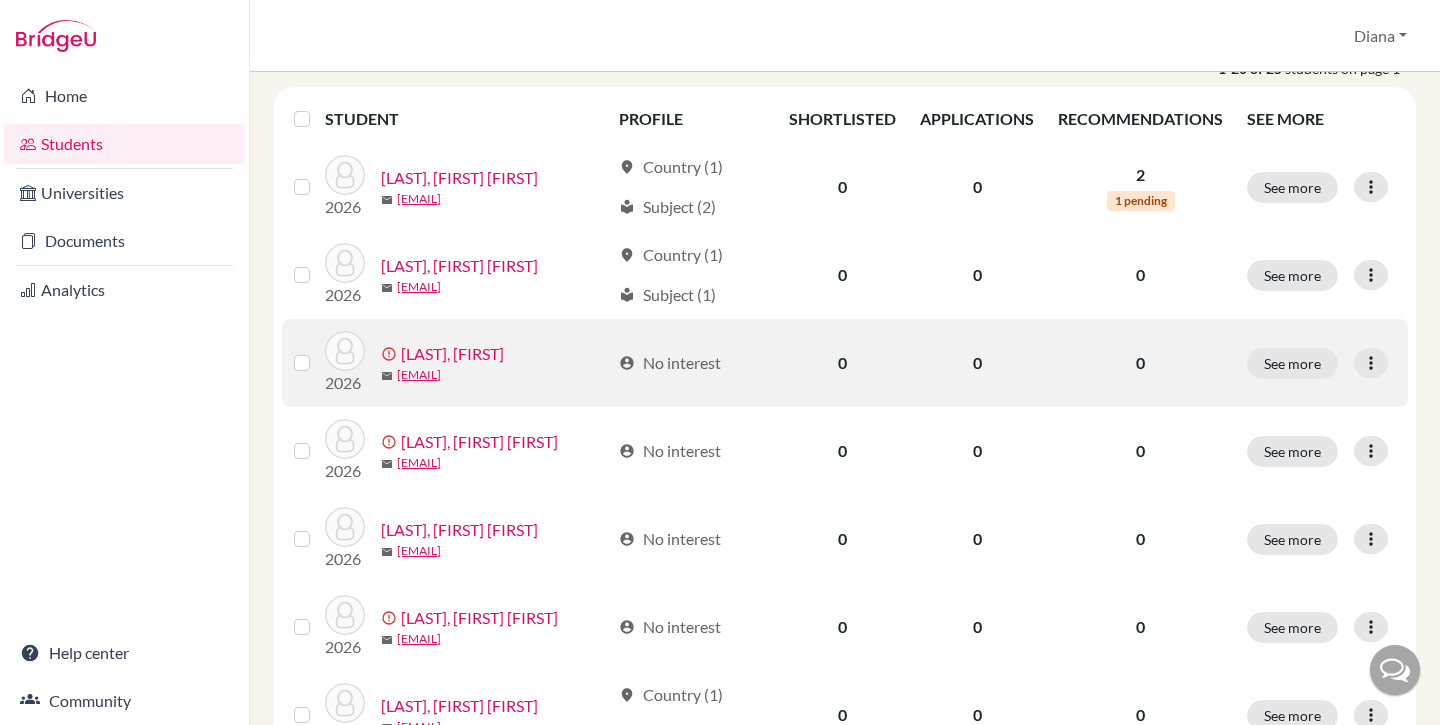 scroll, scrollTop: 0, scrollLeft: 0, axis: both 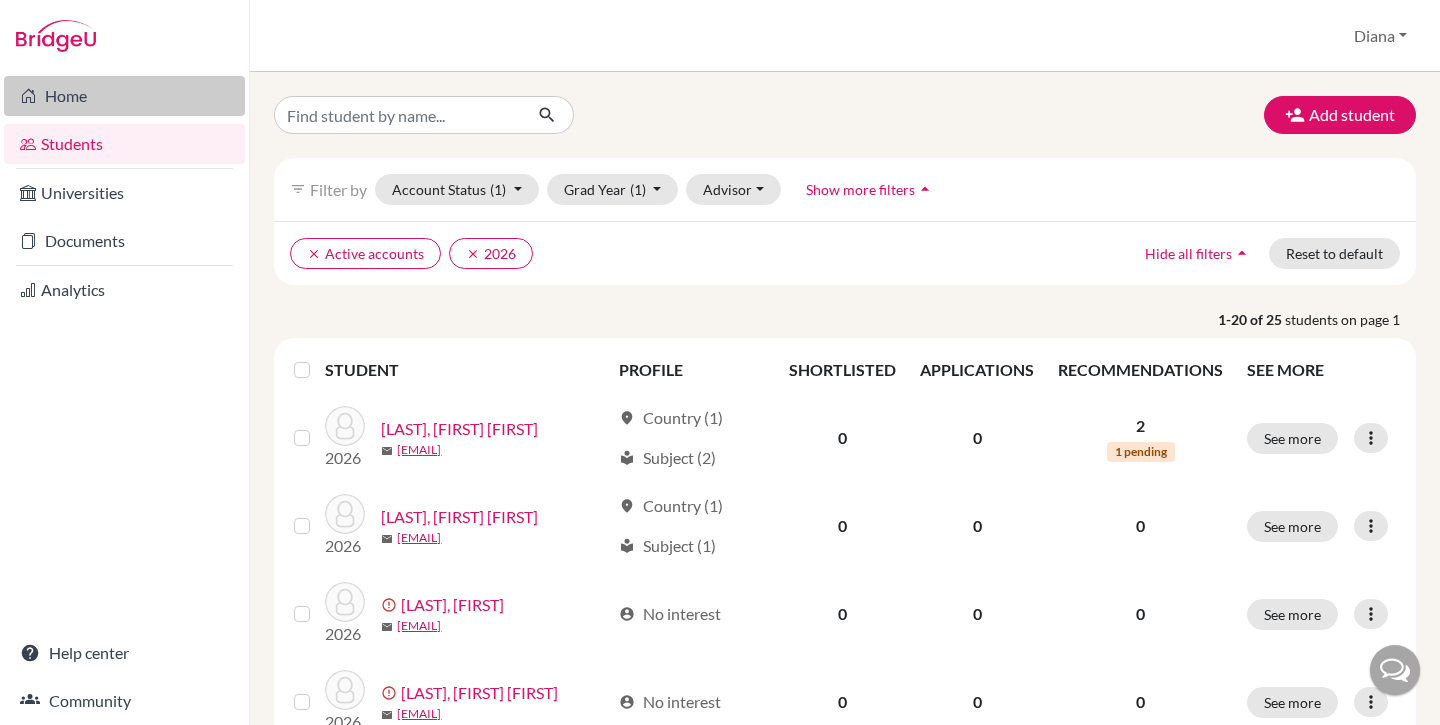 click on "Home" at bounding box center [124, 96] 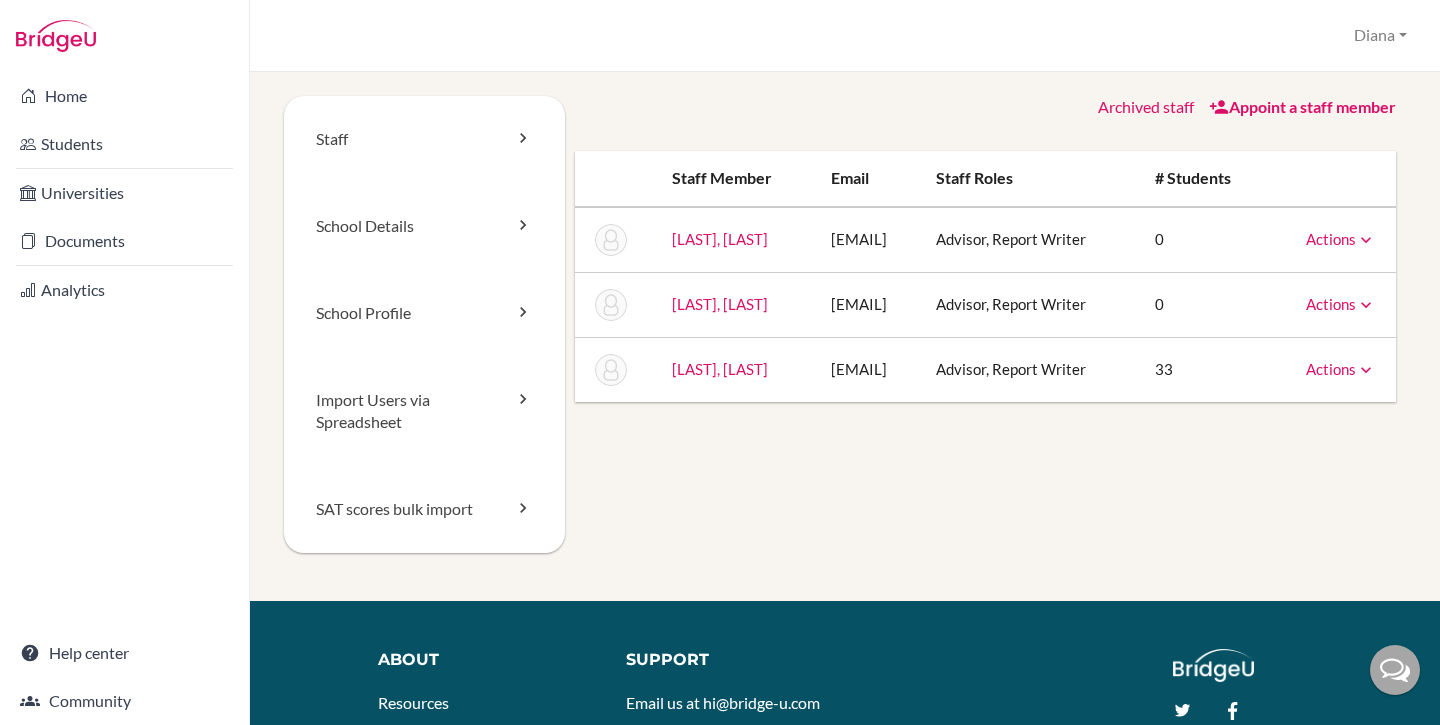 scroll, scrollTop: 0, scrollLeft: 0, axis: both 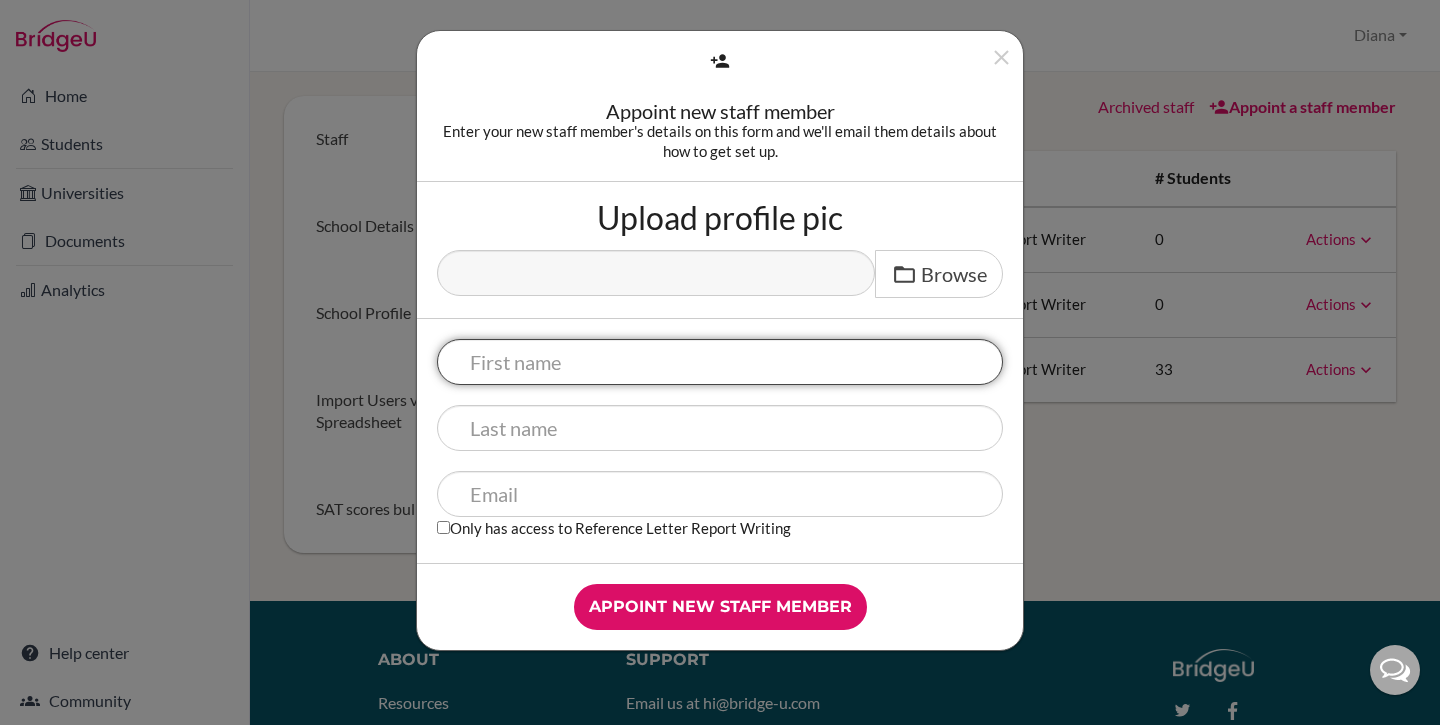 paste on "[LAST] [LAST], [EMAIL]" 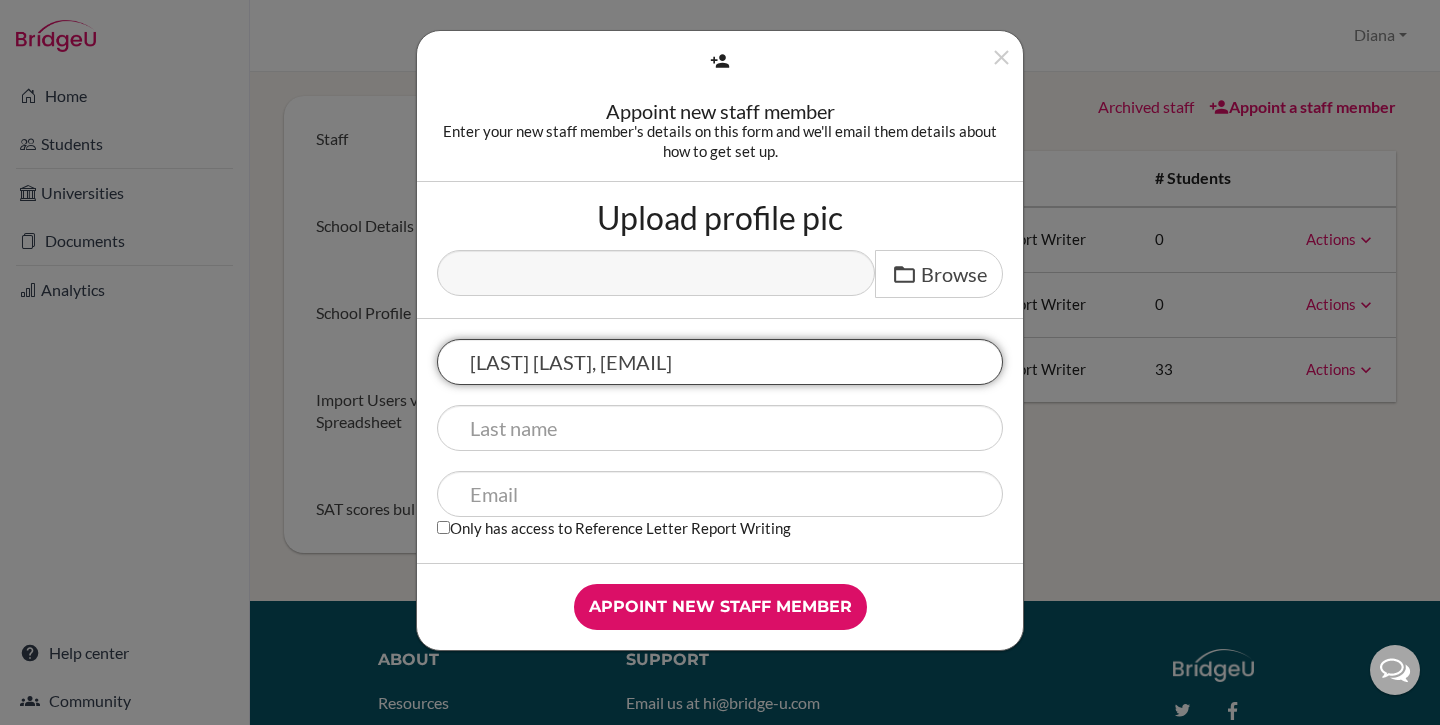 type on "[LAST] [LAST], [EMAIL]" 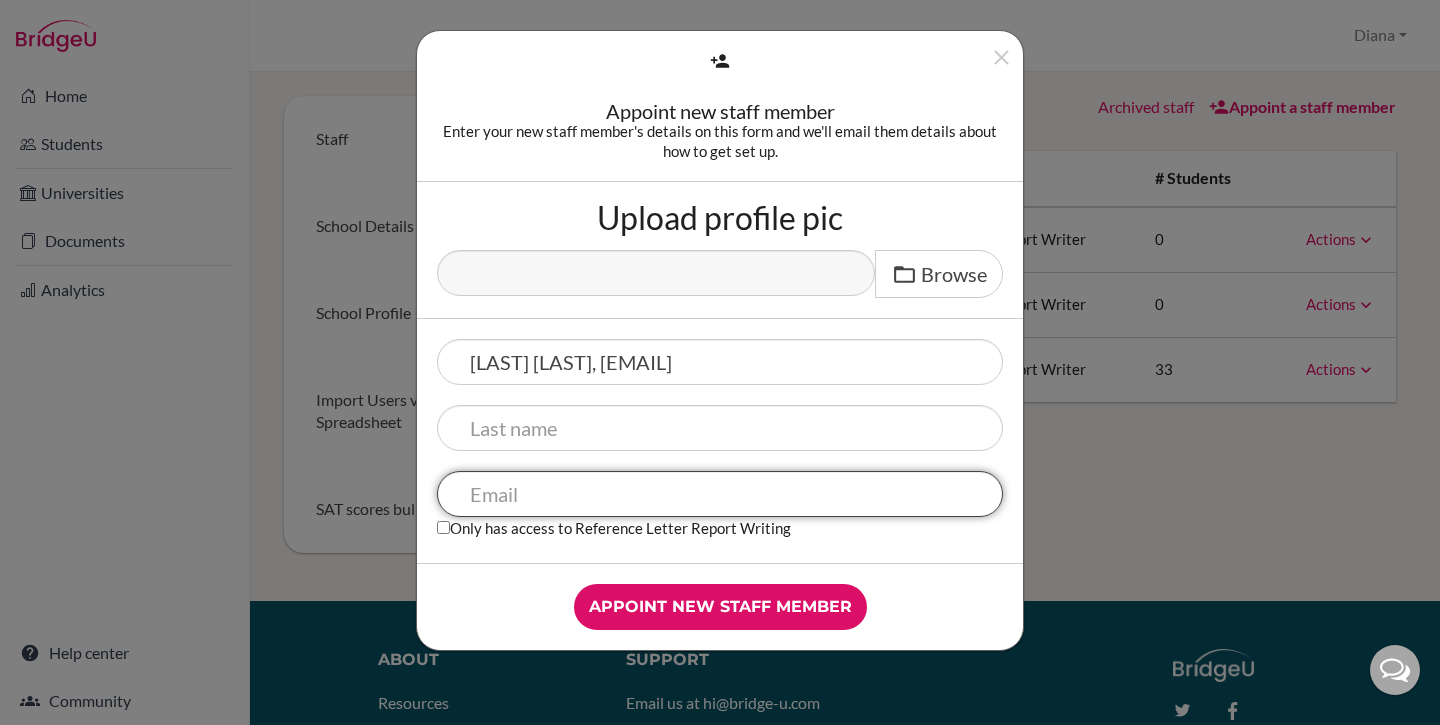 click at bounding box center [720, 494] 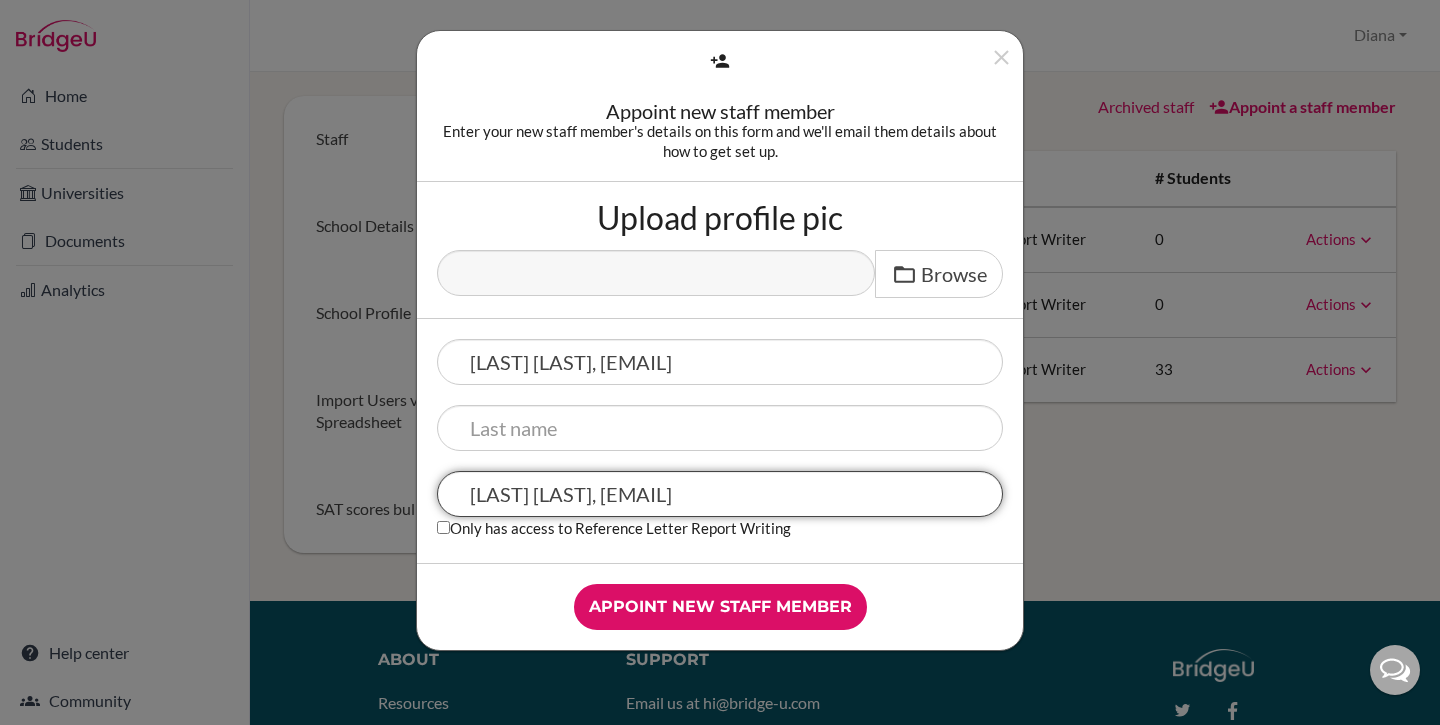 drag, startPoint x: 616, startPoint y: 498, endPoint x: 432, endPoint y: 470, distance: 186.11824 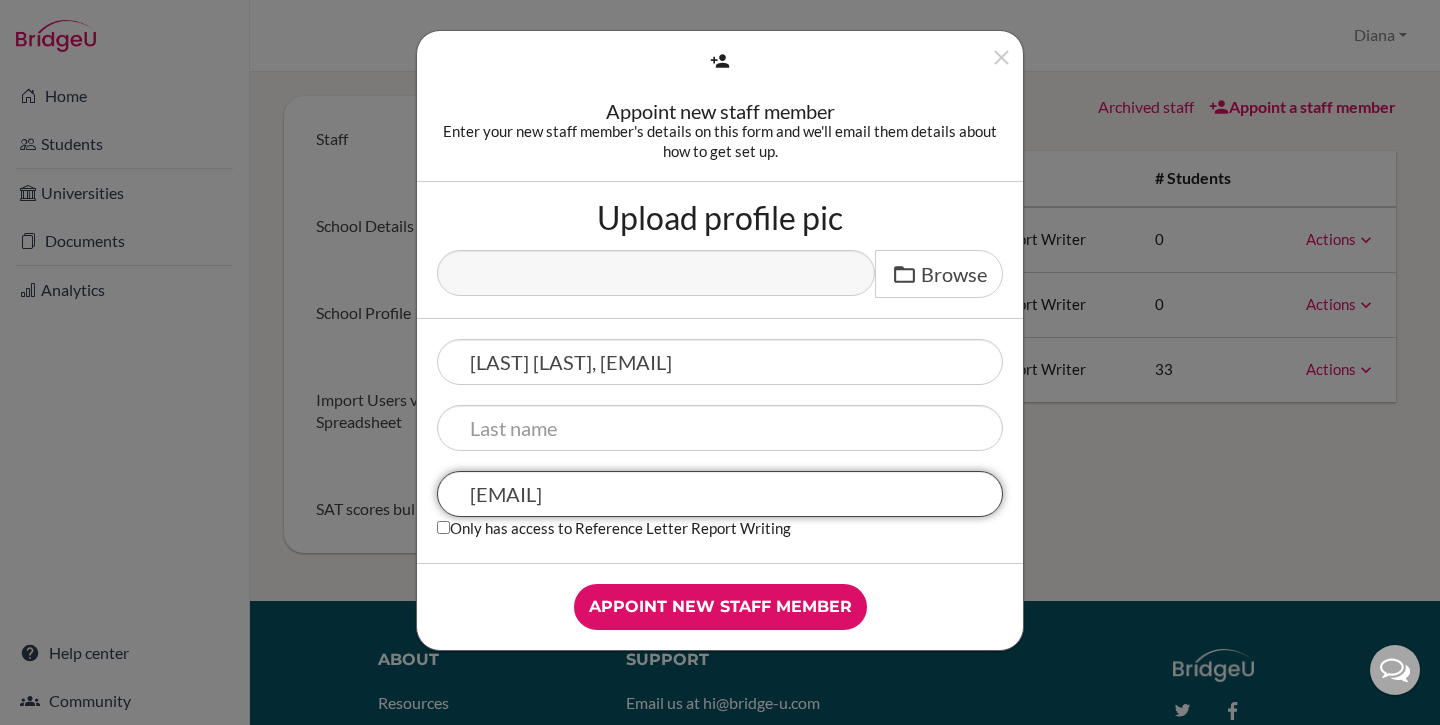 type on "[EMAIL]" 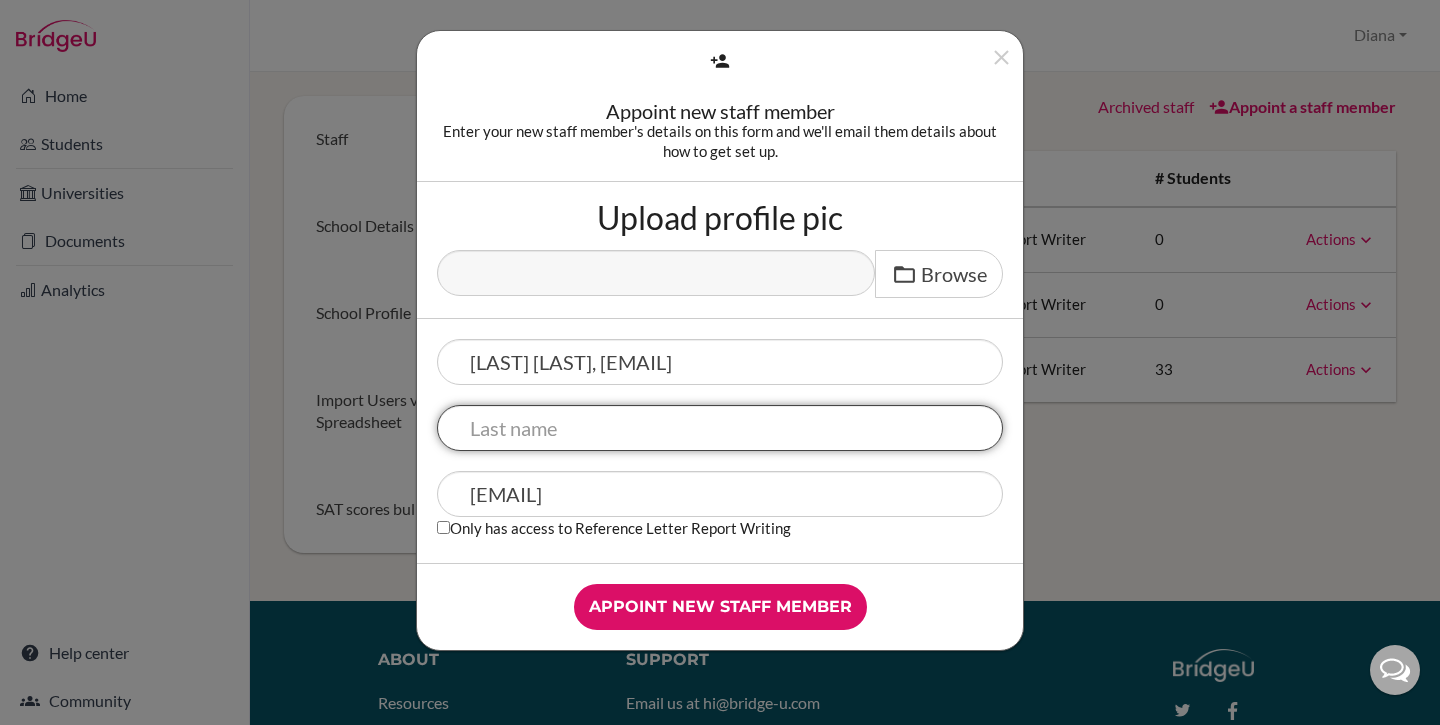 click at bounding box center (720, 428) 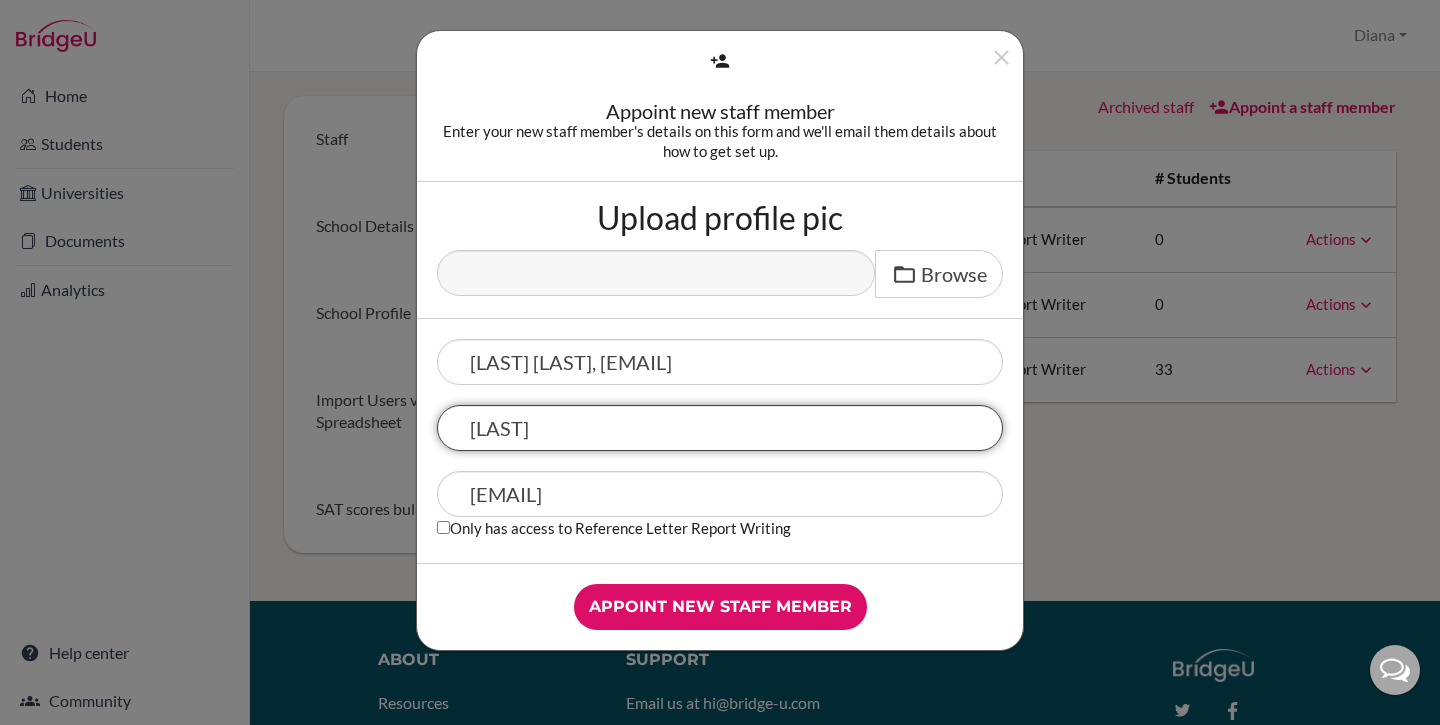 type on "[LAST]" 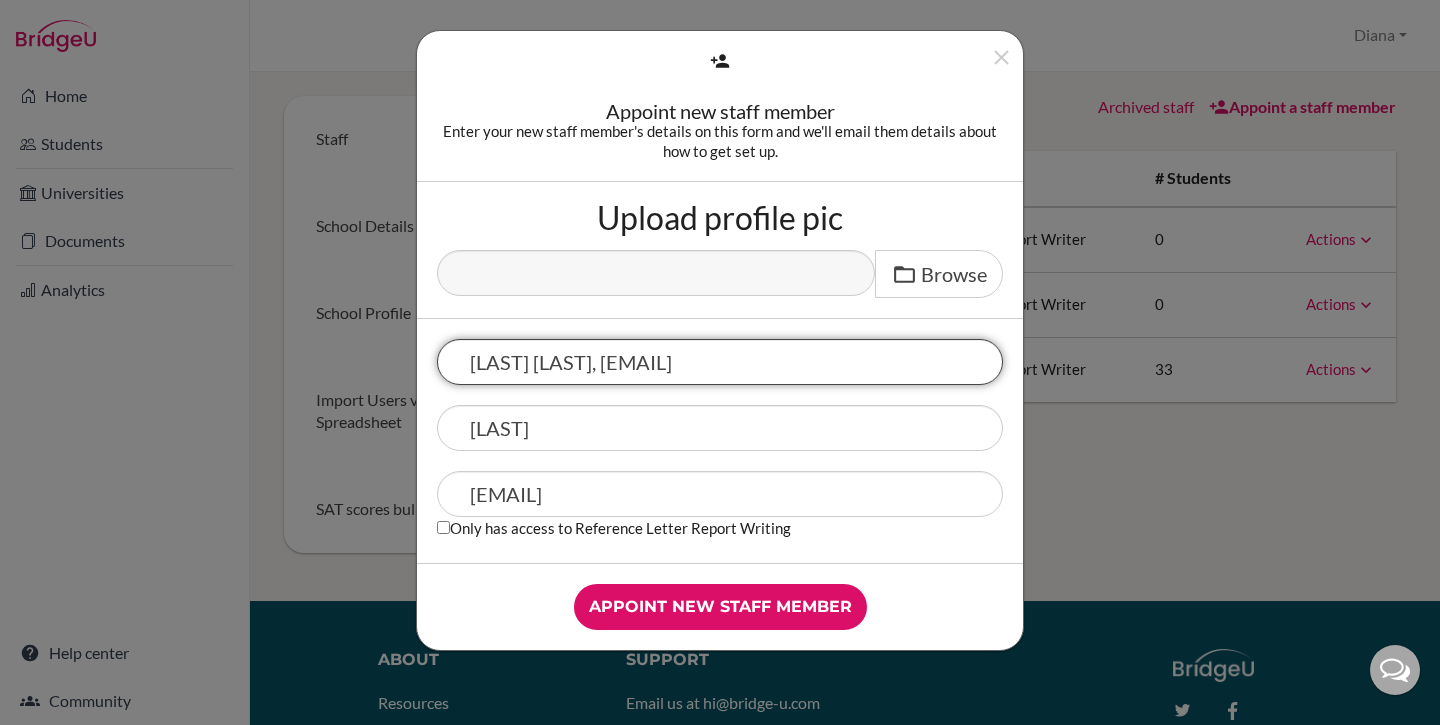 drag, startPoint x: 549, startPoint y: 361, endPoint x: 956, endPoint y: 368, distance: 407.06018 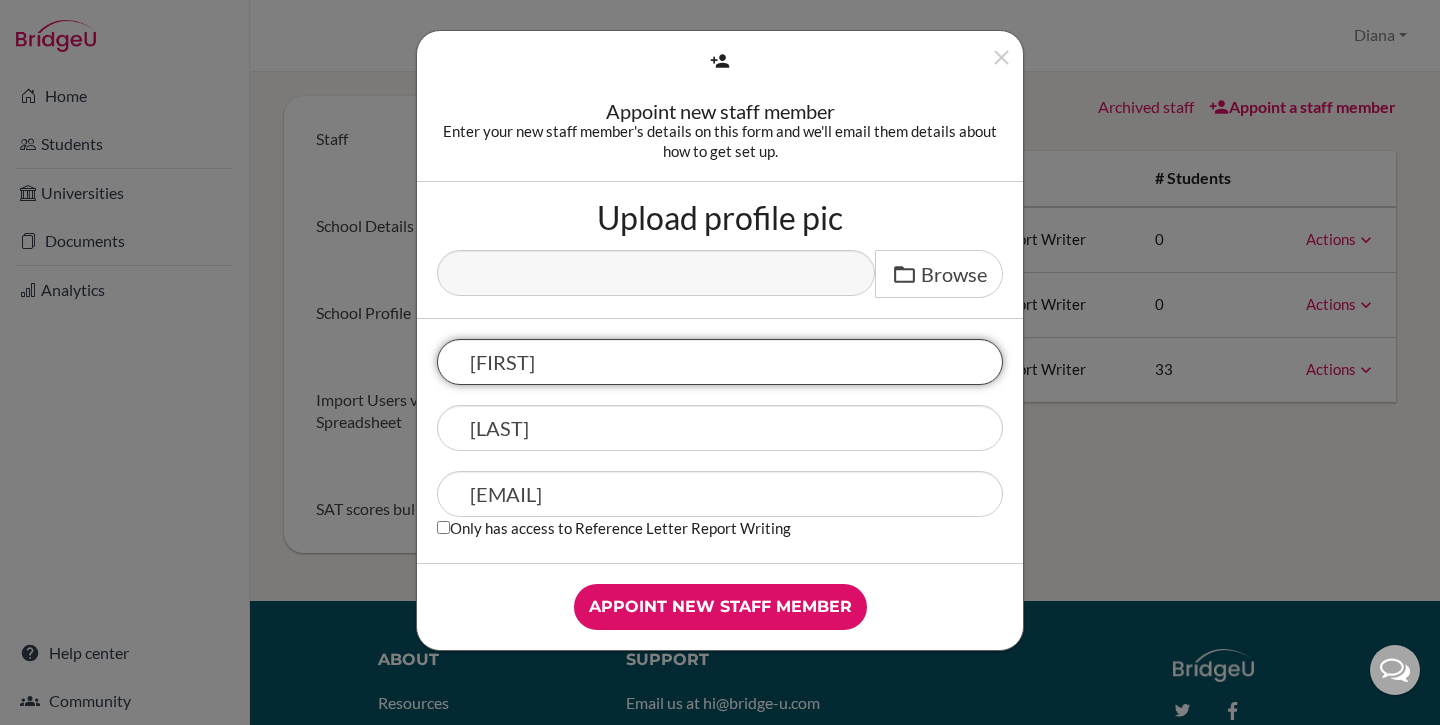 type on "[FIRST]" 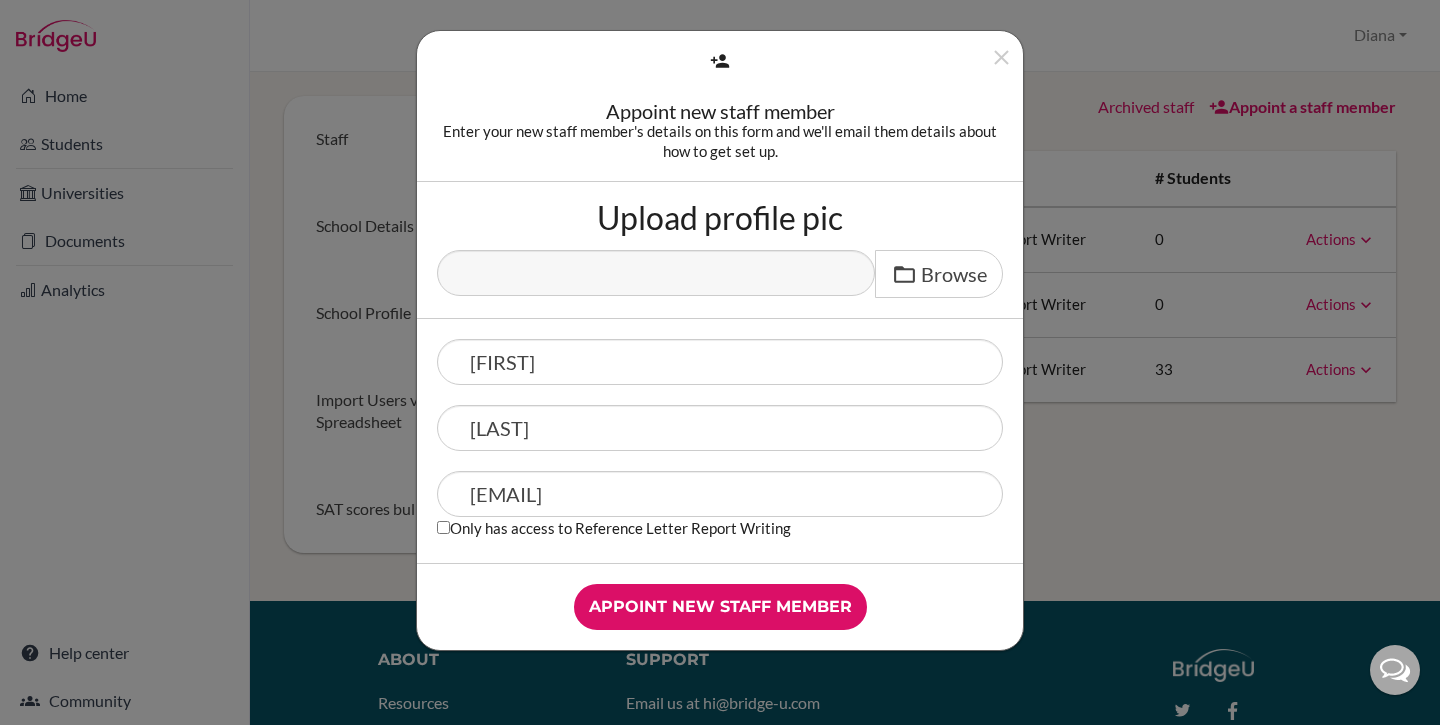 click on "Appoint new staff member
Enter your new staff member's details on this form and we'll email them details about how to get set up." at bounding box center (720, 106) 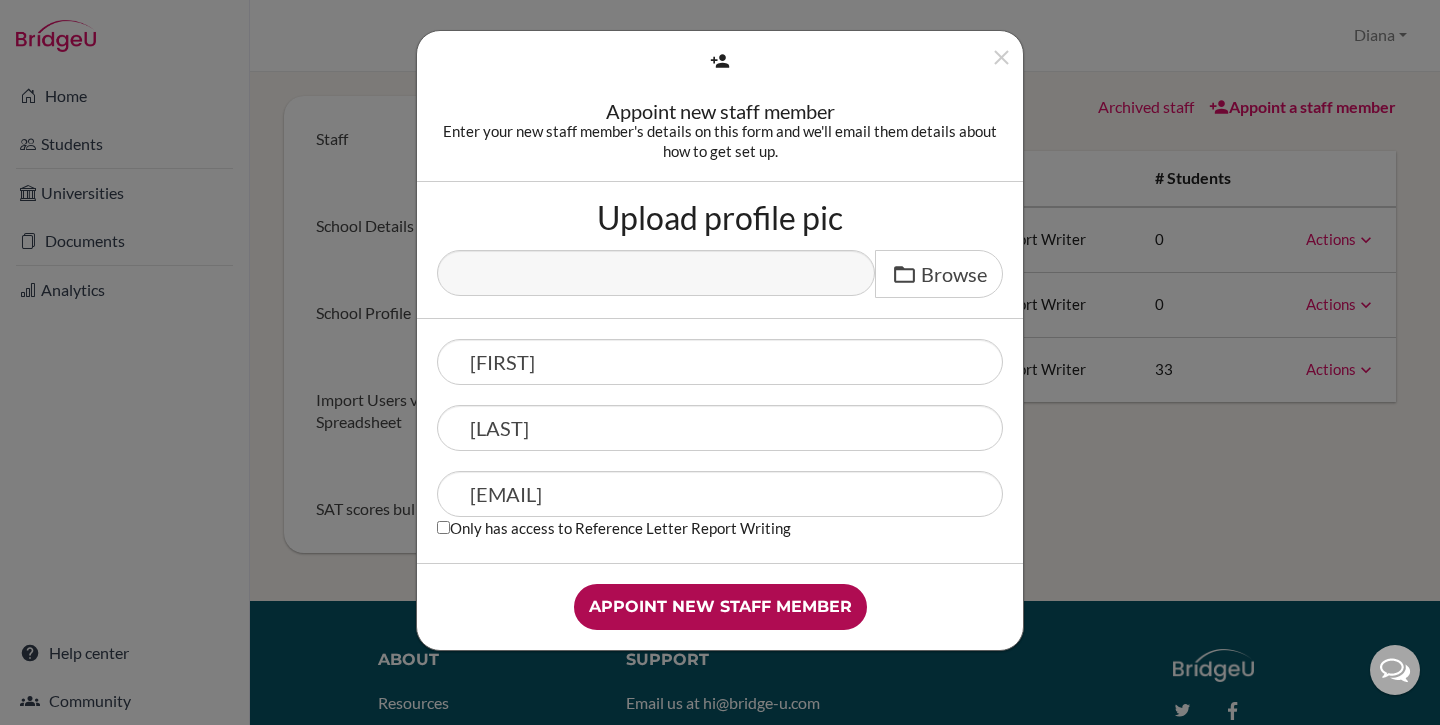 click on "Appoint new staff member" at bounding box center (720, 607) 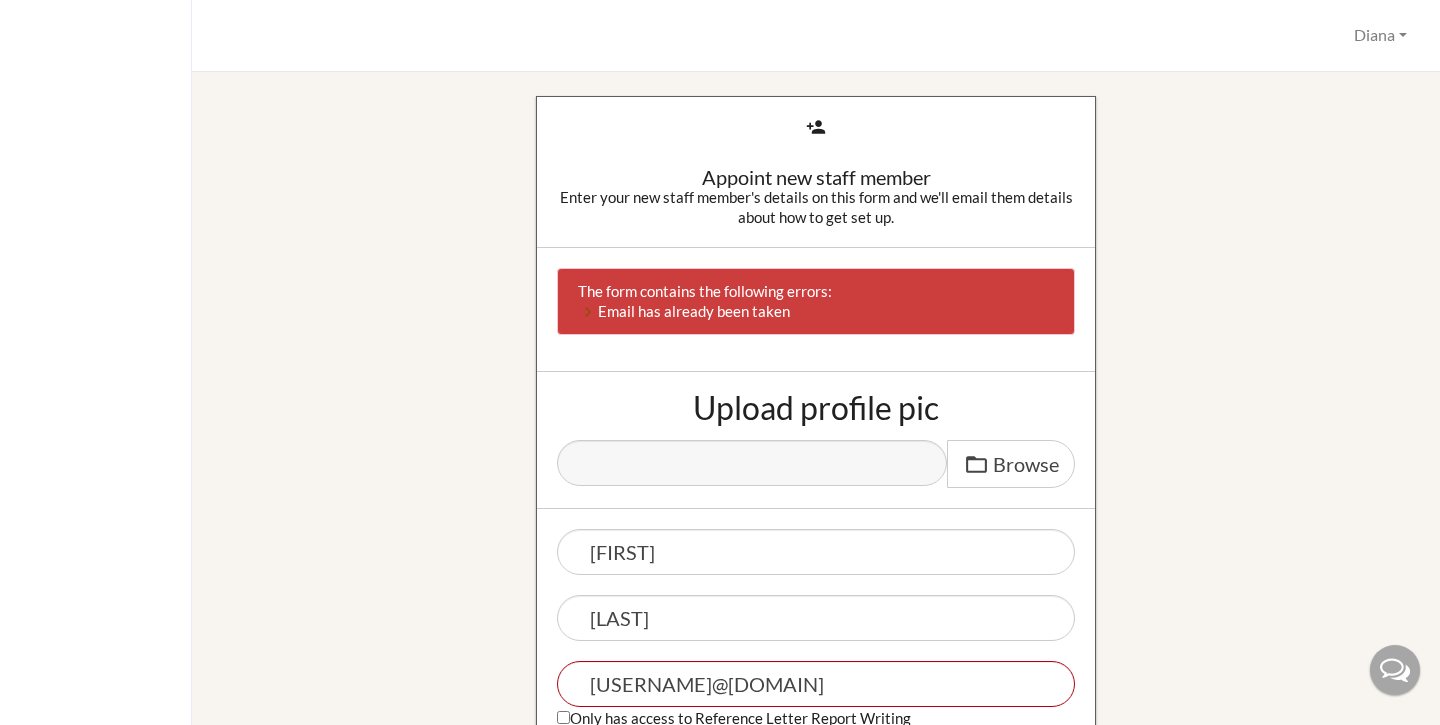 scroll, scrollTop: 0, scrollLeft: 0, axis: both 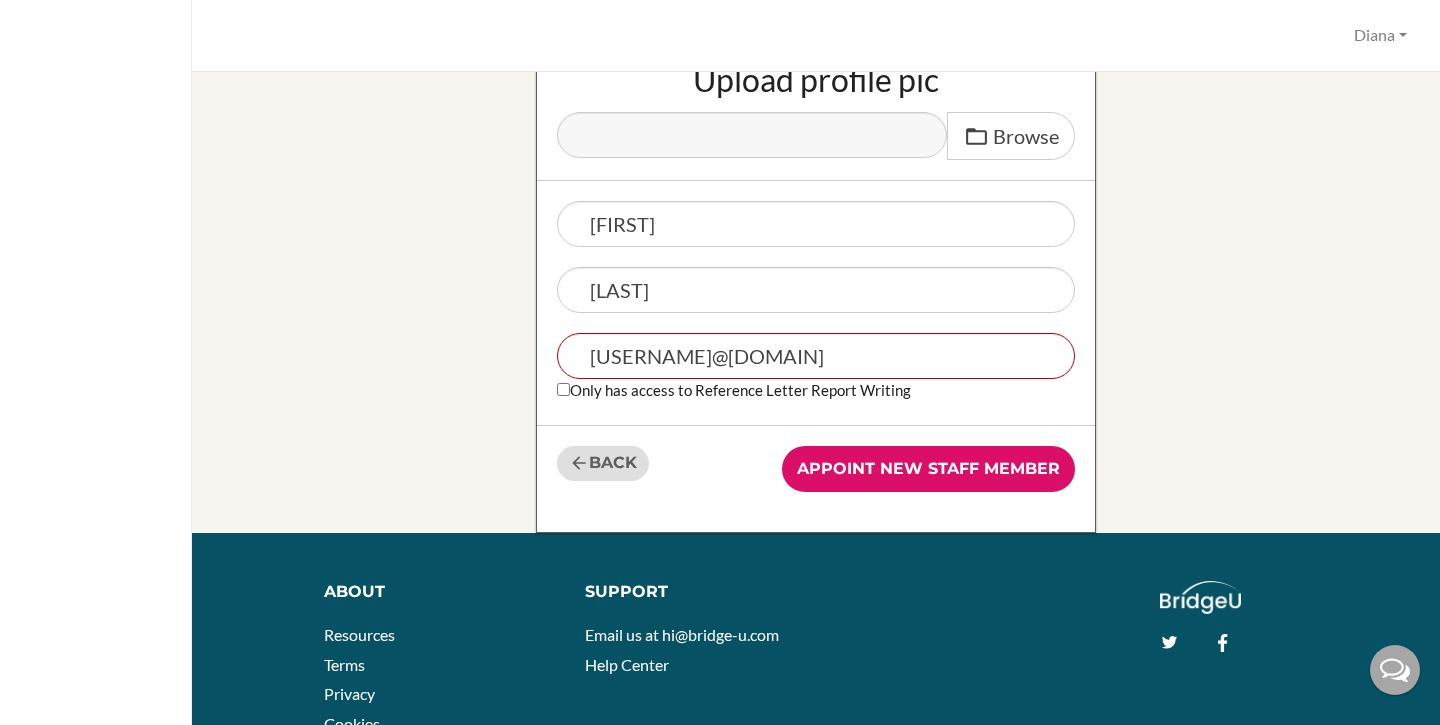 click on "Back" at bounding box center (603, 463) 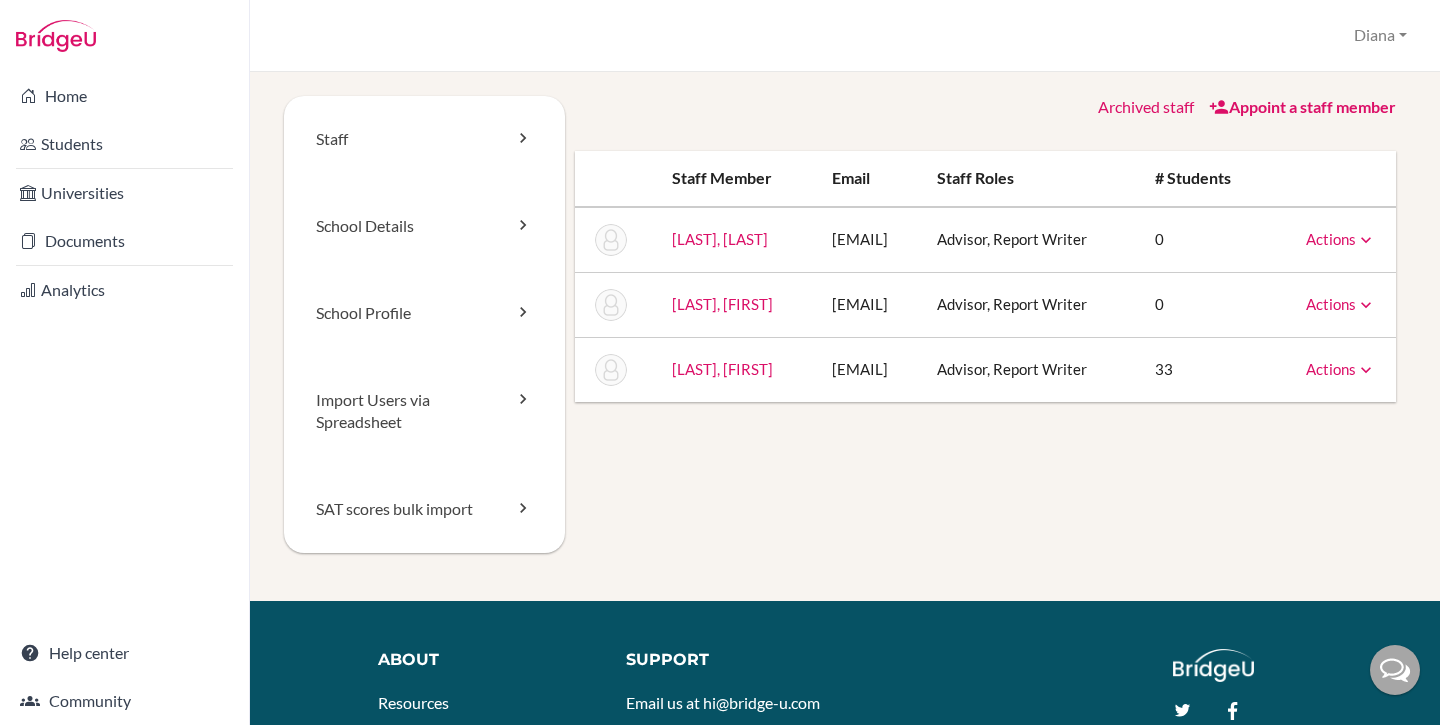 scroll, scrollTop: 0, scrollLeft: 0, axis: both 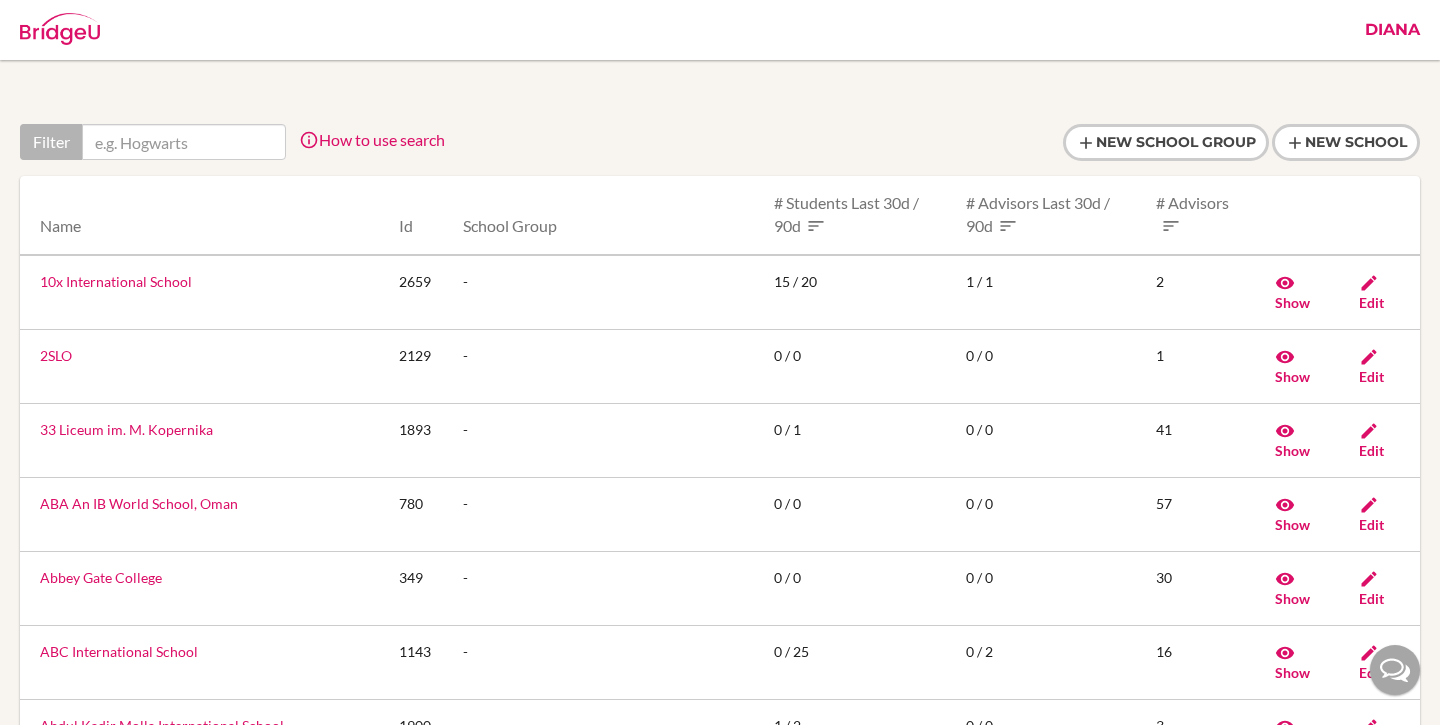 click on "Diana" at bounding box center (1392, 30) 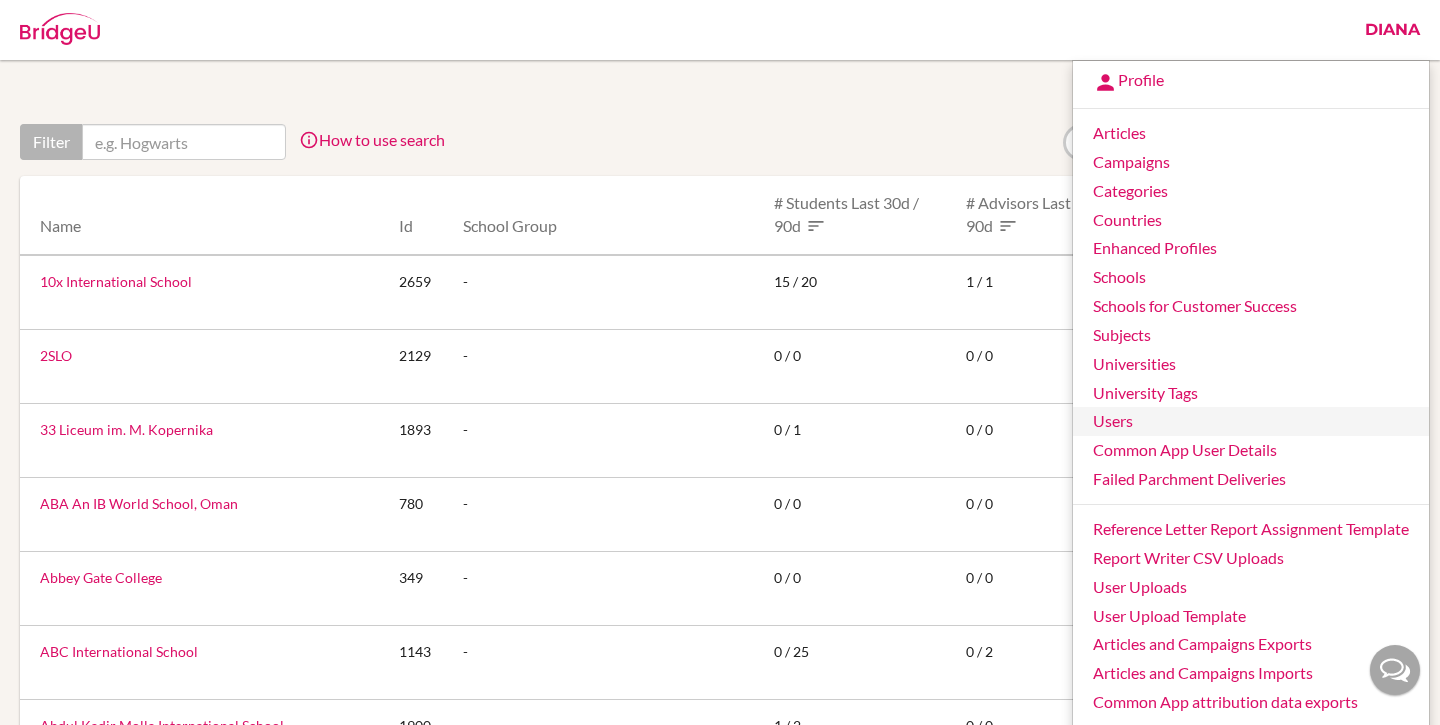 click on "Users" at bounding box center (1251, 421) 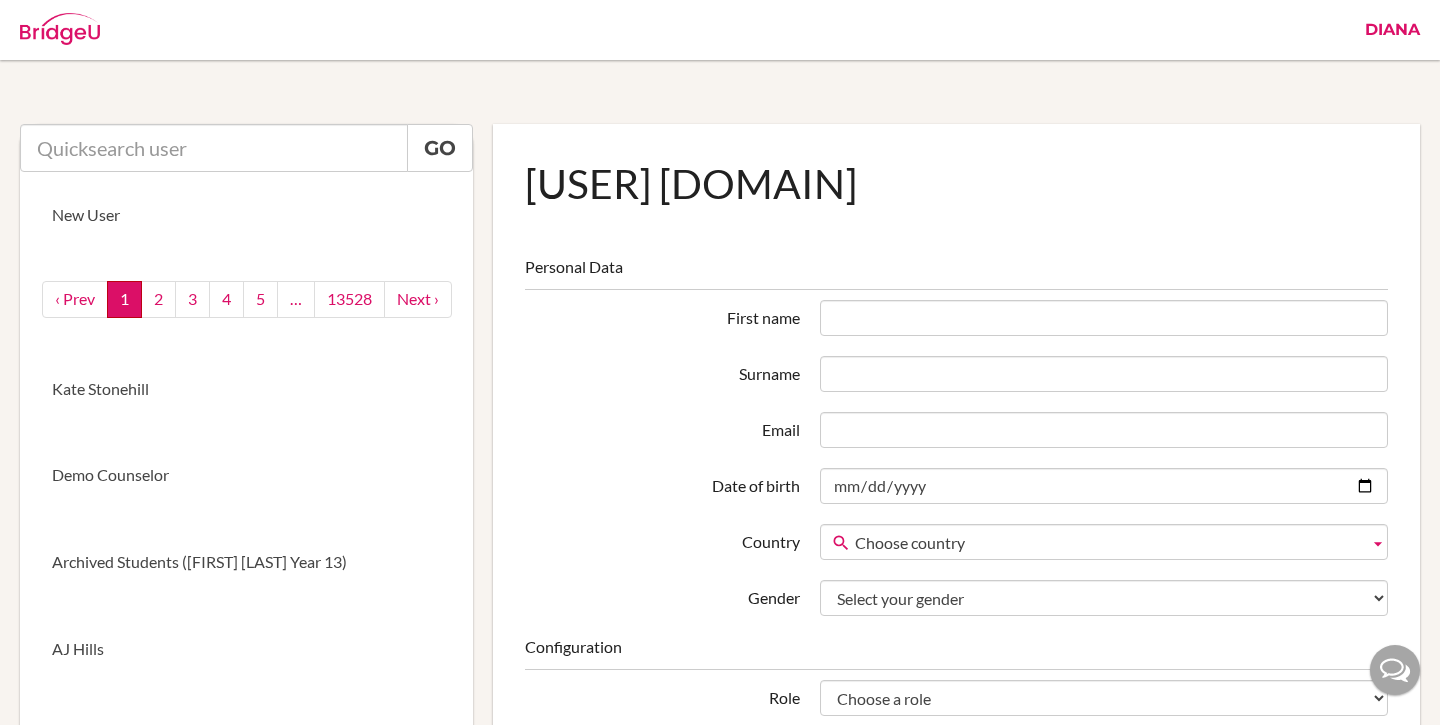 scroll, scrollTop: 0, scrollLeft: 0, axis: both 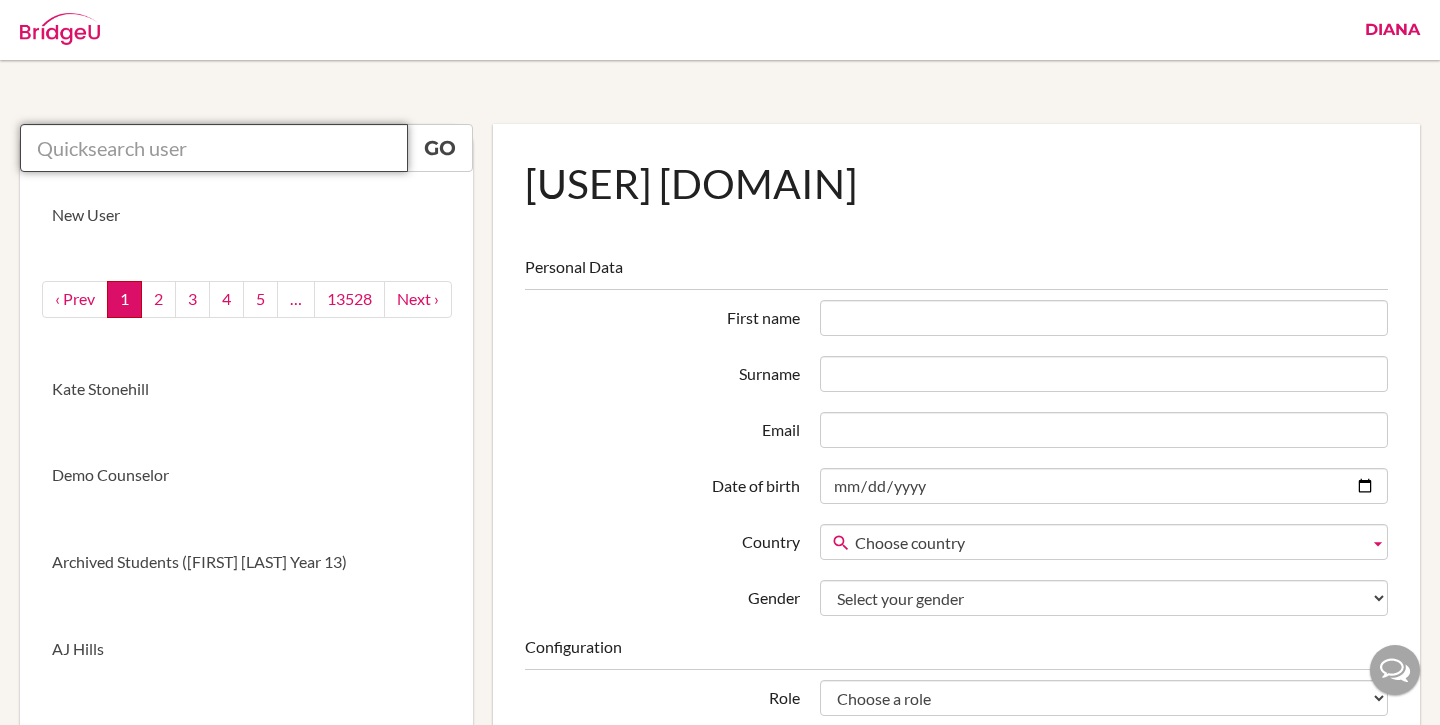 click at bounding box center [214, 148] 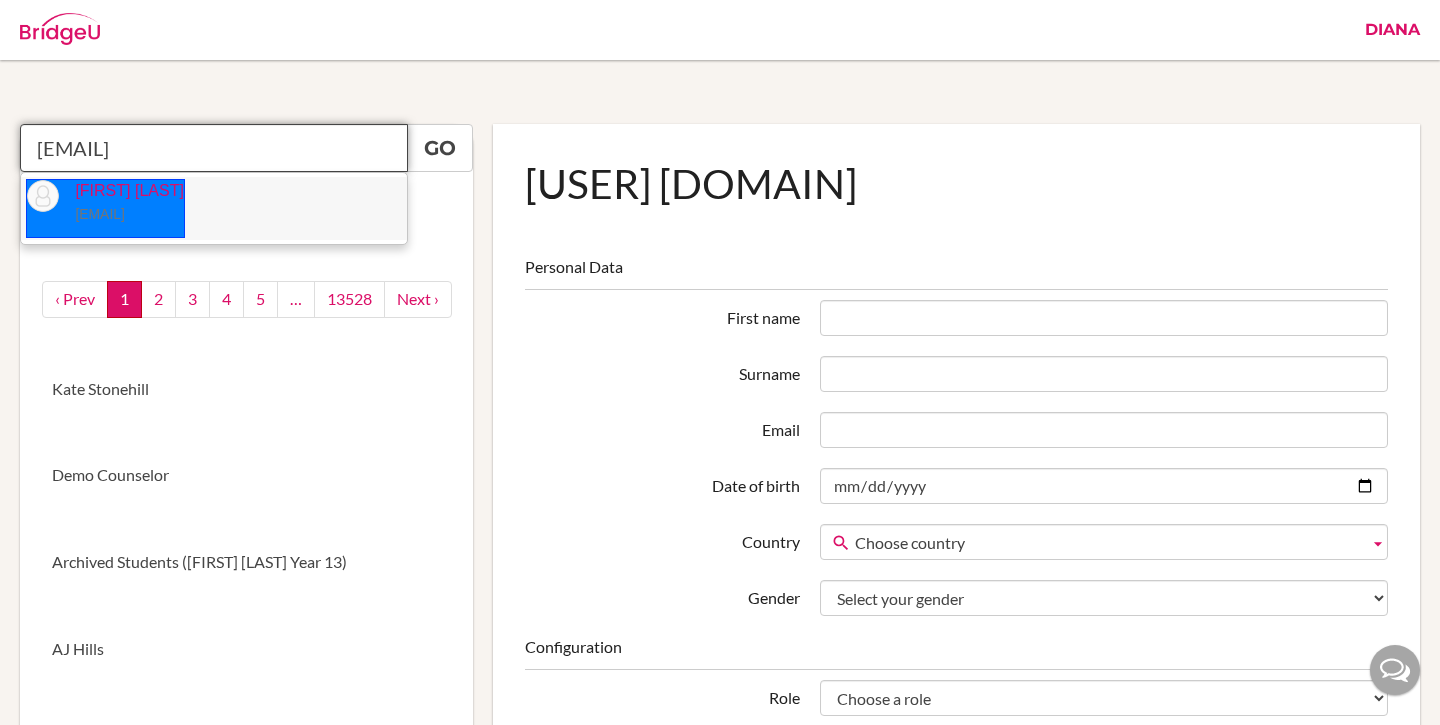click on "[EMAIL]" at bounding box center [99, 214] 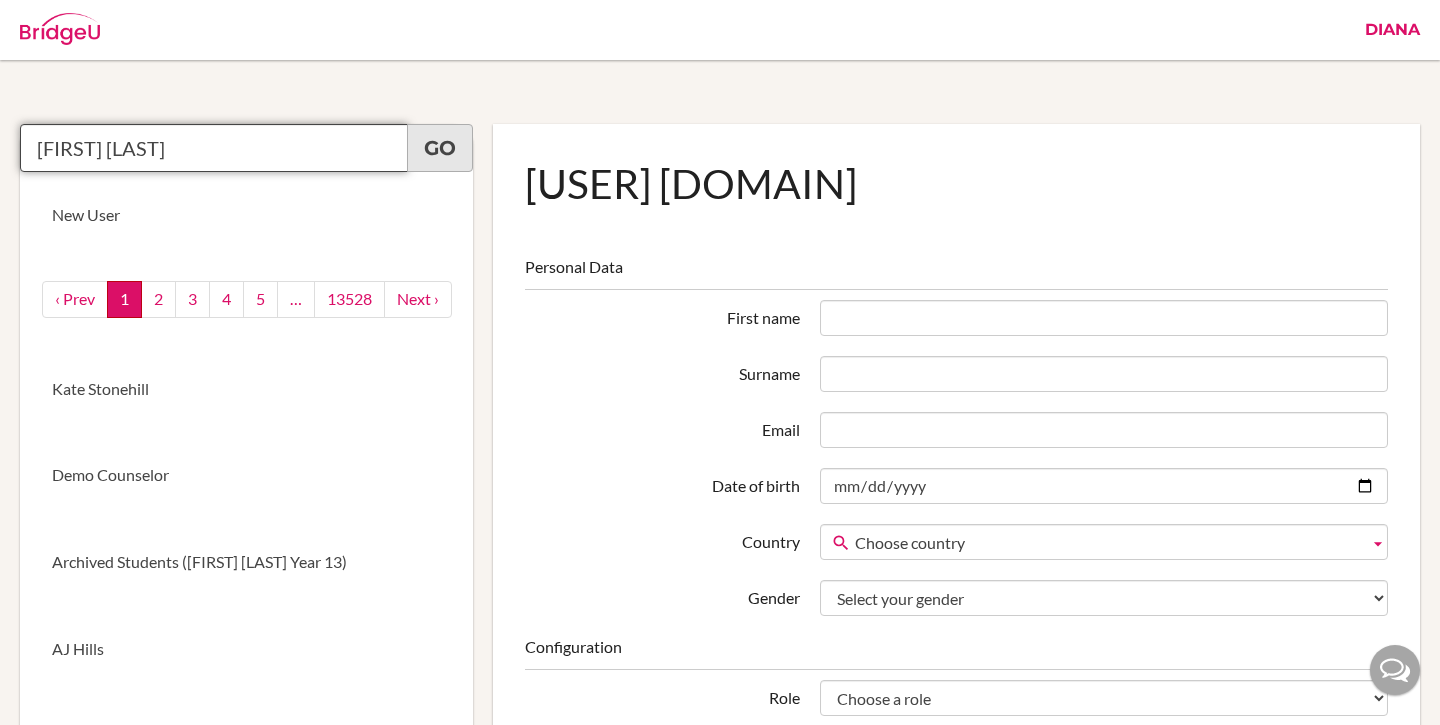 type on "[FIRST] [LAST]" 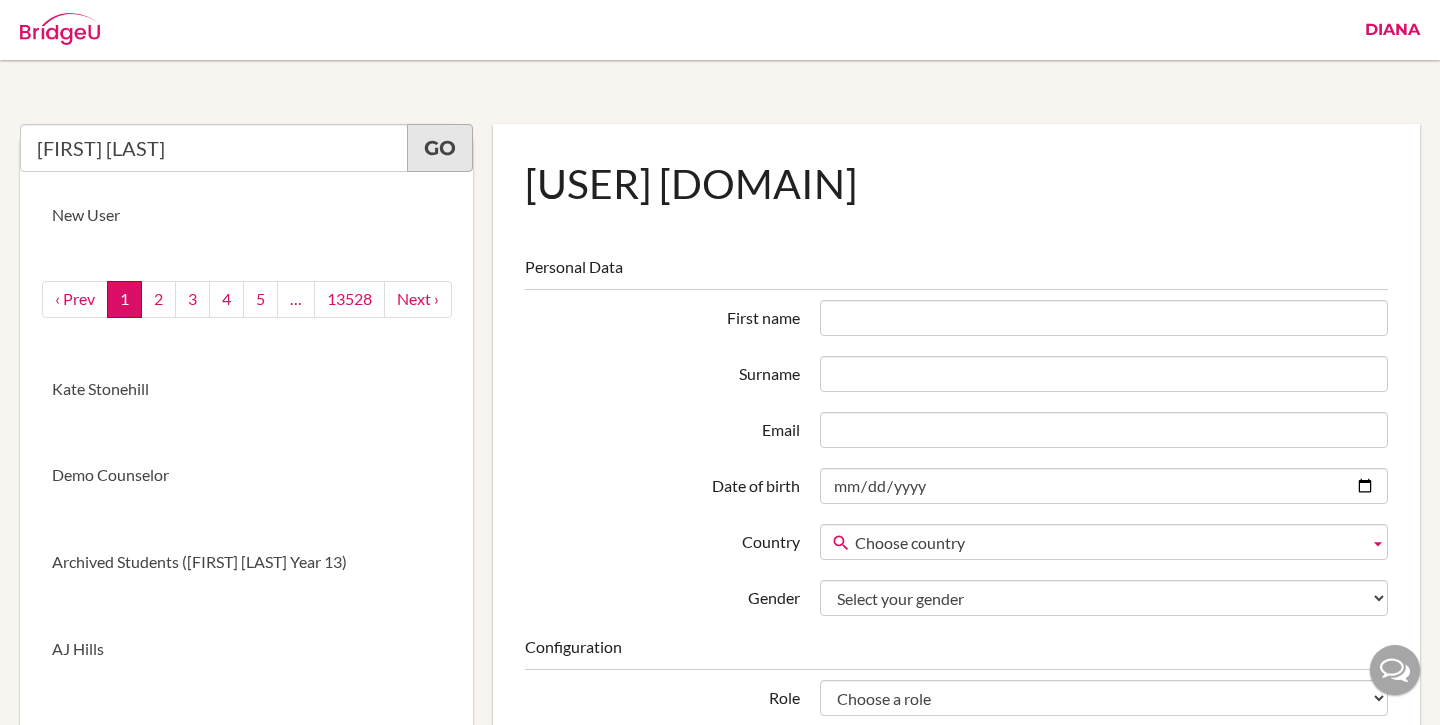 click on "Go" at bounding box center (440, 148) 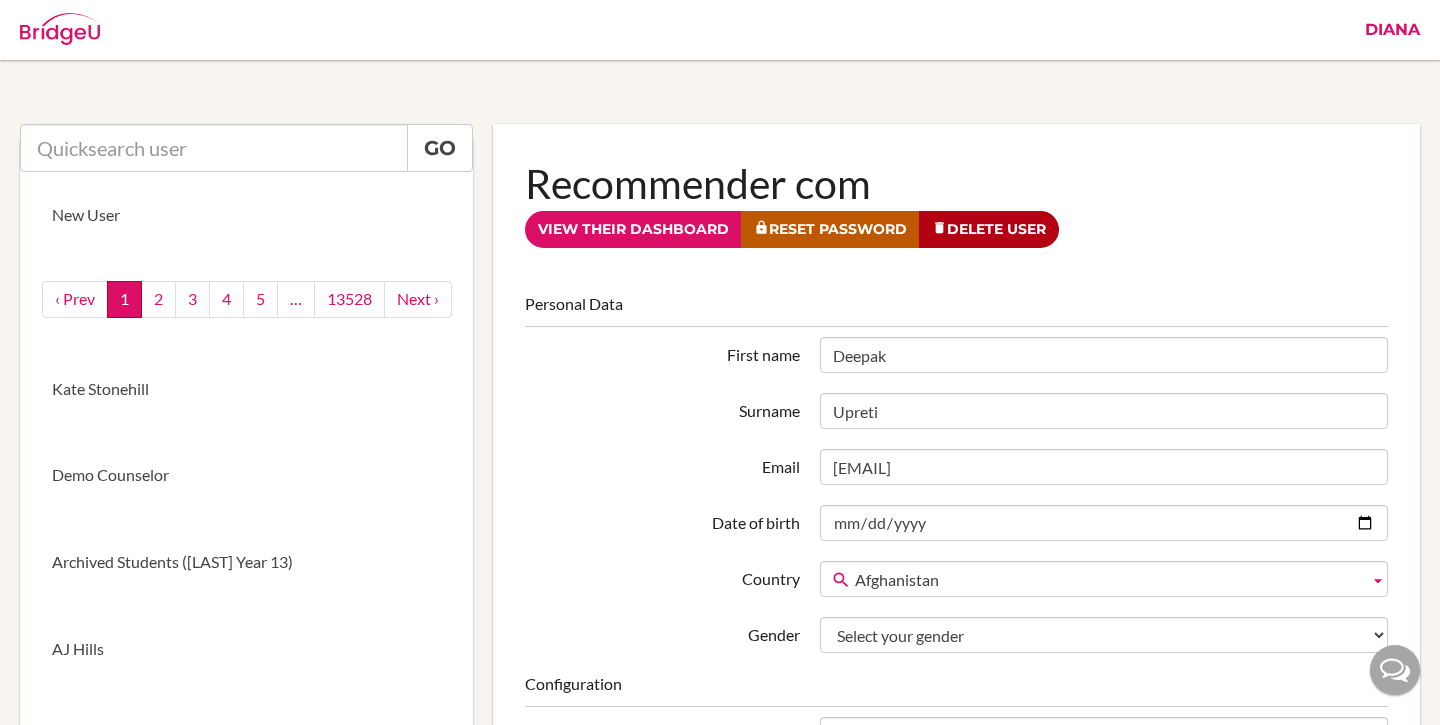 scroll, scrollTop: 0, scrollLeft: 0, axis: both 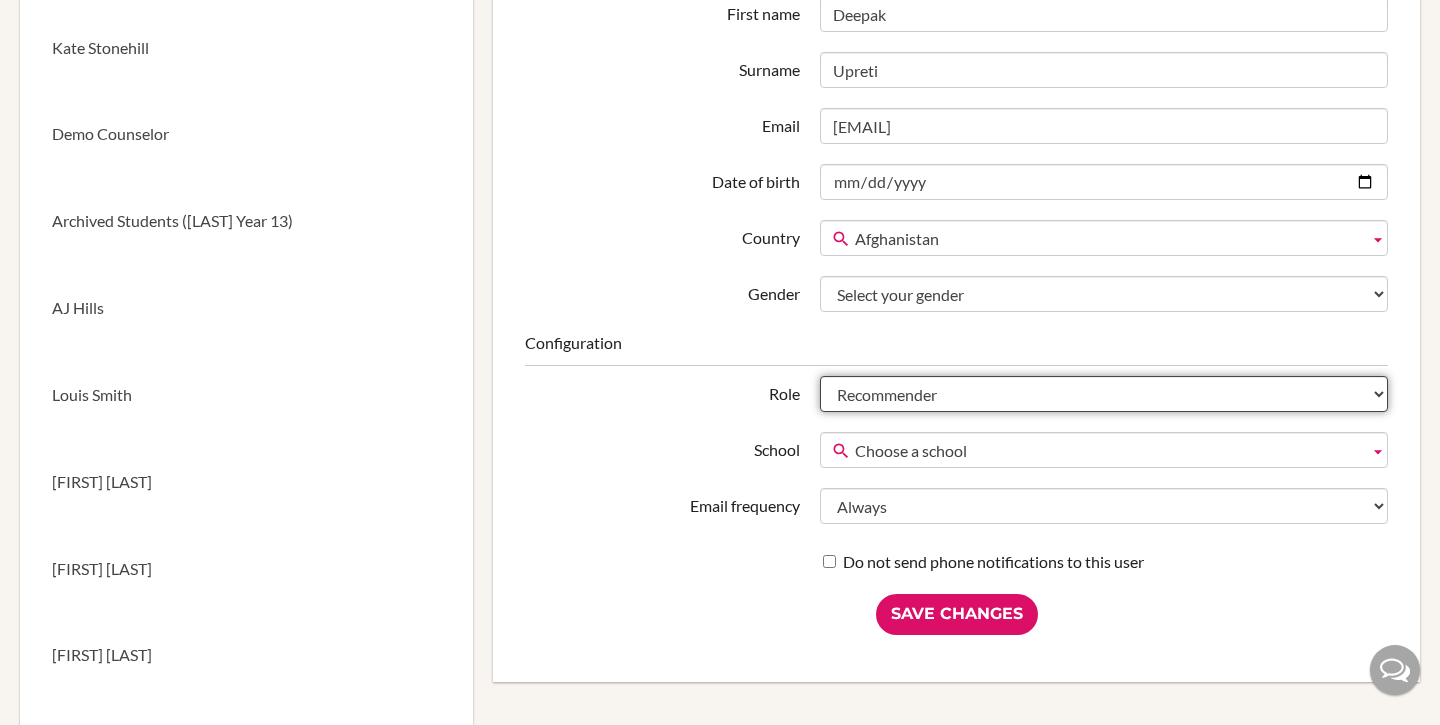 click on "Student
Staff
Admin
Parent
Group admin
Recommender" at bounding box center (1104, 394) 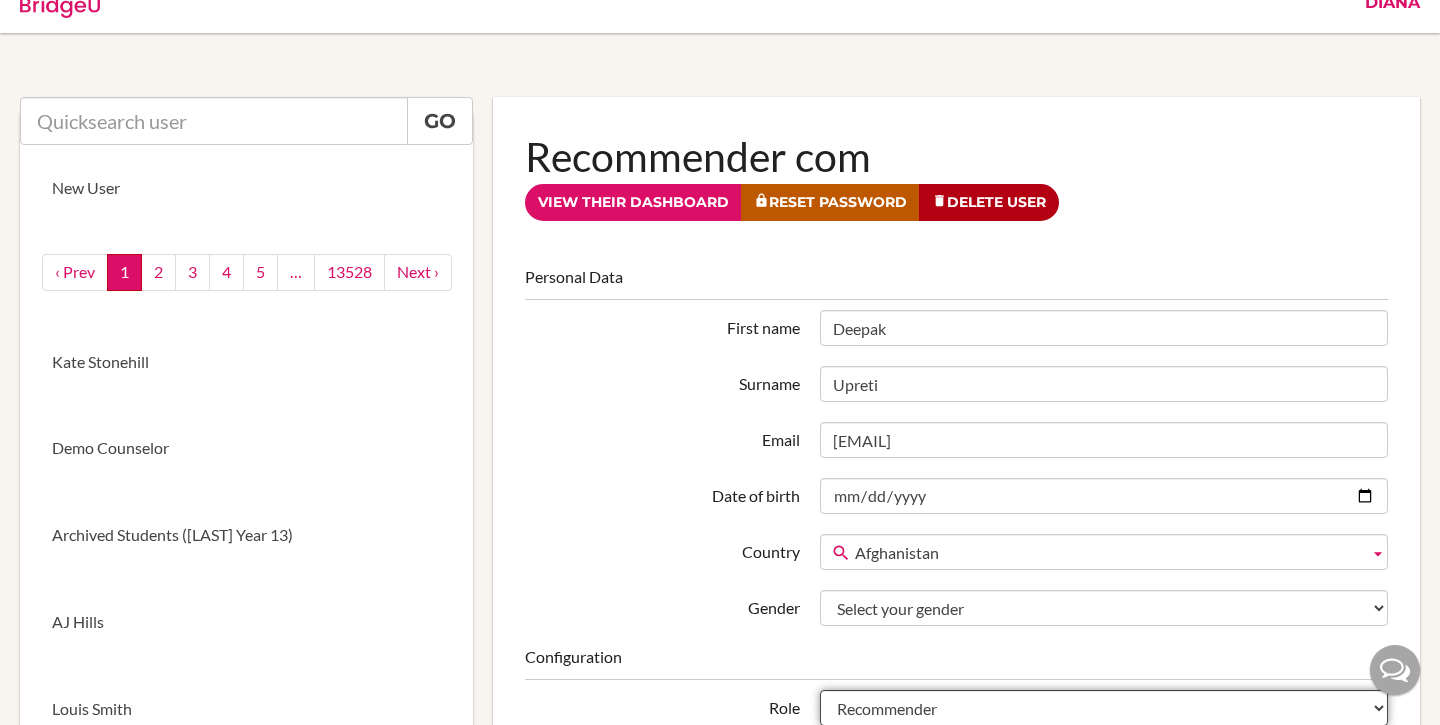 scroll, scrollTop: 25, scrollLeft: 0, axis: vertical 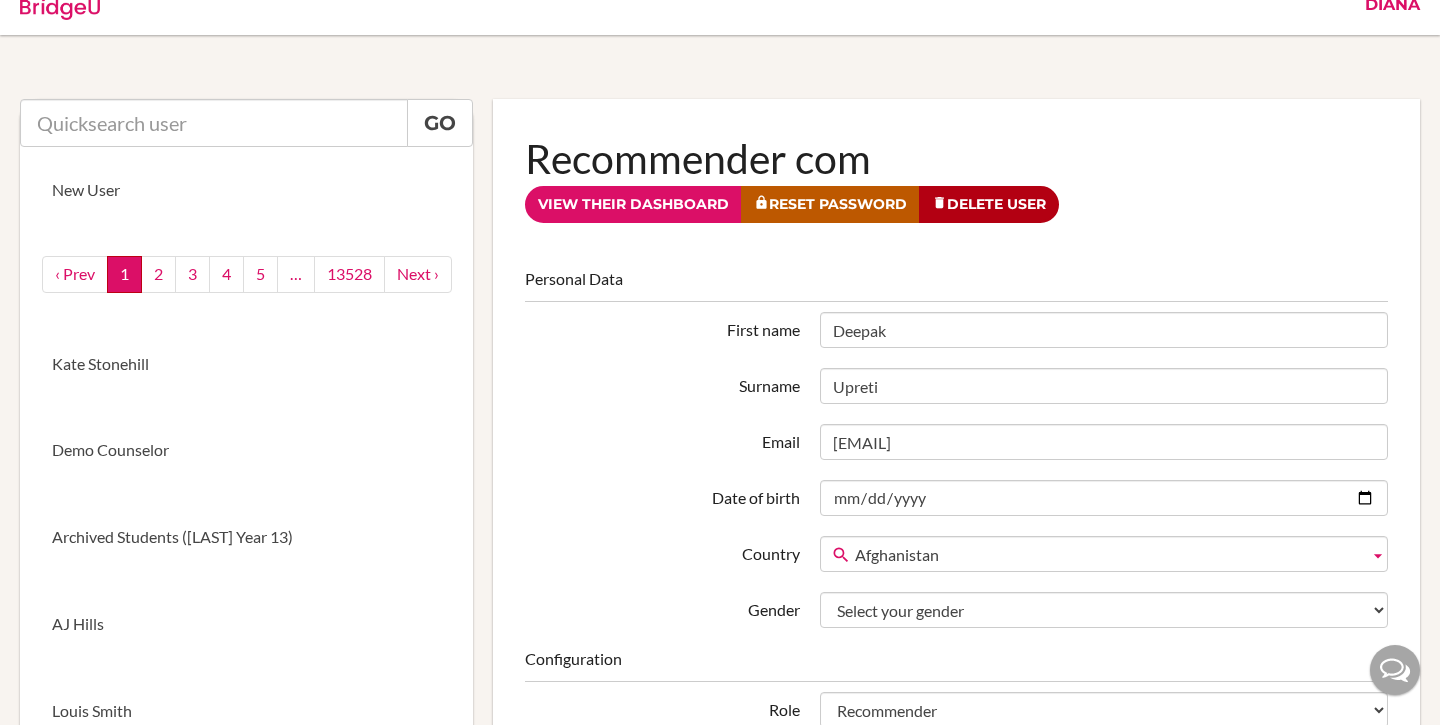 click on "Personal Data" at bounding box center (956, 285) 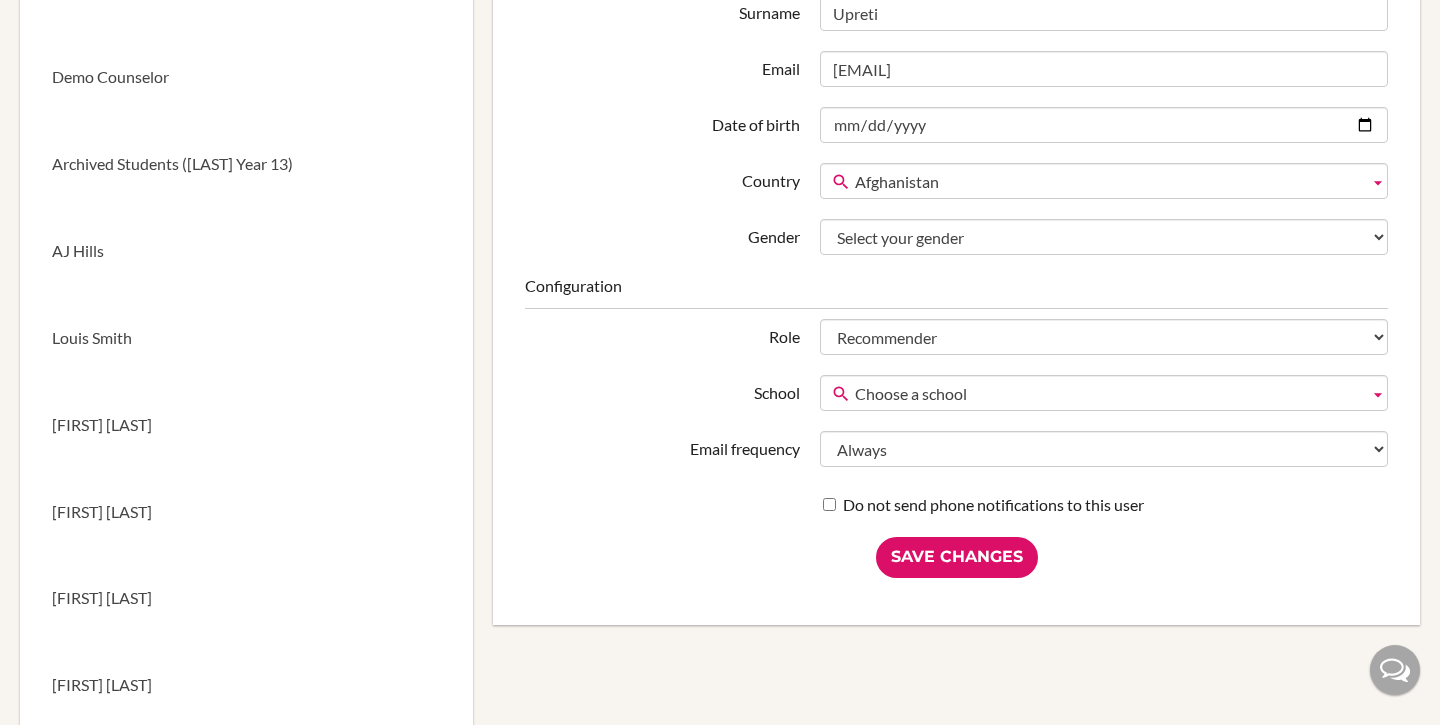 scroll, scrollTop: 402, scrollLeft: 0, axis: vertical 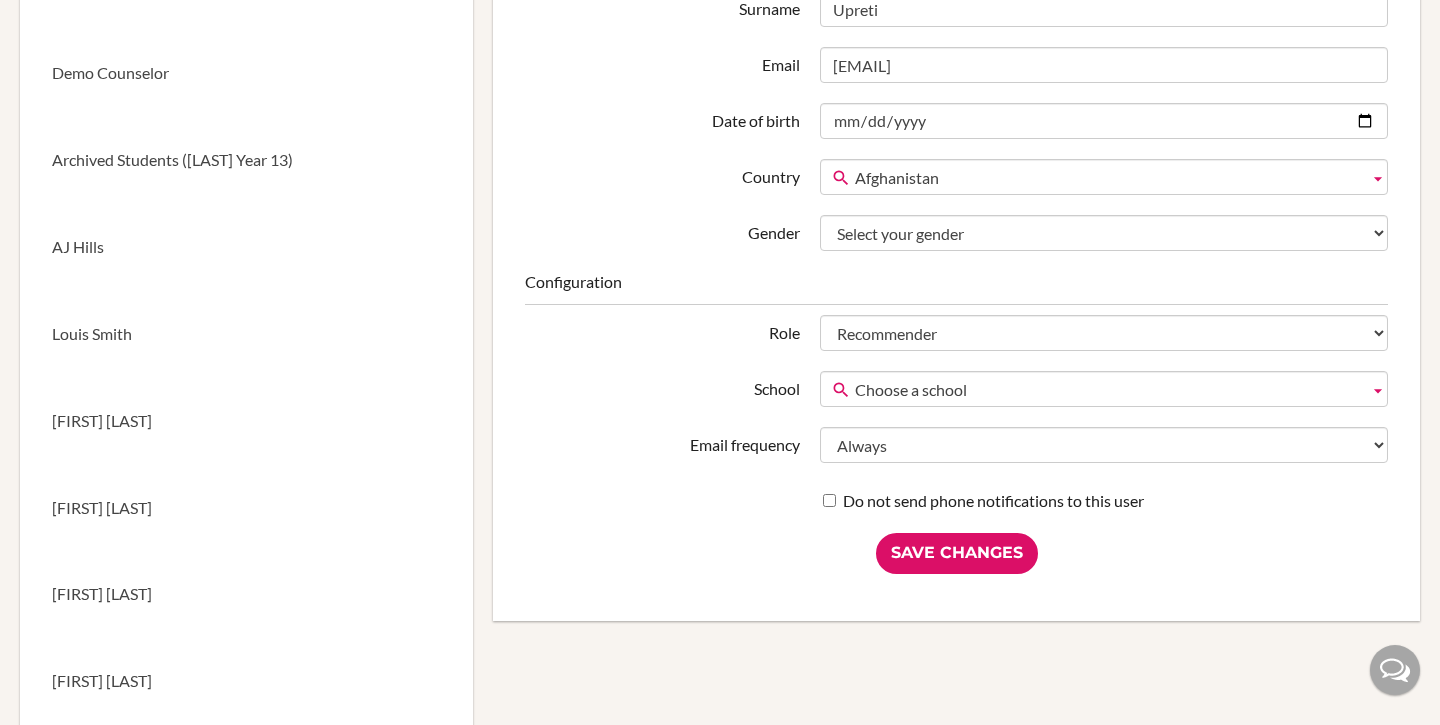 click on "Choose a school" at bounding box center (1108, 390) 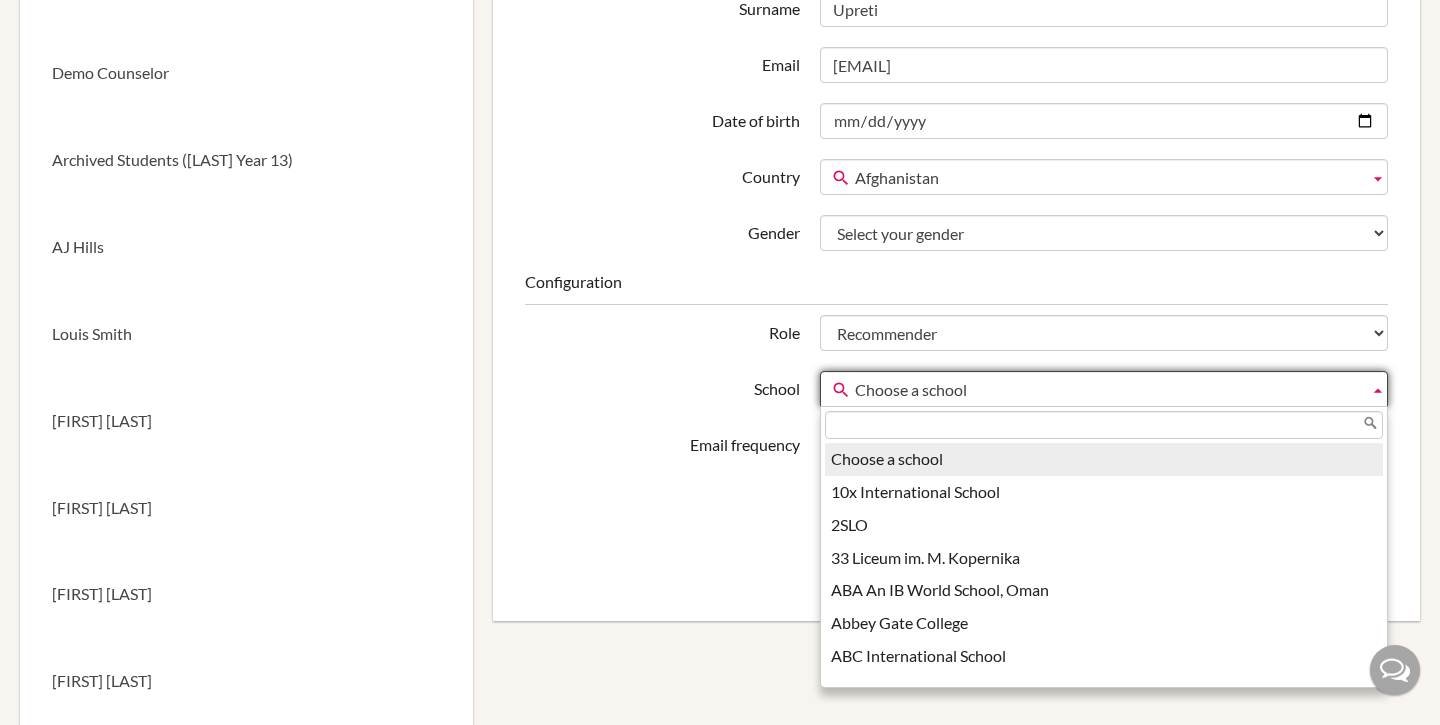 click on "Configuration" at bounding box center [956, 288] 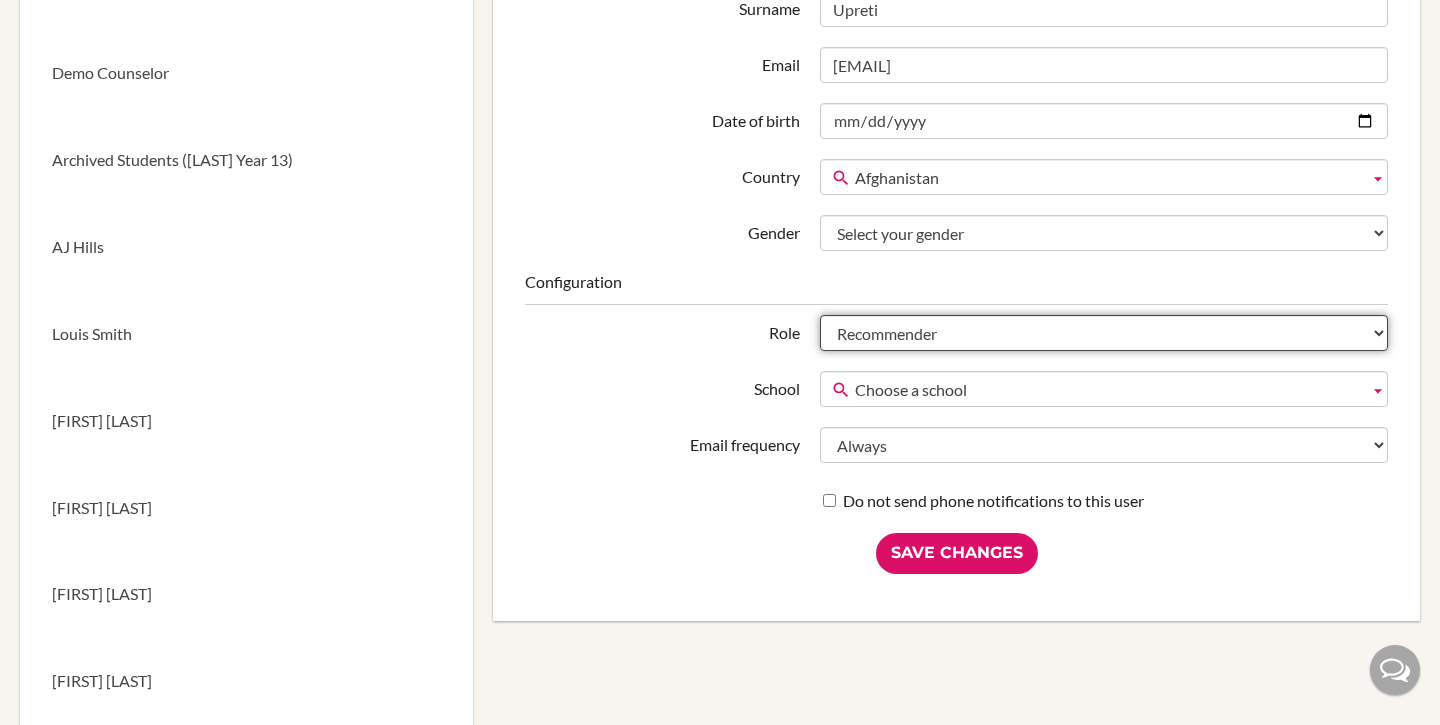 click on "Student
Staff
Admin
Parent
Group admin
Recommender" at bounding box center [1104, 333] 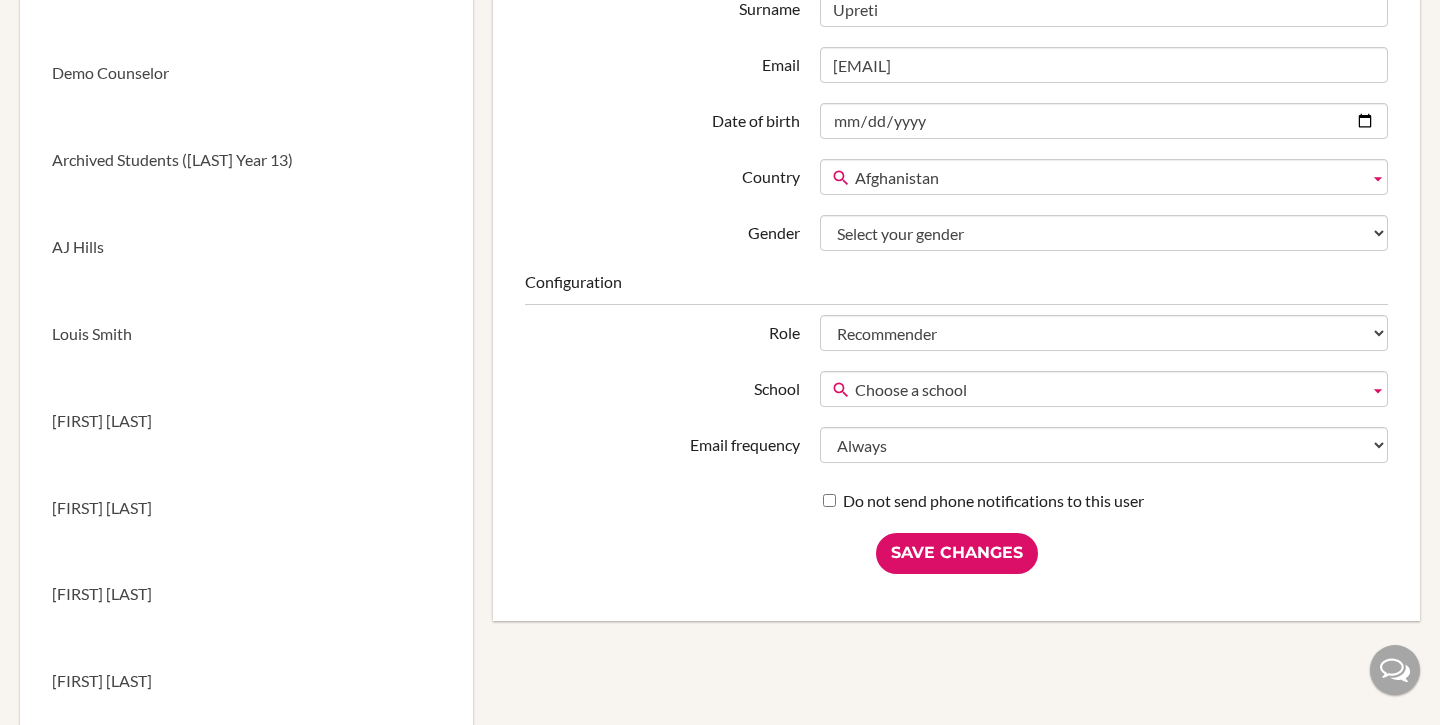 click on "Choose a school" at bounding box center (1108, 390) 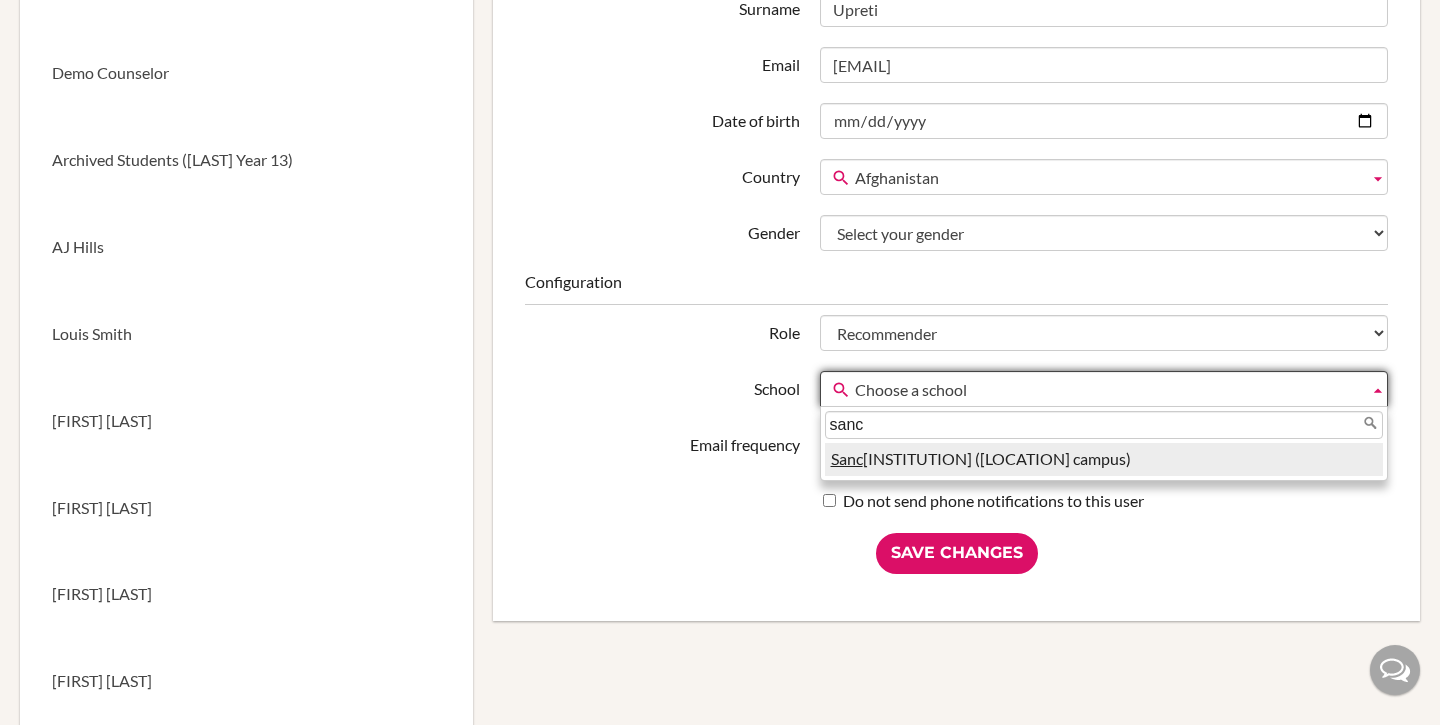 type on "sanc" 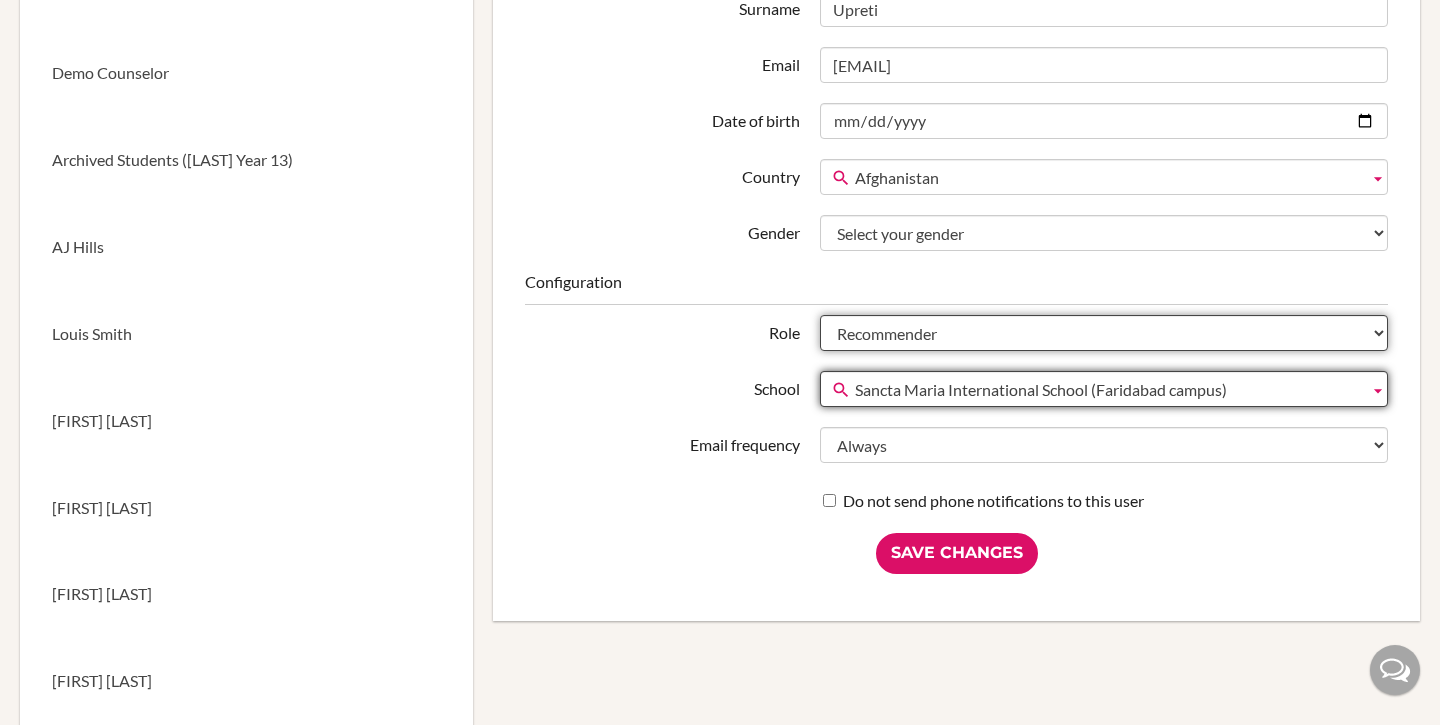 click on "Student
Staff
Admin
Parent
Group admin
Recommender" at bounding box center (1104, 333) 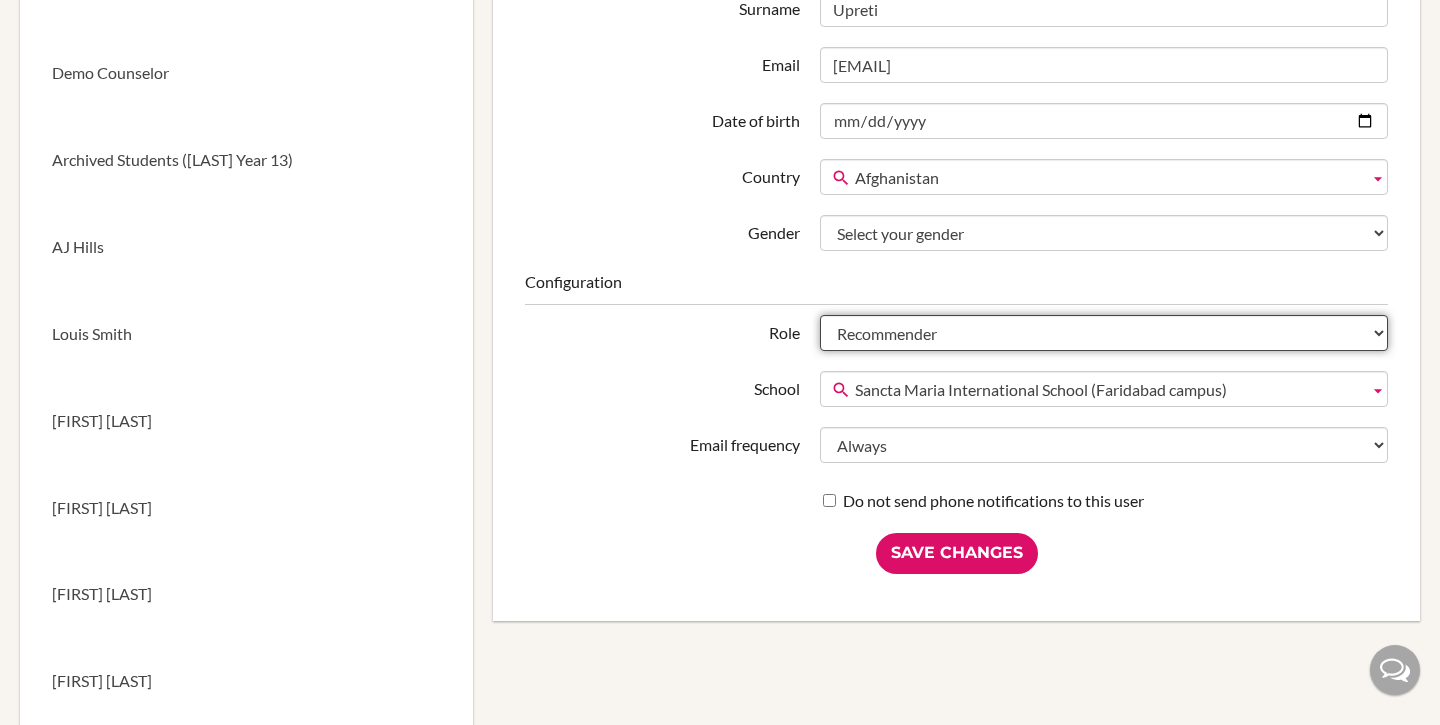 select on "staff" 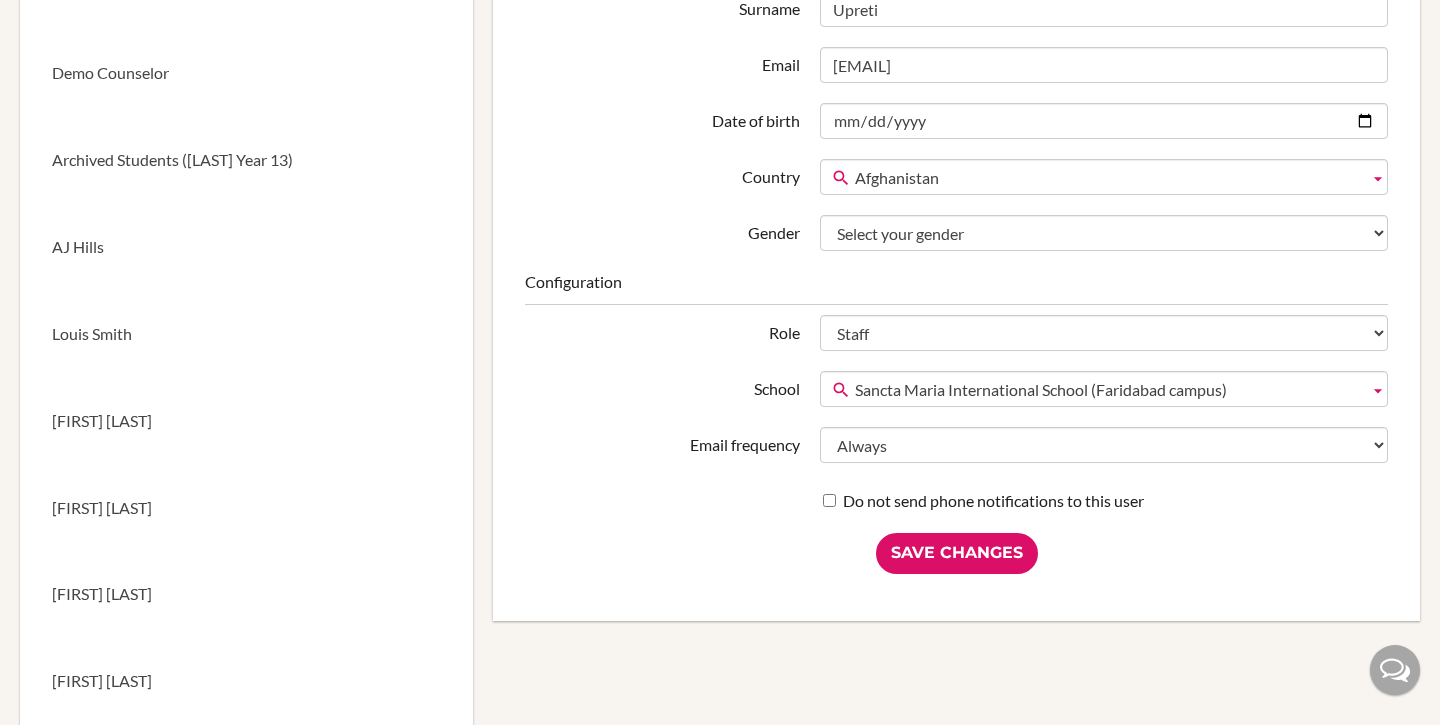 click on "Configuration" at bounding box center [956, 288] 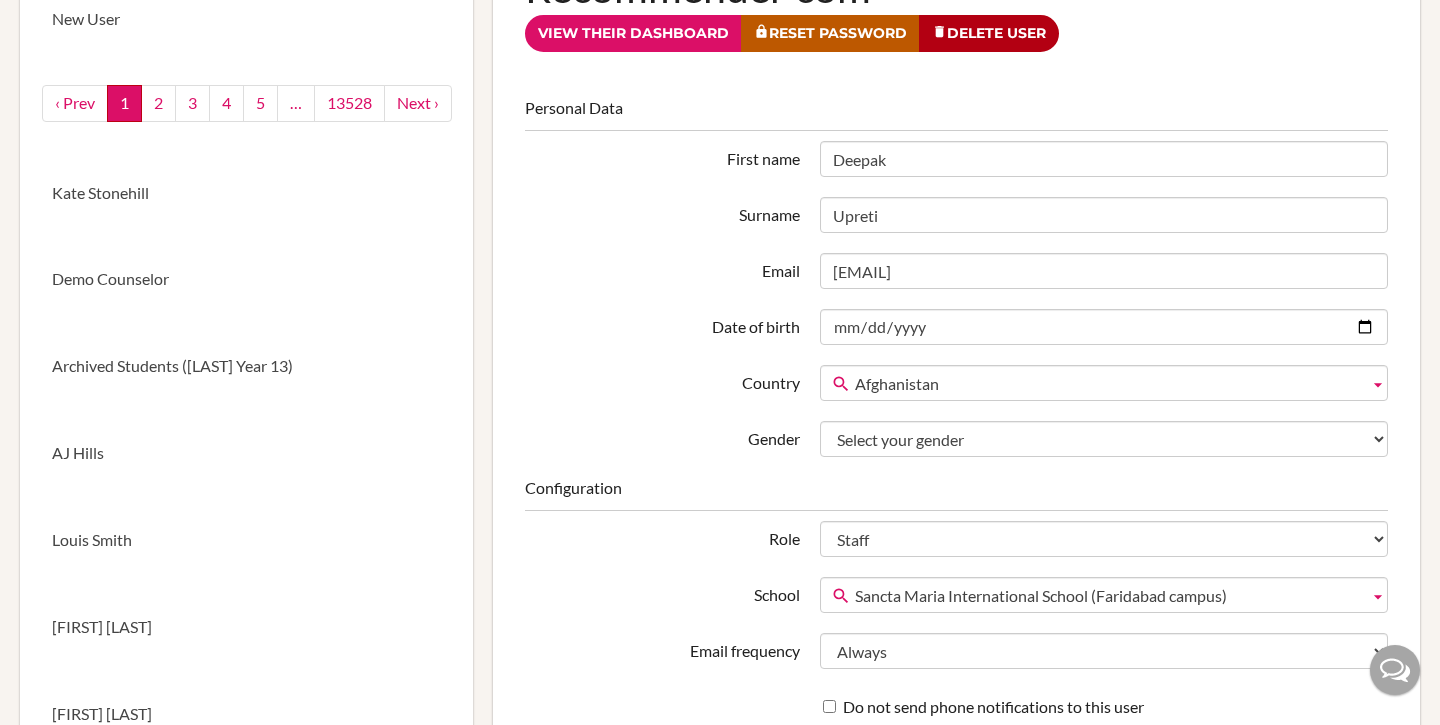scroll, scrollTop: 240, scrollLeft: 0, axis: vertical 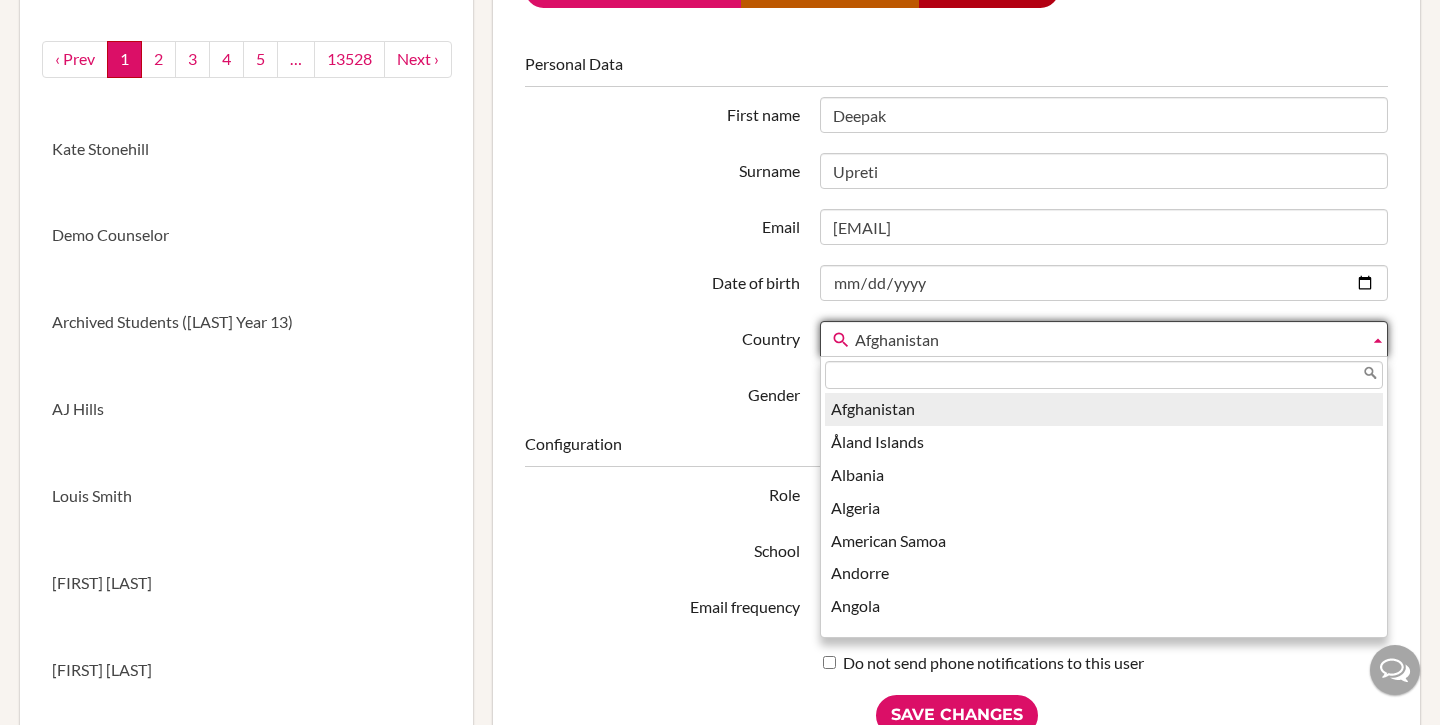 click on "Afghanistan" at bounding box center (1108, 340) 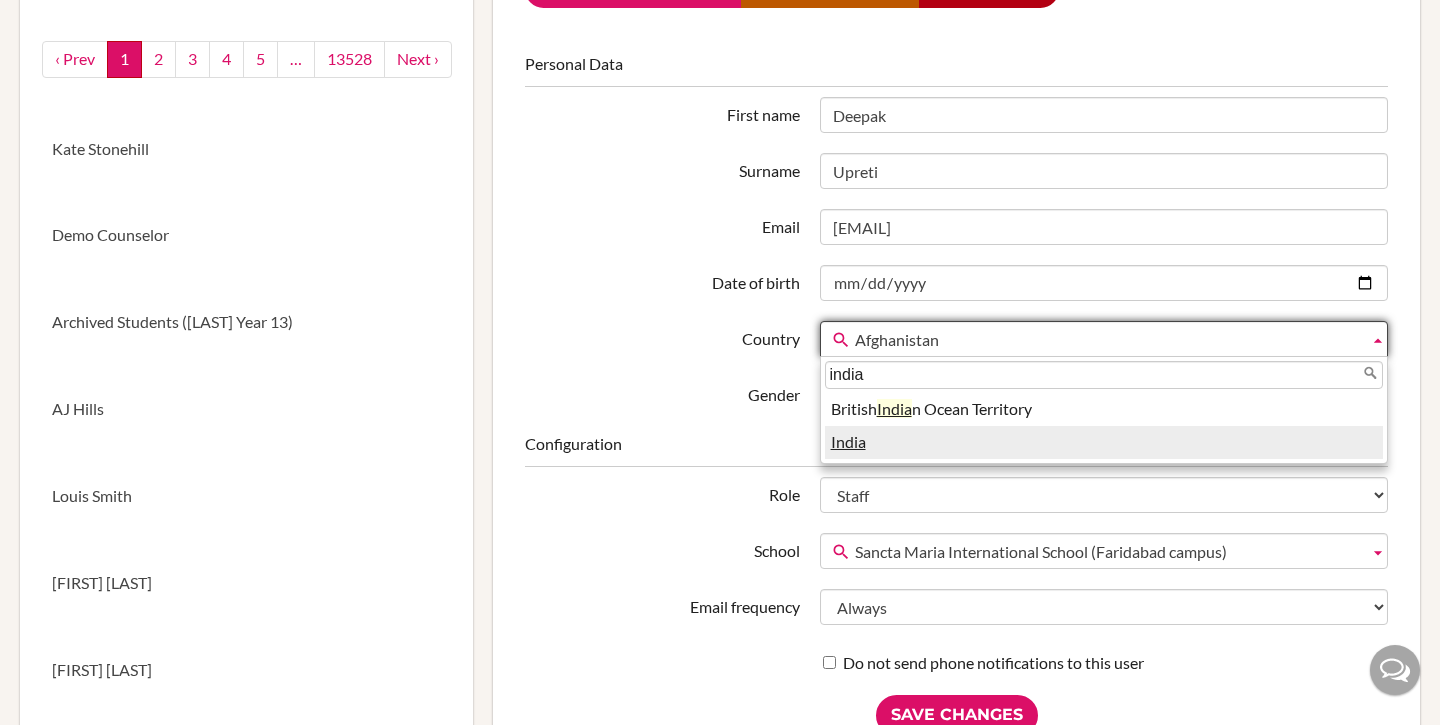 type on "india" 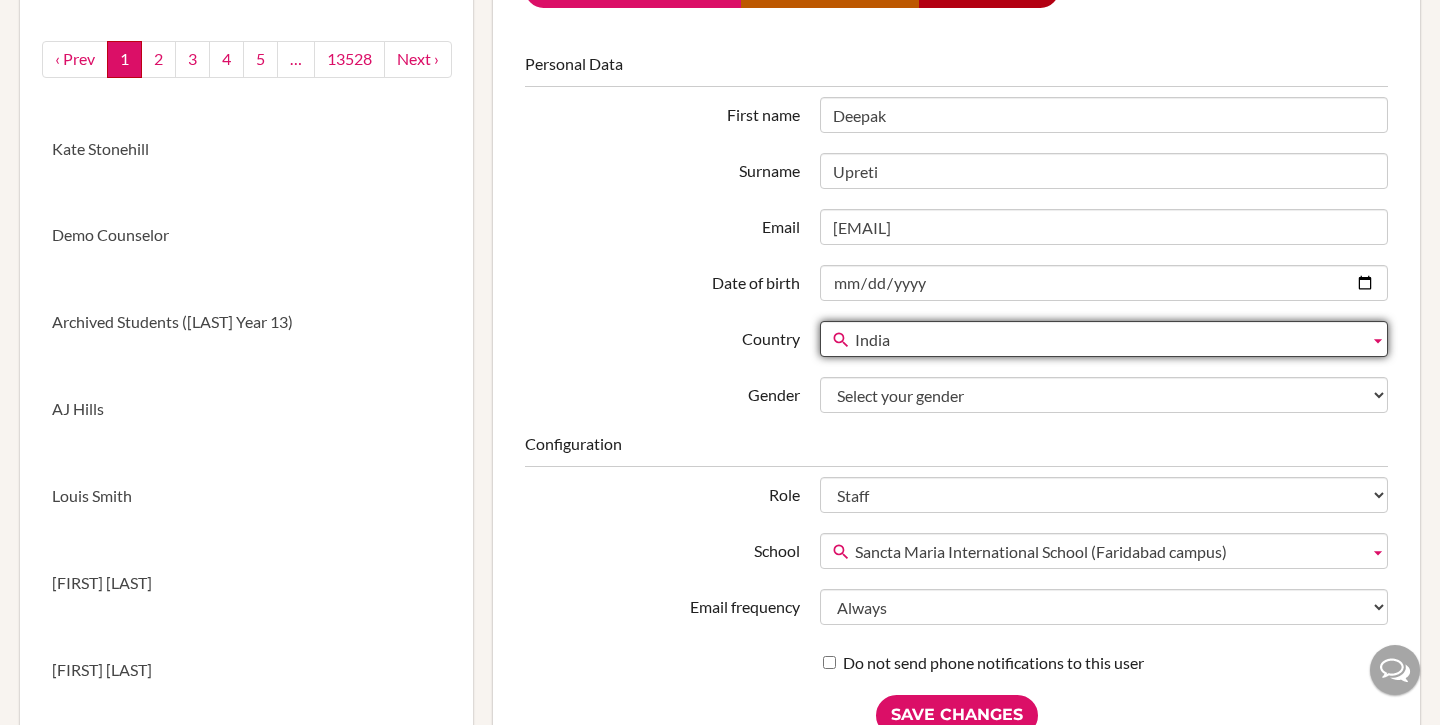 click on "Personal Data
First name
Deepak
Surname
Upreti
Email
deepak.upreti@sanctamaria.co.in
Date of birth
Country
Afghanistan
Åland Islands
Albania
Algeria
American Samoa
Andorre
Angola
Anguilla
Antarctica
Antigua and Barbuda
Argentina
Armenia
Aruba
Australia
Austria
Azerbaijan
Bahamas
Bahrain
Bangladesh
Barbados
Belarus
Belgium
Belize
Benin
Bermuda
Bhutan
Bolivia
Bonaire, Sint Eustatius and Saba
Bosnia and Herzegovina
Botswana
Bouvet Island
Brazil
British Indian Ocean Territory
British Virgin Islands
Brunei
Bulgaria
Burkina Faso
Burundi
Cambodia
Cameroon
Canada
Cape Verde
Cayman Islands
Central African Republic
Chad
Chile
China
Christmas Island
Cocos (Keeling) Islands
Colombia
Comoros
Congo
Congo (Dem. Rep.)
Cook Islands
Costa Rica
Côte D'Ivoire
Croatia
Cuba
Curaçao
Cyprus
Czech Republic
Denmark
Djibouti
Dominica
East Timor" at bounding box center [956, 233] 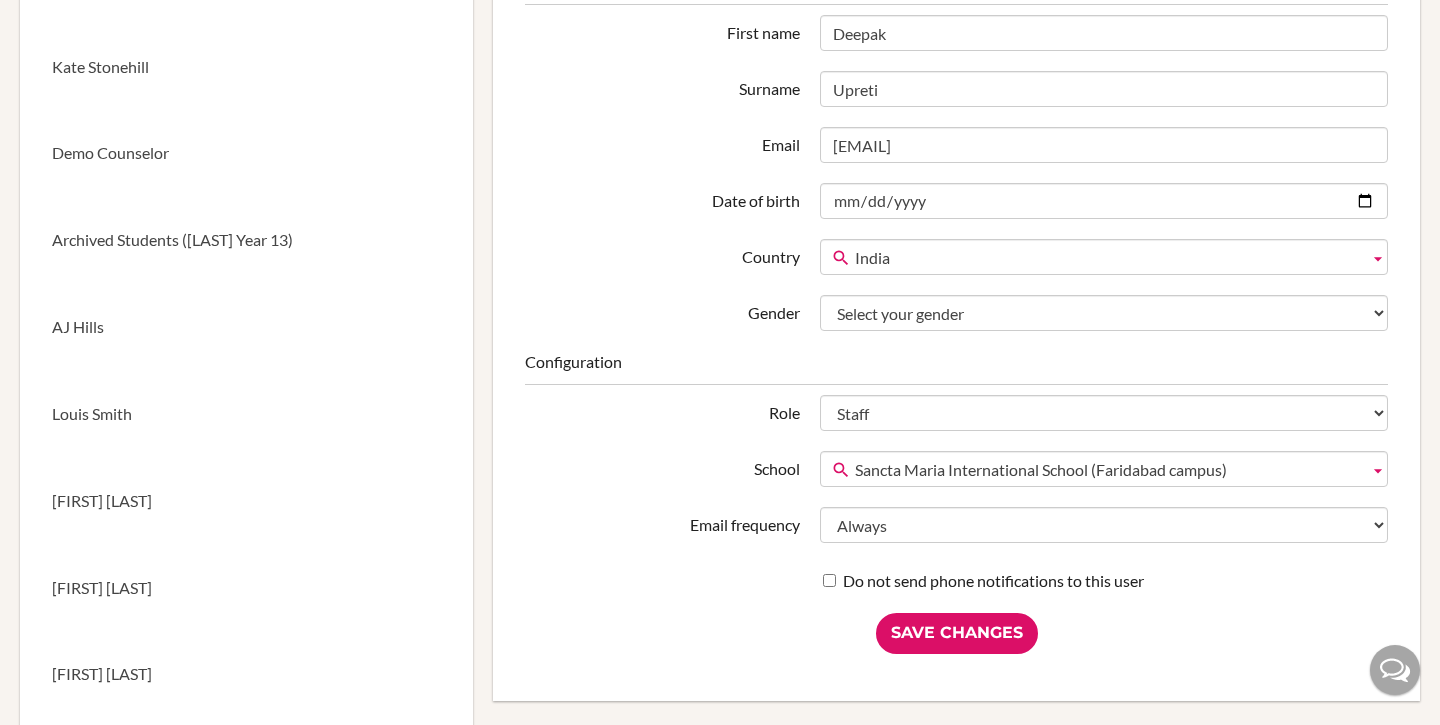 scroll, scrollTop: 324, scrollLeft: 0, axis: vertical 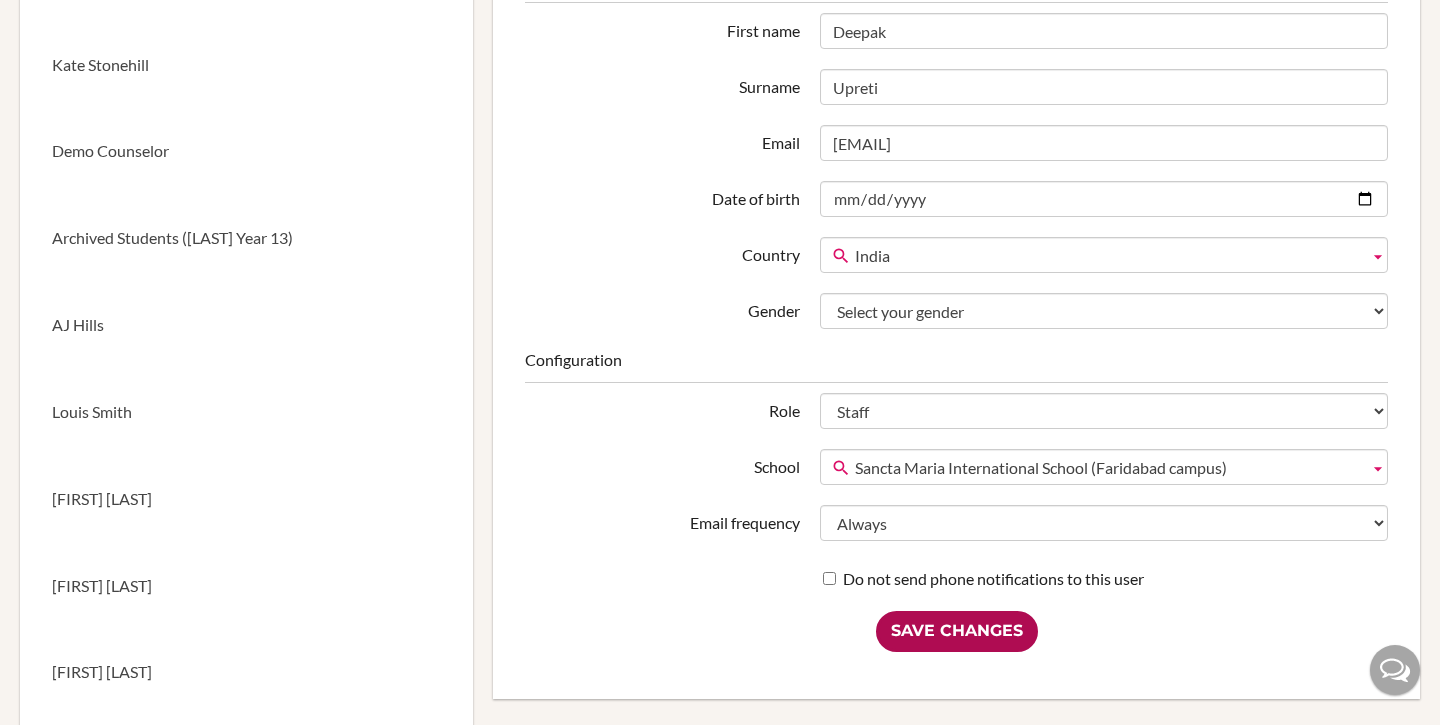 click on "Save Changes" at bounding box center [957, 631] 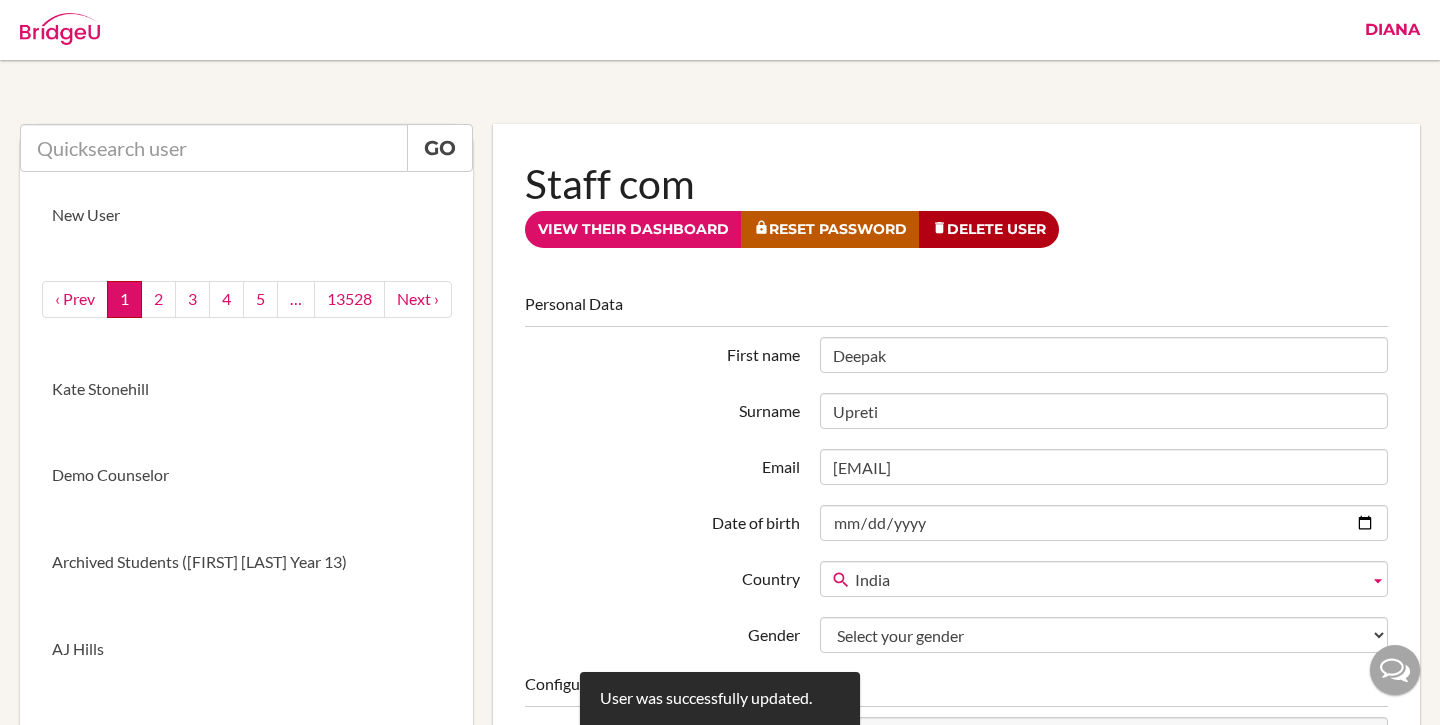 scroll, scrollTop: 0, scrollLeft: 0, axis: both 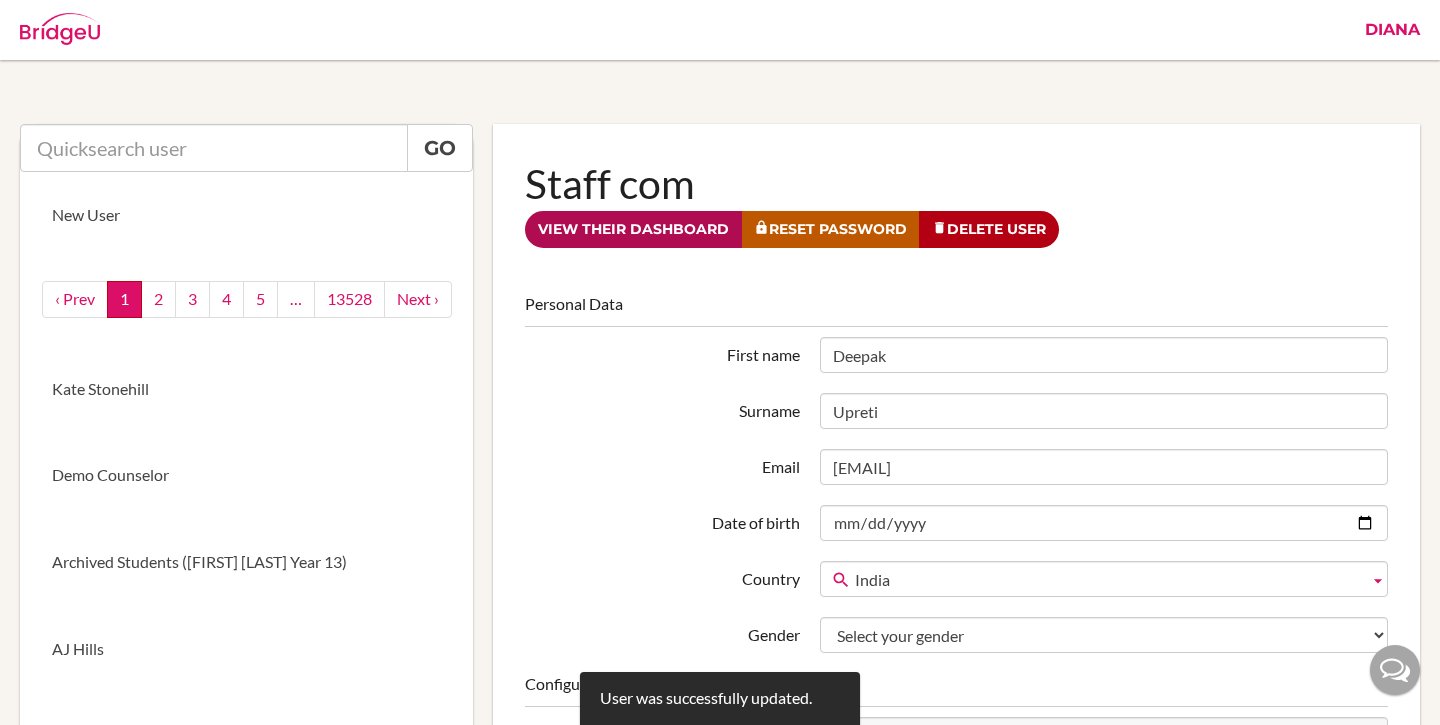 click on "View their dashboard" at bounding box center (633, 229) 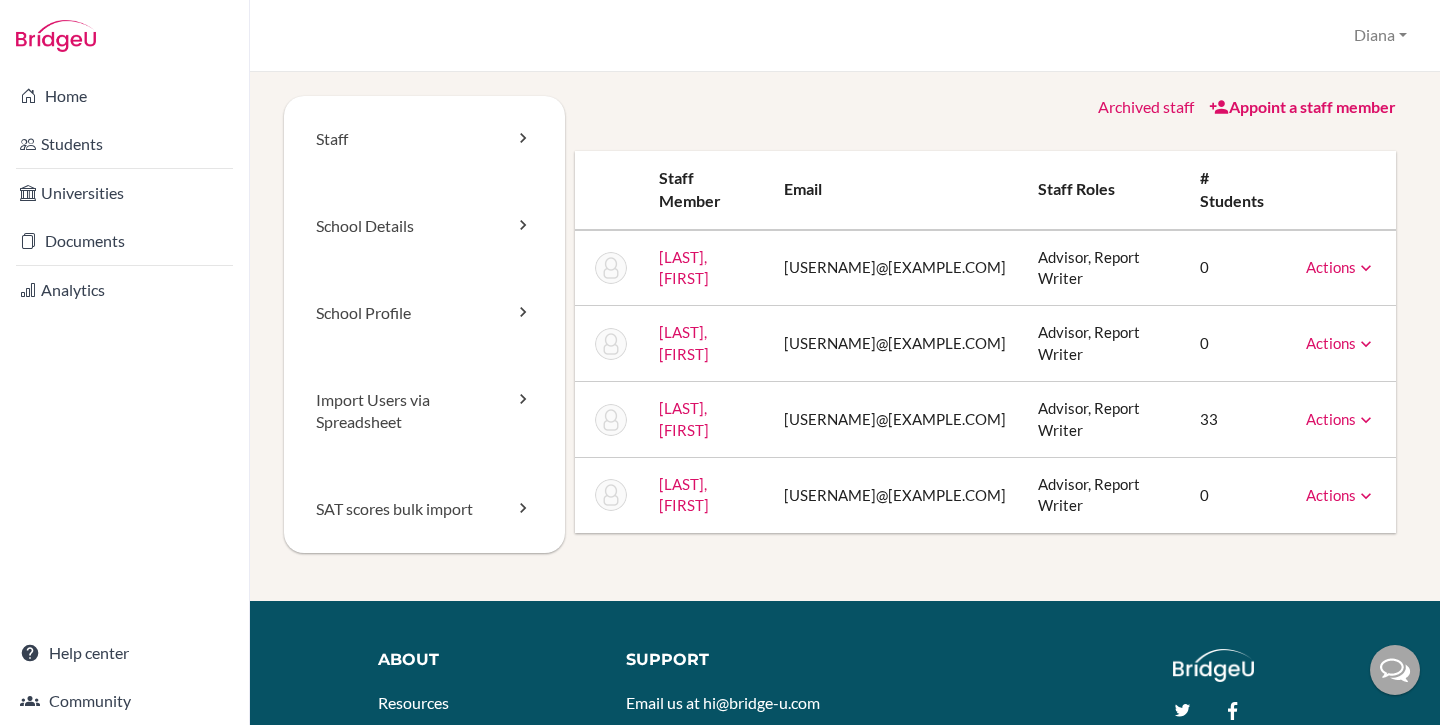 scroll, scrollTop: 0, scrollLeft: 0, axis: both 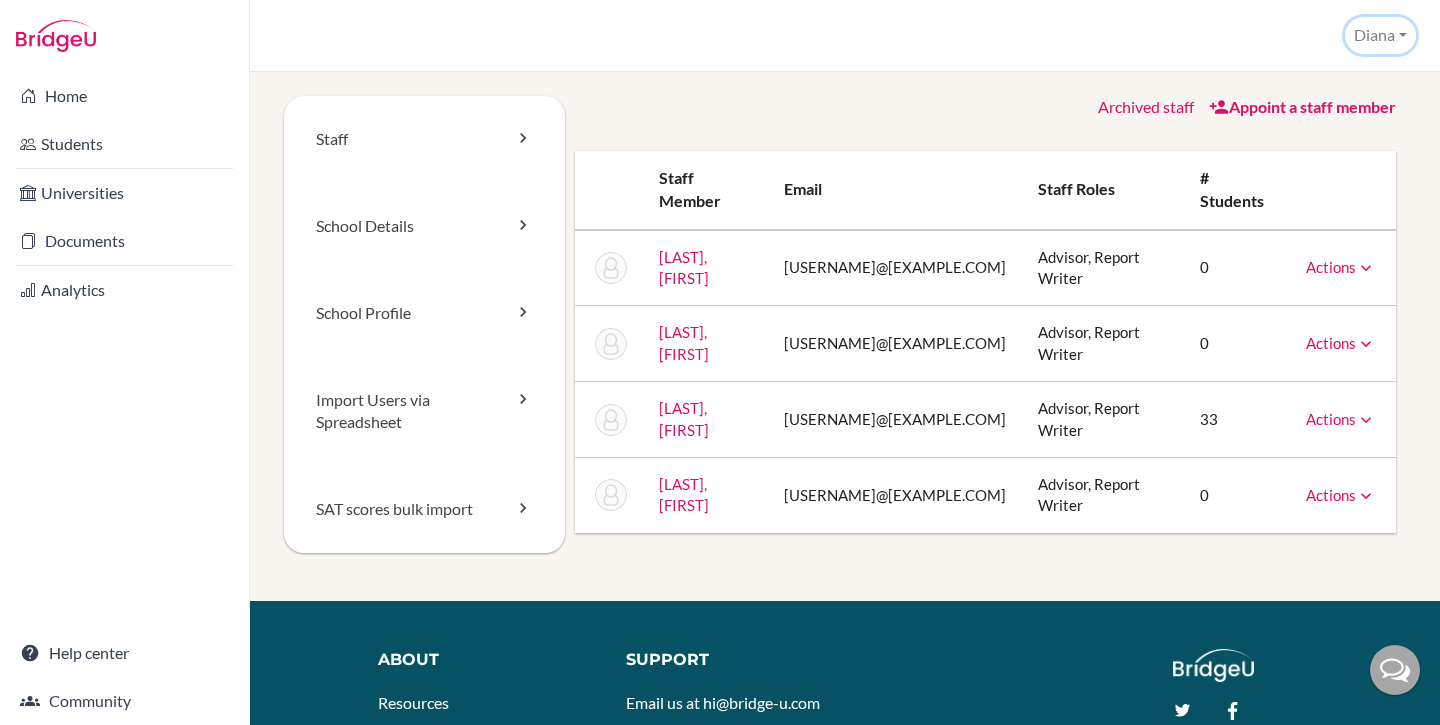 click on "Diana" at bounding box center [1380, 35] 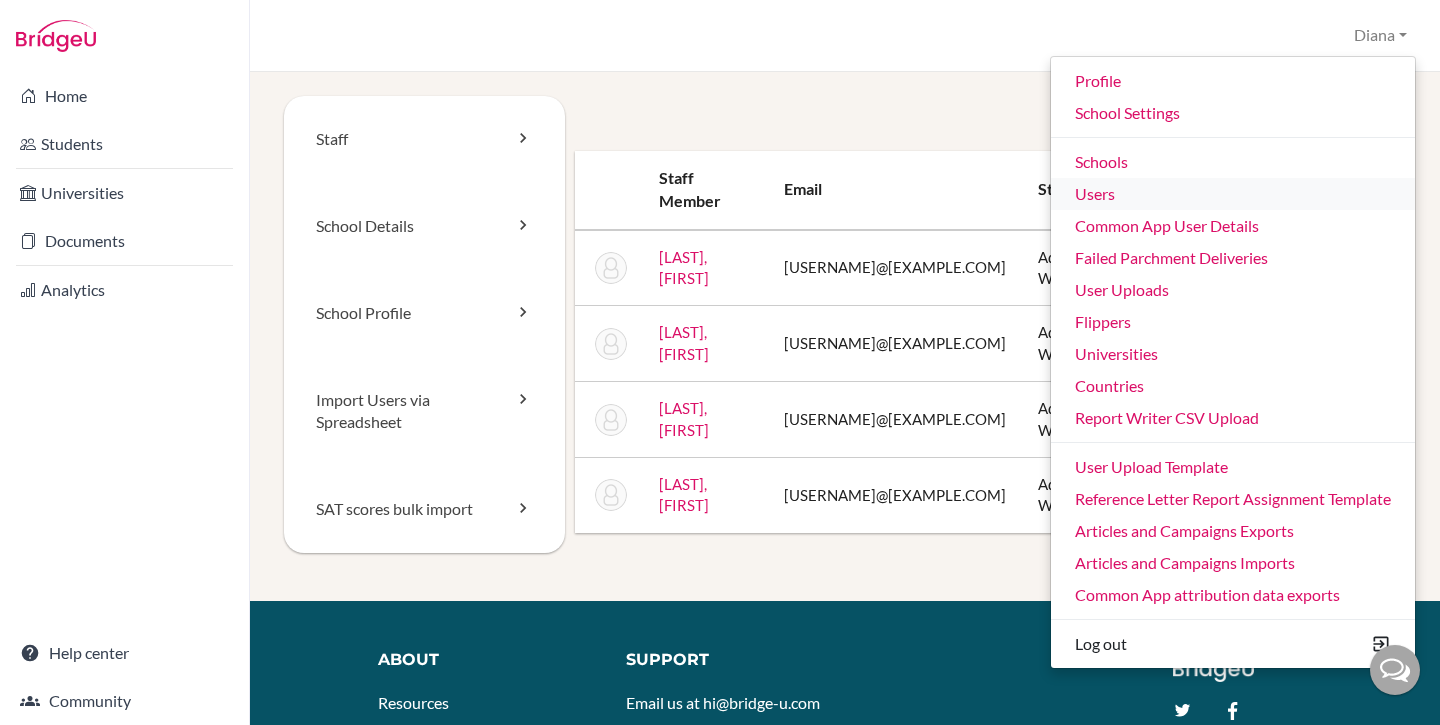 click on "Users" at bounding box center (1233, 194) 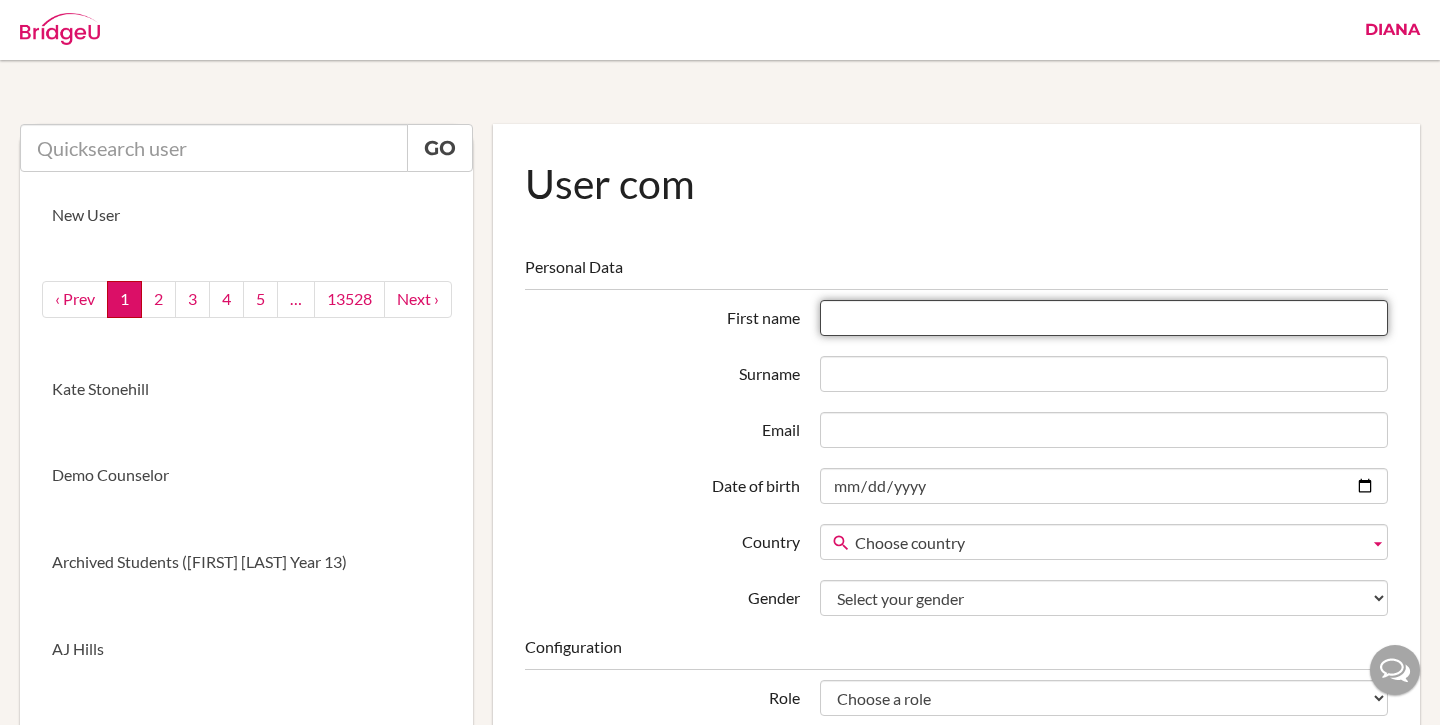 scroll, scrollTop: 0, scrollLeft: 0, axis: both 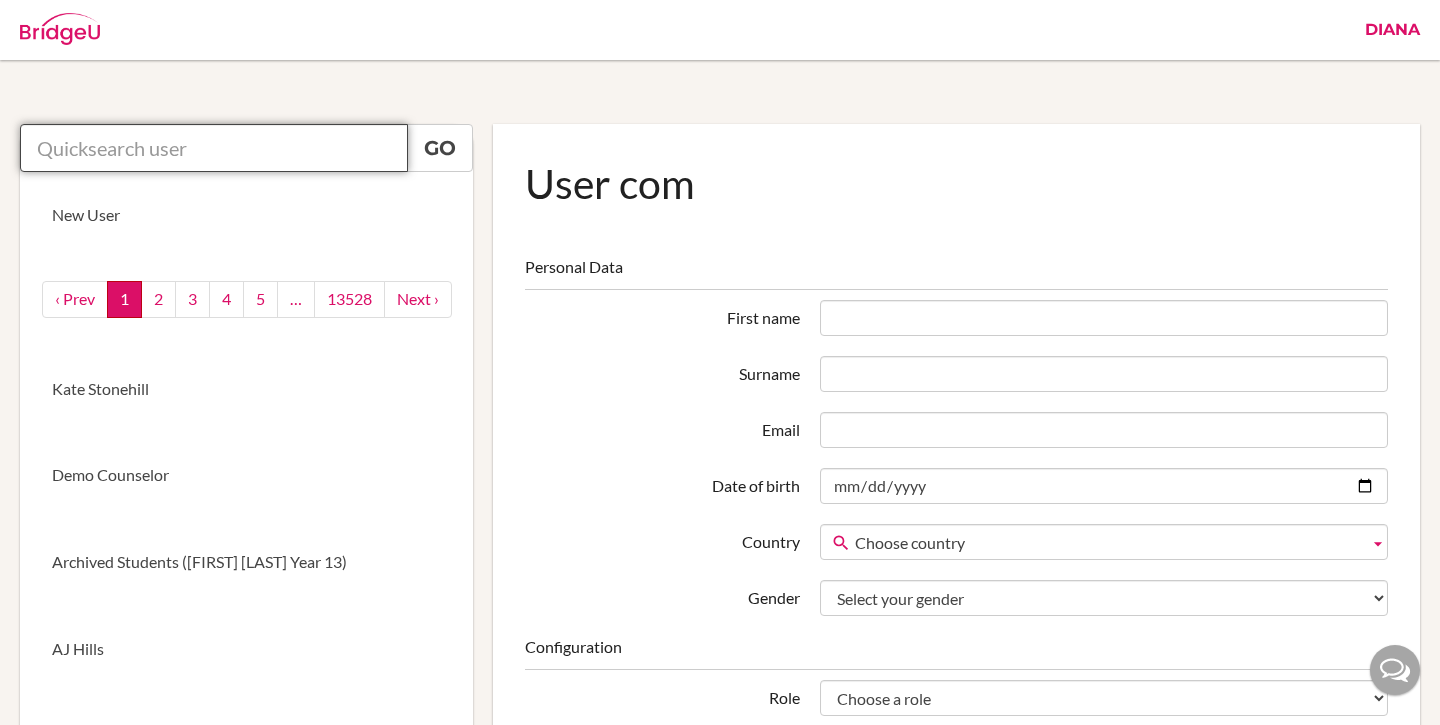 click at bounding box center (214, 148) 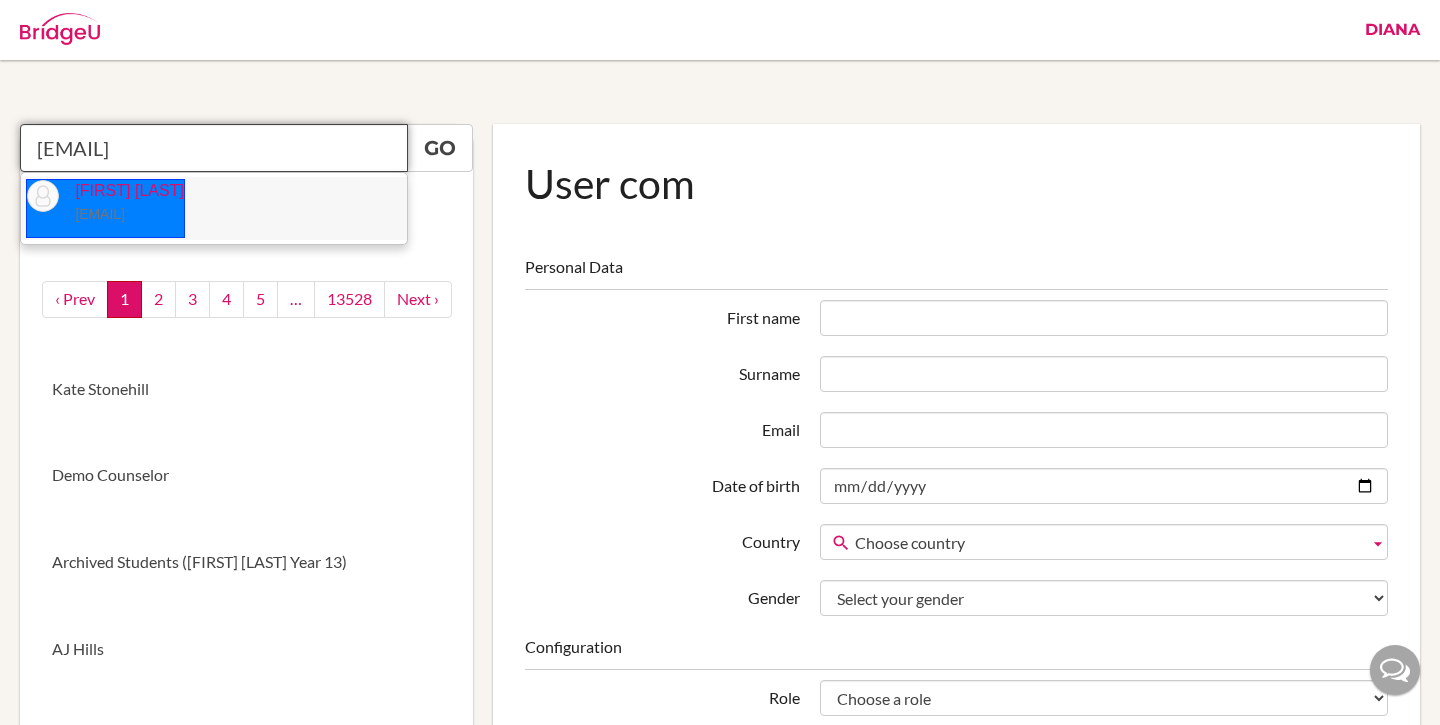 click on "[FIRST] [LAST]
[EMAIL]" at bounding box center [121, 203] 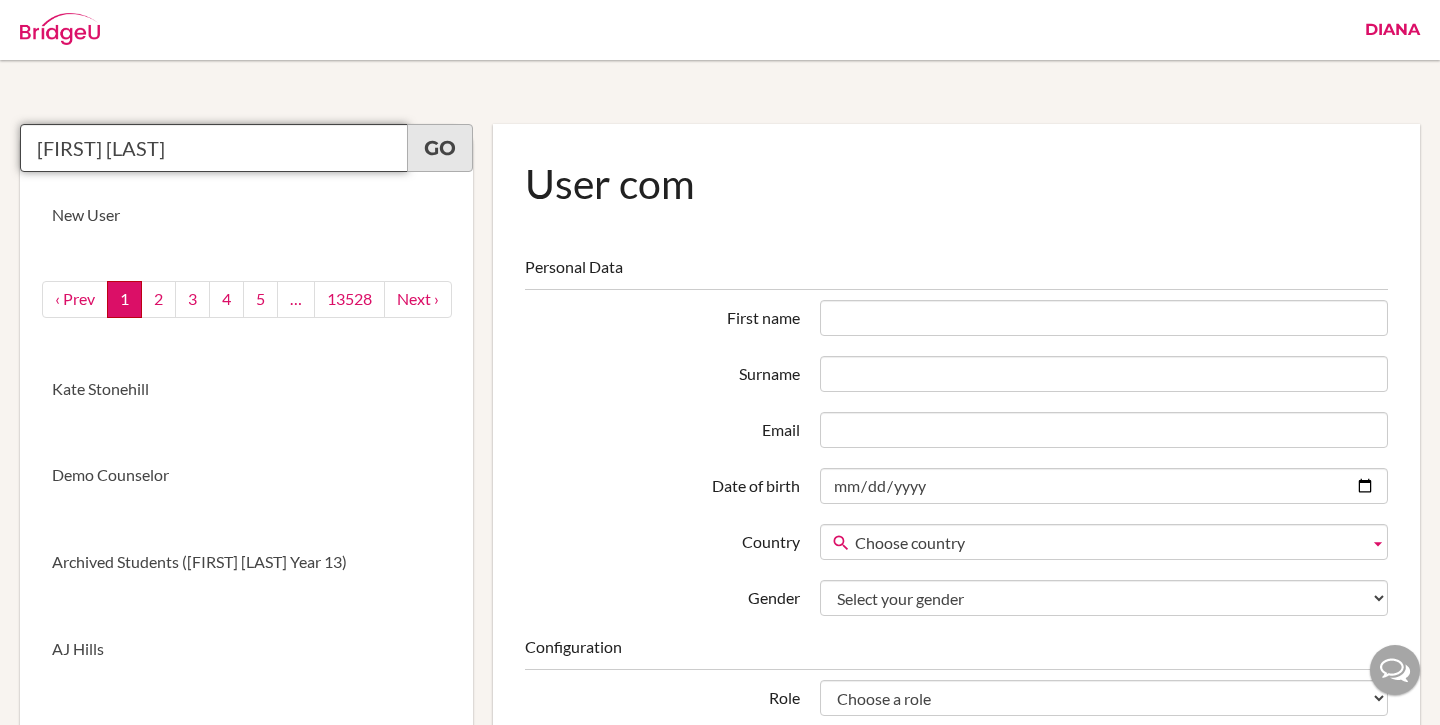 type on "[FIRST] [LAST]" 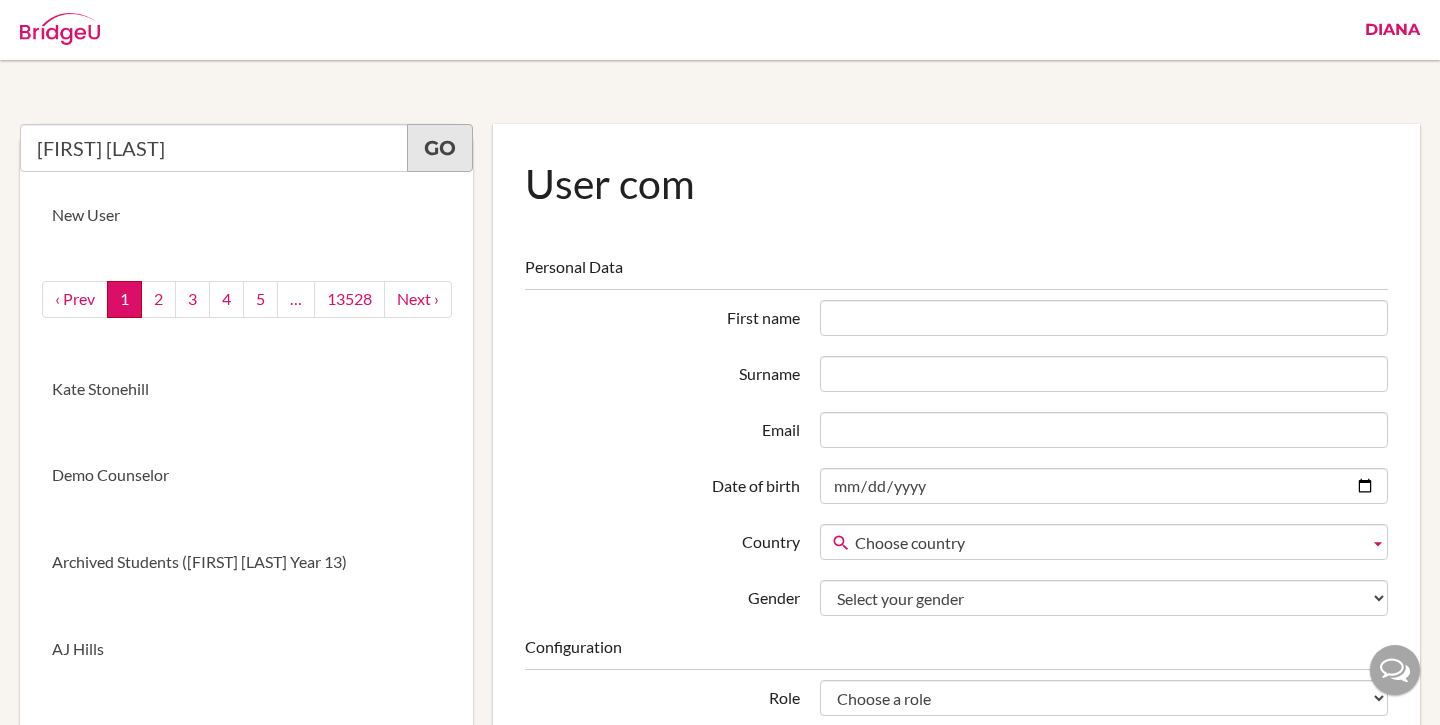 click on "Go" at bounding box center (440, 148) 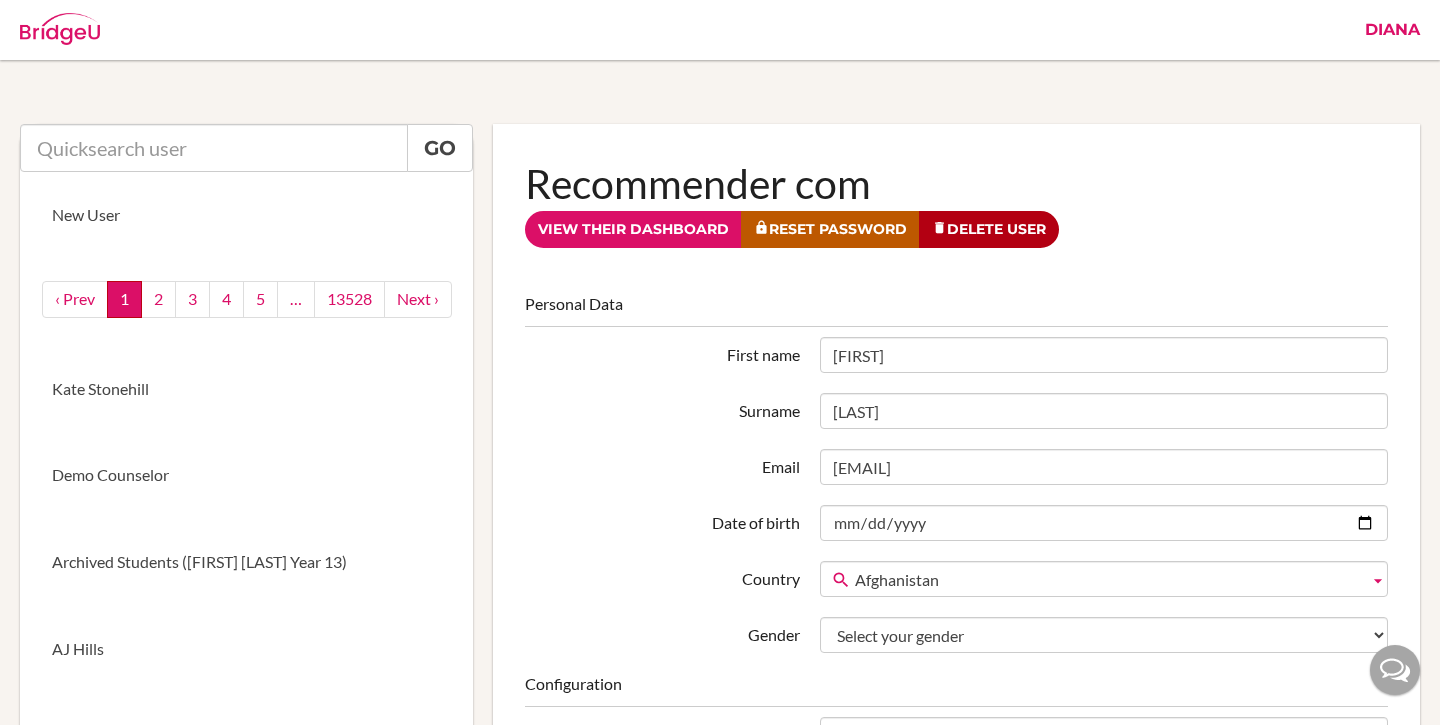 scroll, scrollTop: 0, scrollLeft: 0, axis: both 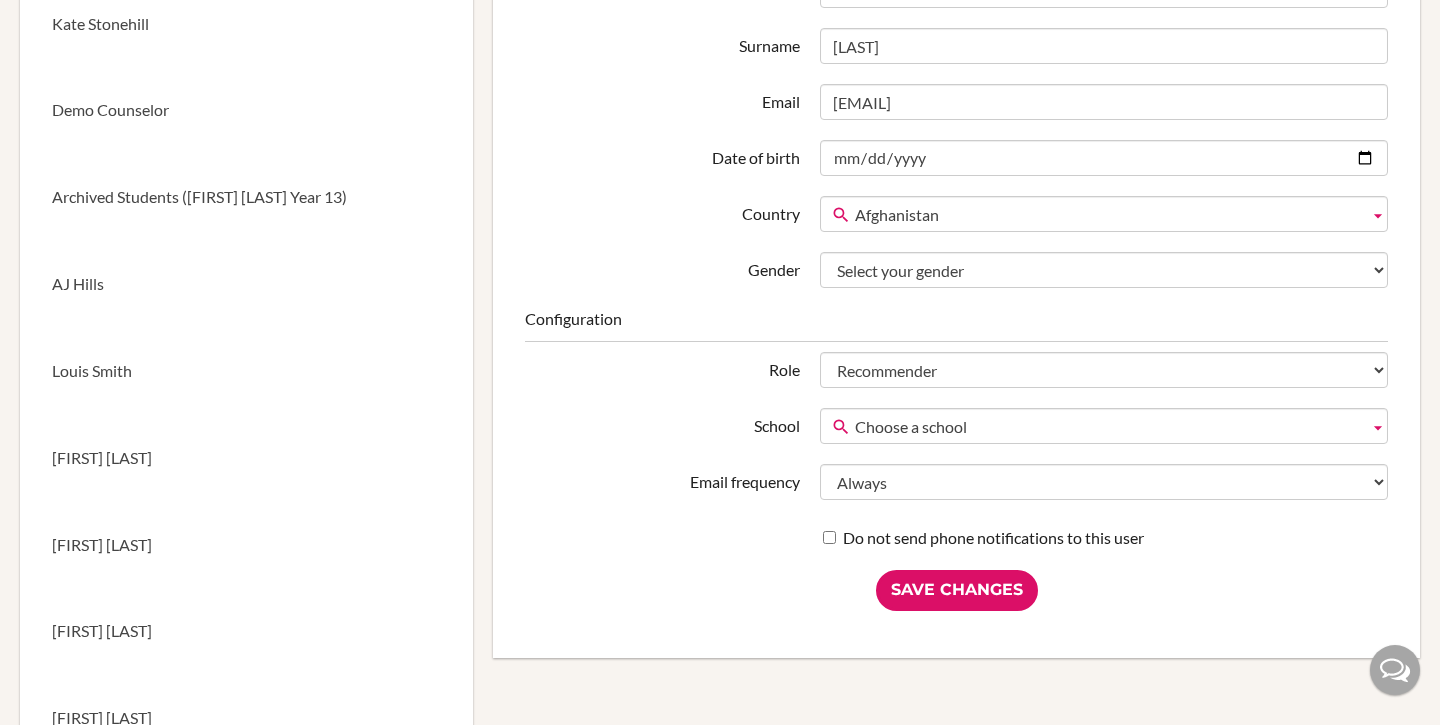click on "Choose a school" at bounding box center [1108, 427] 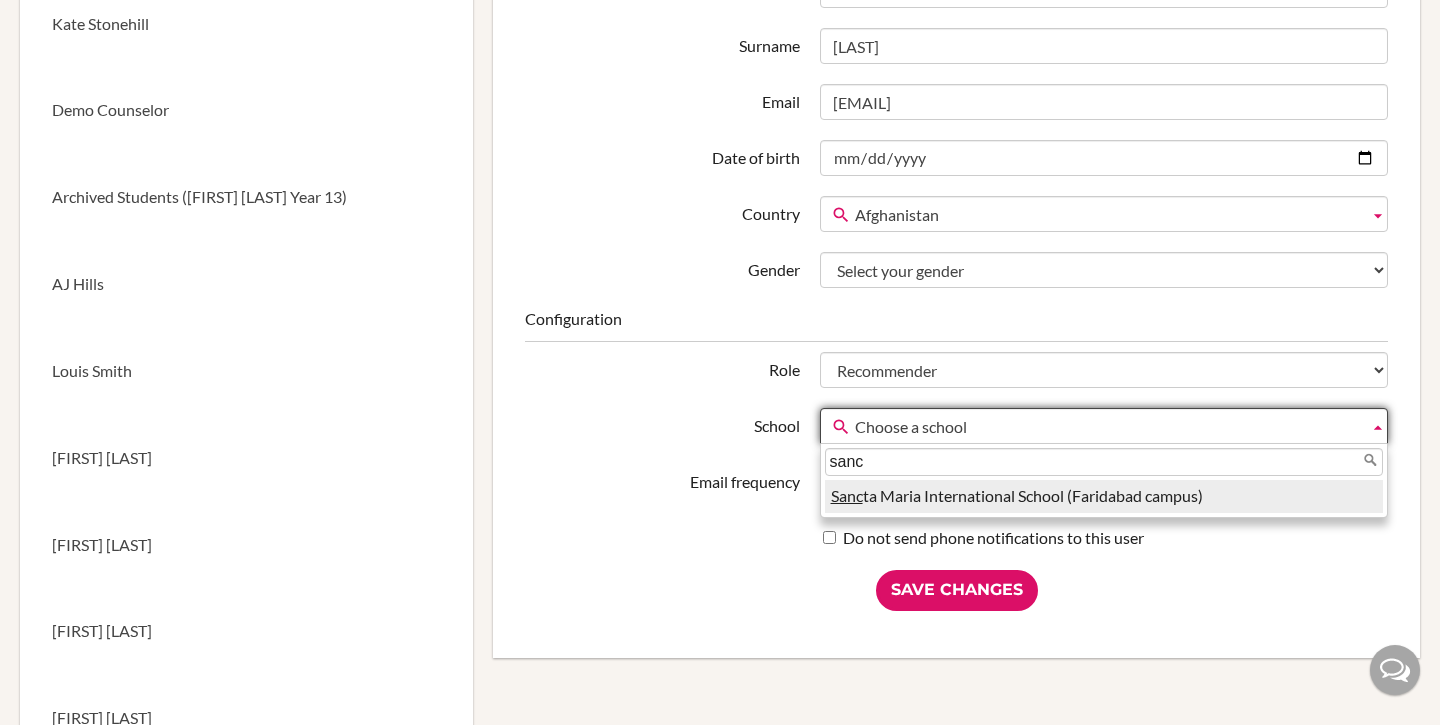 type on "sanc" 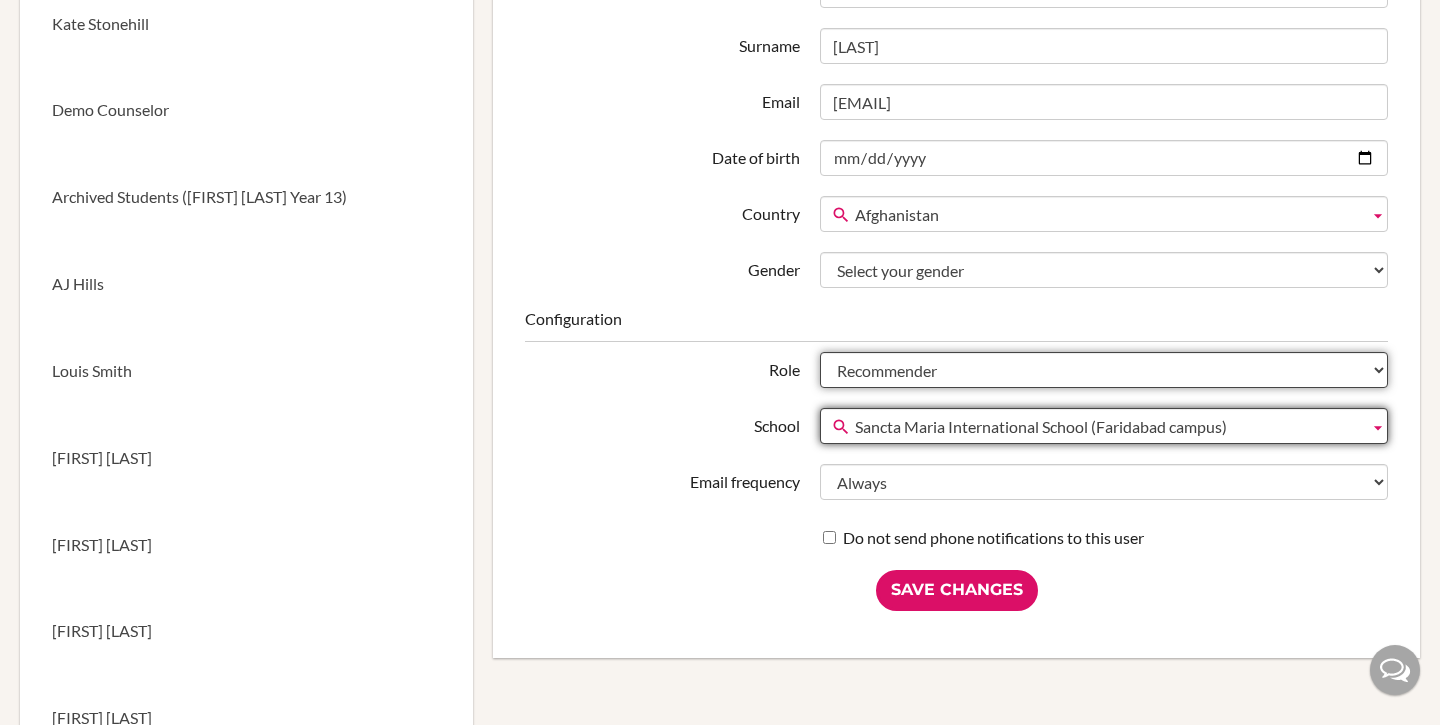 click on "Student
Staff
Admin
Parent
Group admin
Recommender" at bounding box center [1104, 370] 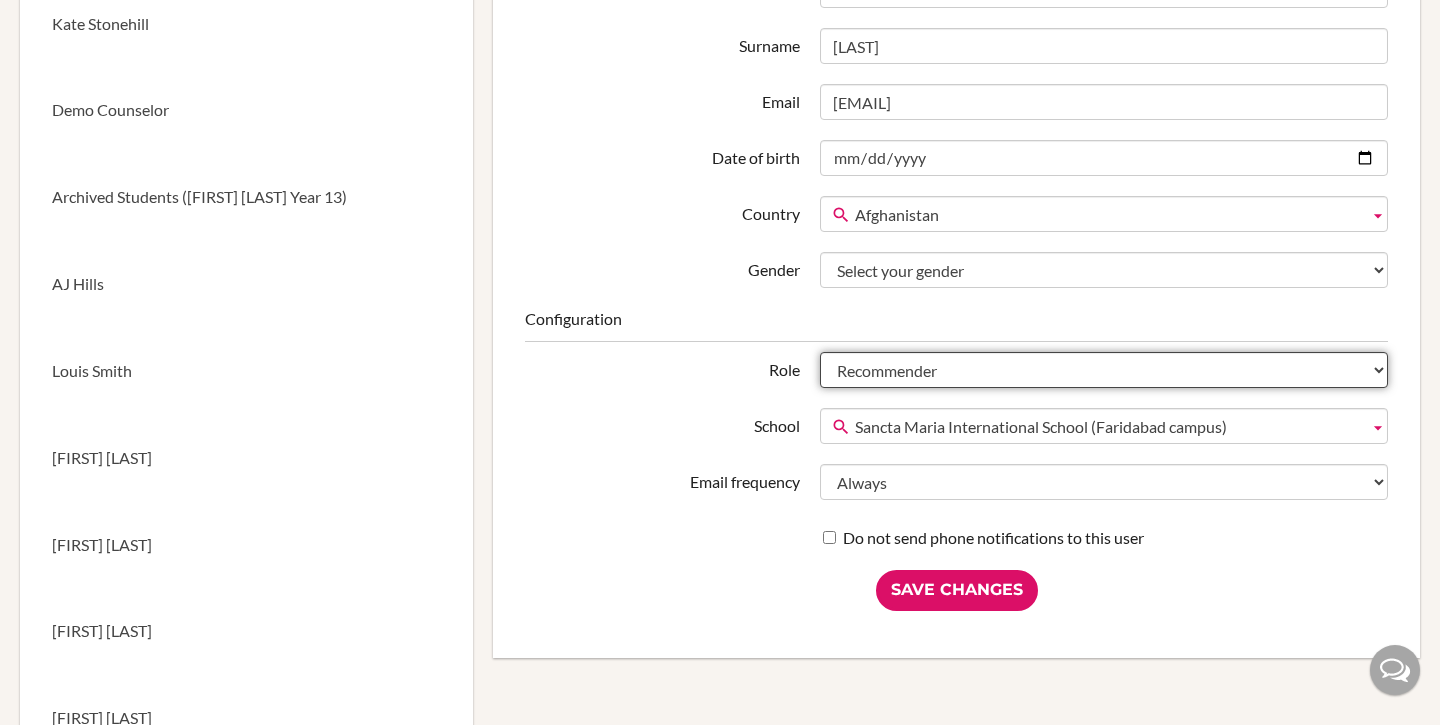 select on "staff" 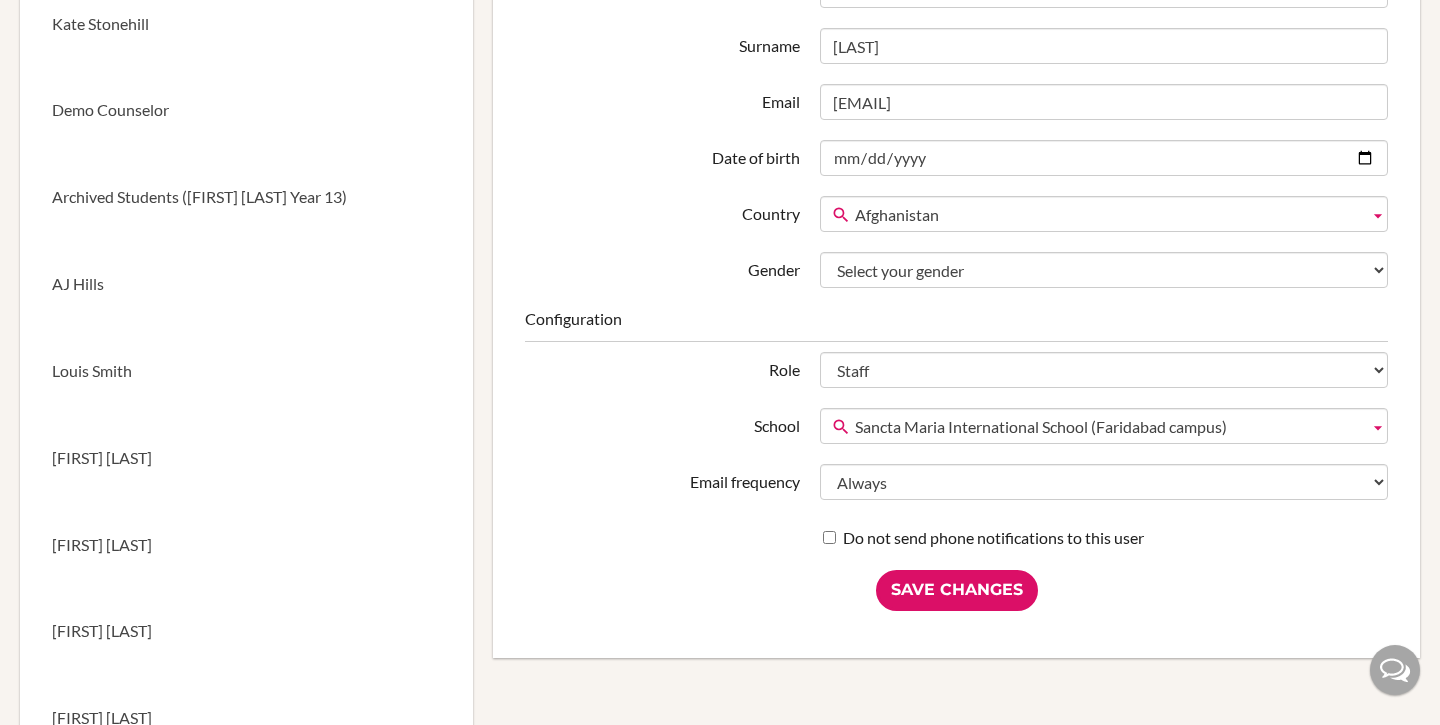 click on "Afghanistan" at bounding box center (1108, 215) 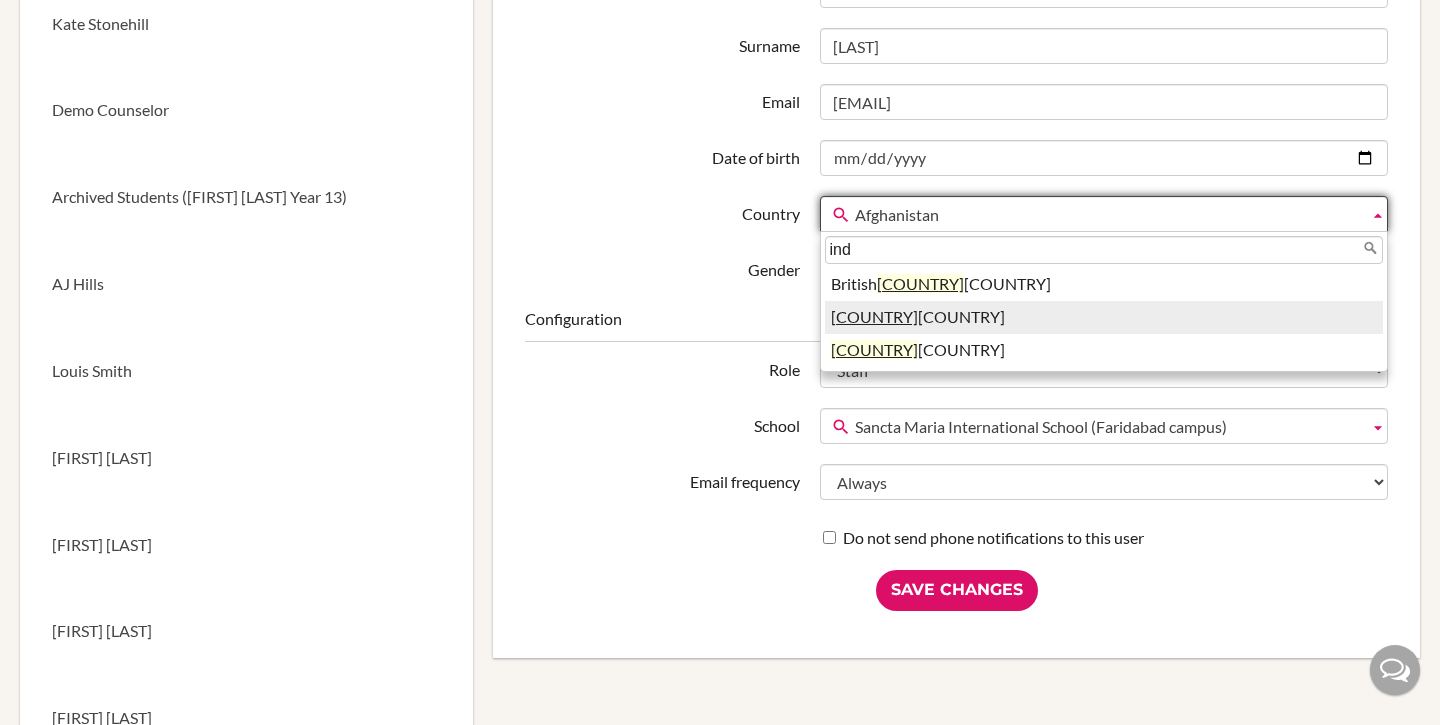 type on "ind" 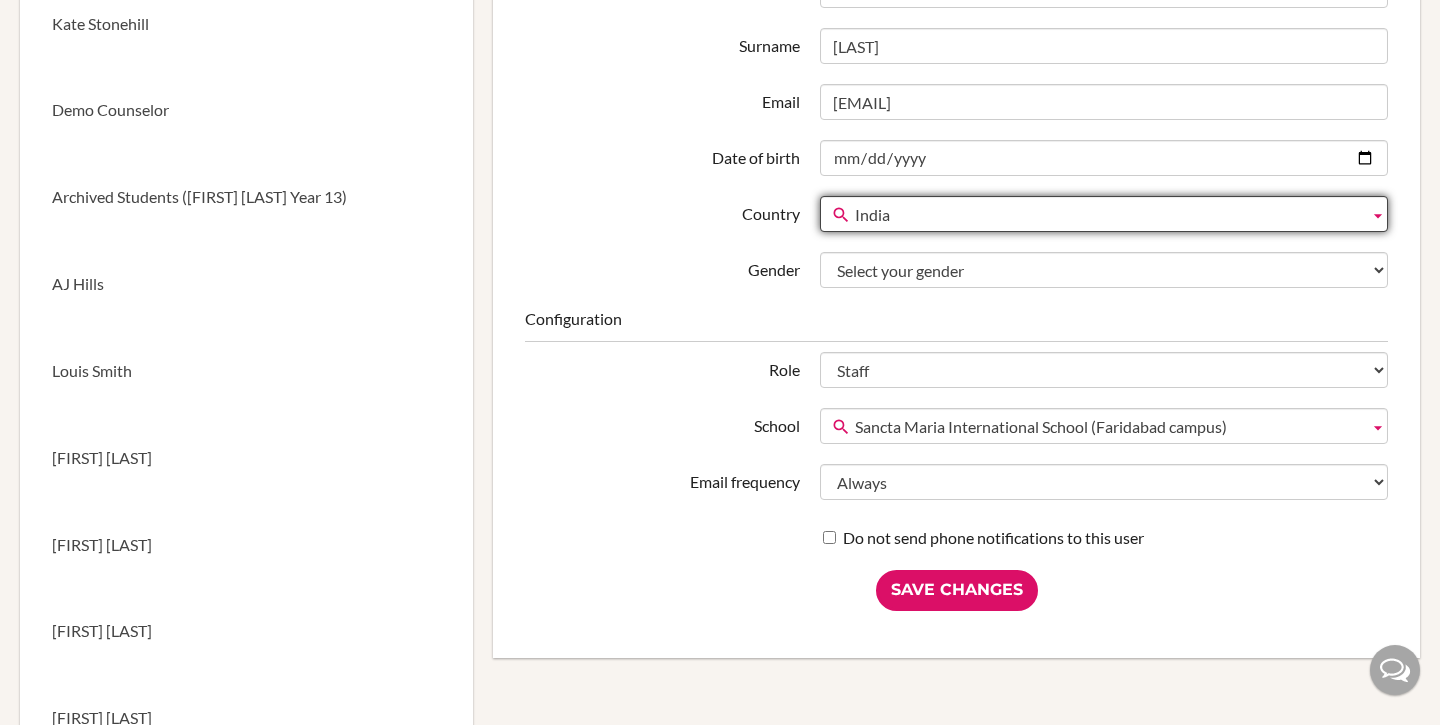 click on "Personal Data
First name
Sandeep
Surname
Ghosh
Email
sandeep.ghosh@sanctamaria.co.in
Date of birth
Country
Afghanistan
Åland Islands
Albania
Algeria
American Samoa
Andorre
Angola
Anguilla
Antarctica
Antigua and Barbuda
Argentina
Armenia
Aruba
Australia
Austria
Azerbaijan
Bahamas
Bahrain
Bangladesh
Barbados
Belarus
Belgium
Belize
Benin
Bermuda
Bhutan
Bolivia
Bonaire, Sint Eustatius and Saba
Bosnia and Herzegovina
Botswana
Bouvet Island
Brazil
British Indian Ocean Territory
British Virgin Islands
Brunei
Bulgaria
Burkina Faso
Burundi
Cambodia
Cameroon
Canada
Cape Verde
Cayman Islands
Central African Republic
Chad
Chile
China
Christmas Island
Cocos (Keeling) Islands
Colombia
Comoros
Congo
Congo (Dem. Rep.)
Cook Islands
Costa Rica
Côte D'Ivoire
Croatia
Cuba
Curaçao
Cyprus
Czech Republic
Denmark
Djibouti
Dominica
East Timor" at bounding box center (956, 108) 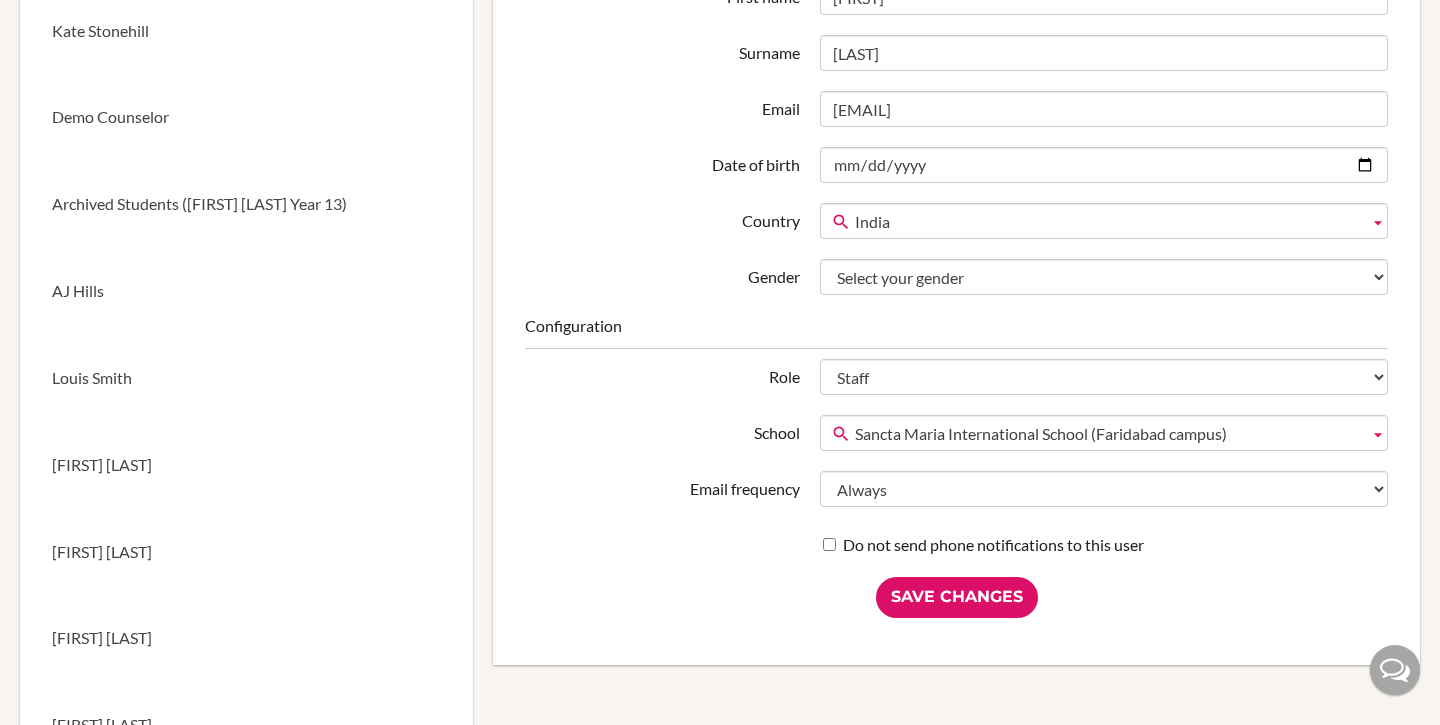 scroll, scrollTop: 362, scrollLeft: 0, axis: vertical 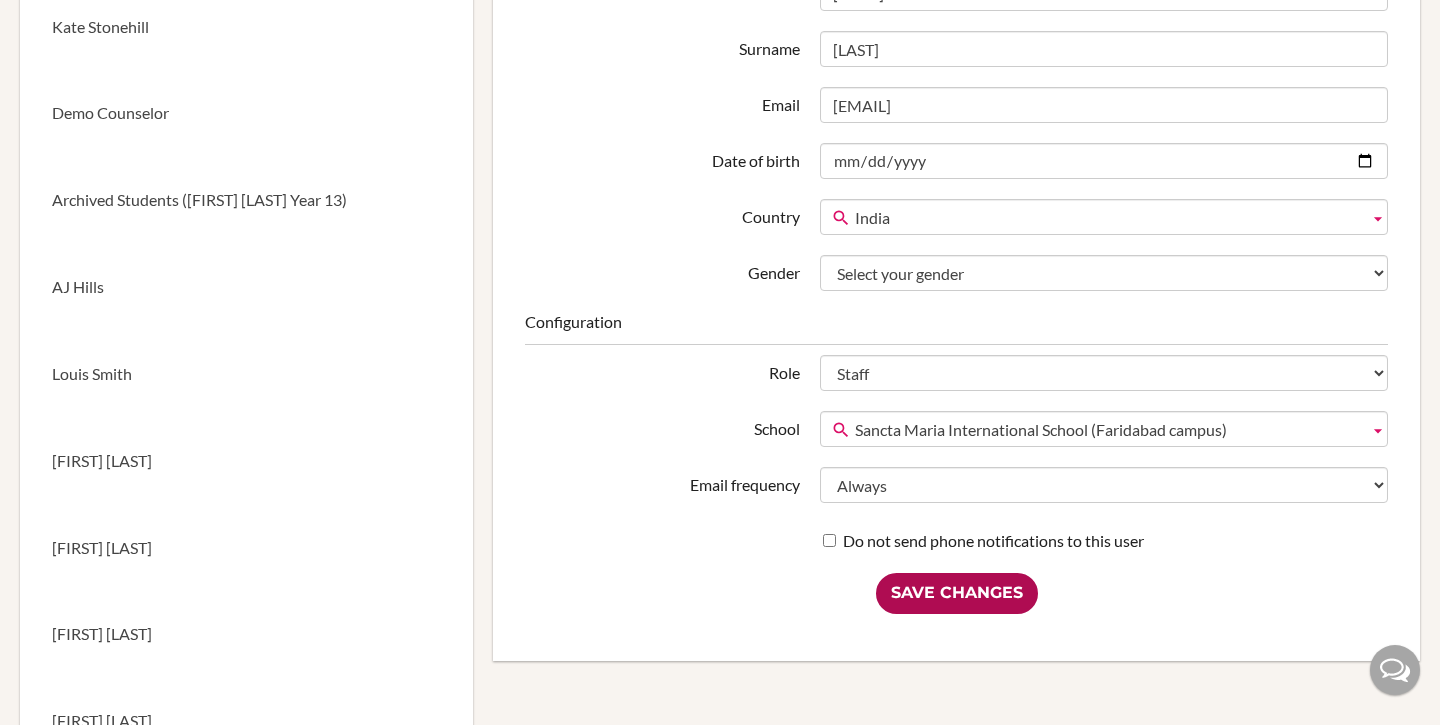 click on "Save Changes" at bounding box center (957, 593) 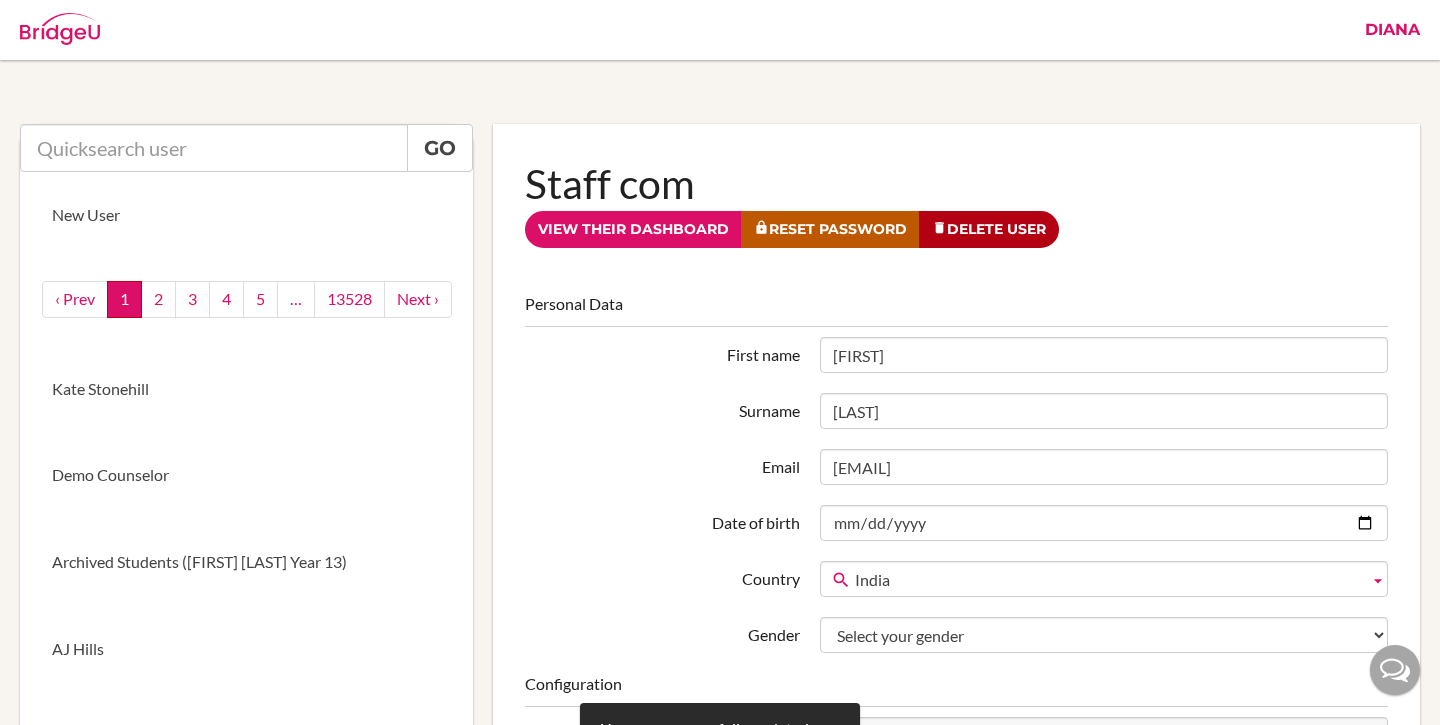 scroll, scrollTop: 0, scrollLeft: 0, axis: both 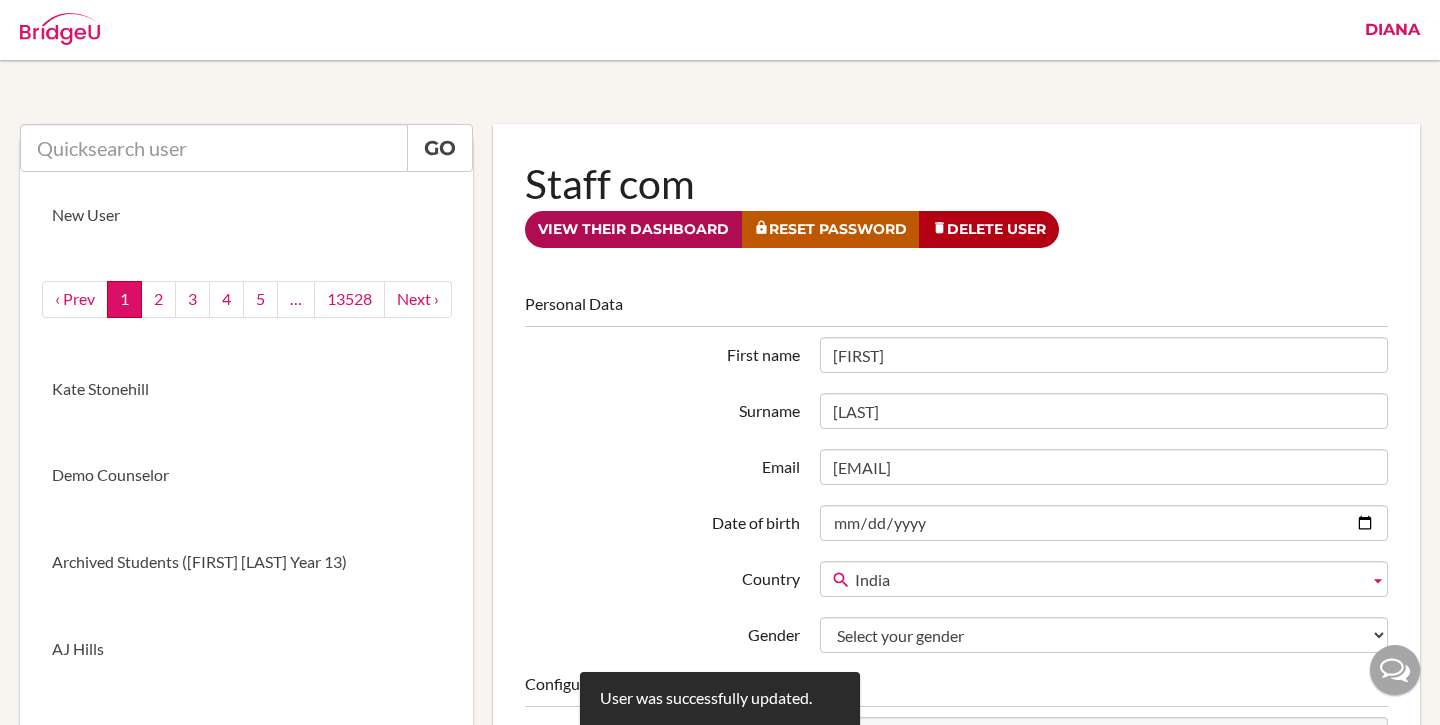 click on "View their dashboard" at bounding box center (633, 229) 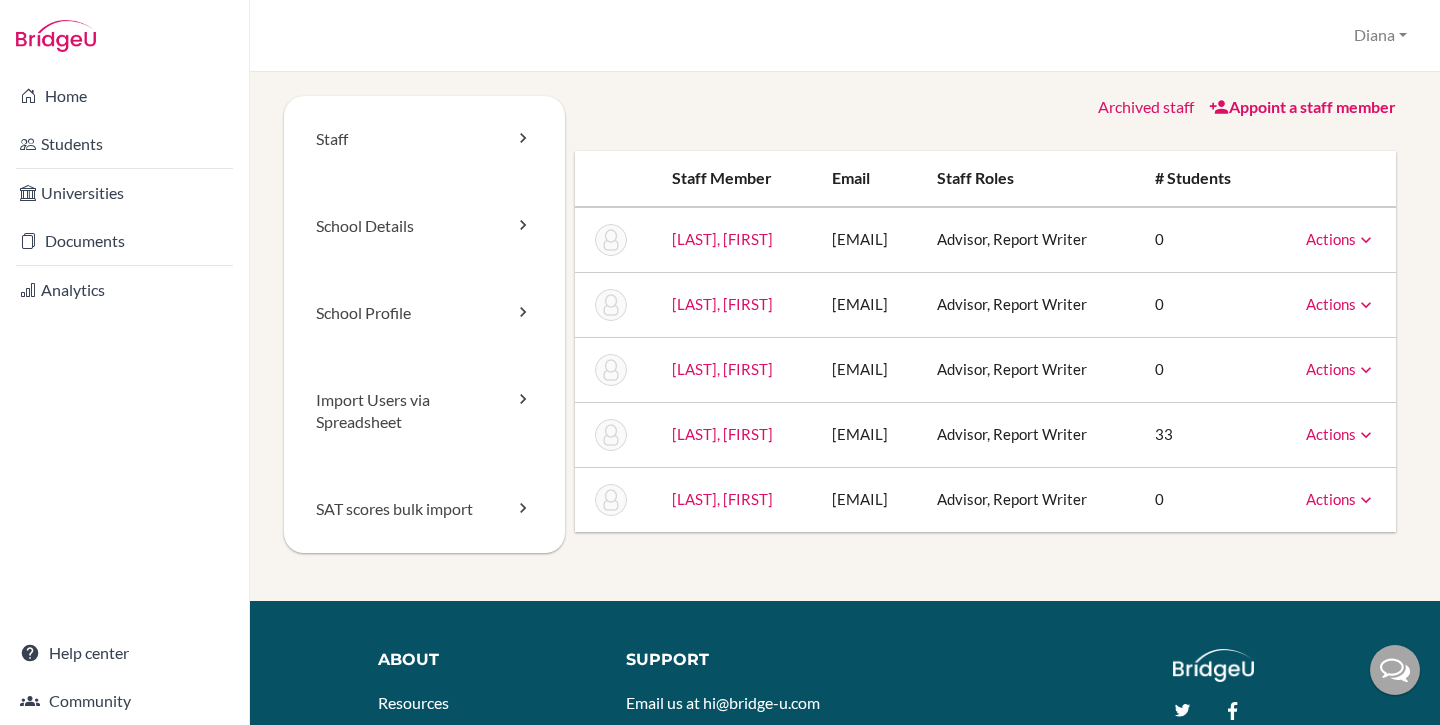 scroll, scrollTop: 0, scrollLeft: 0, axis: both 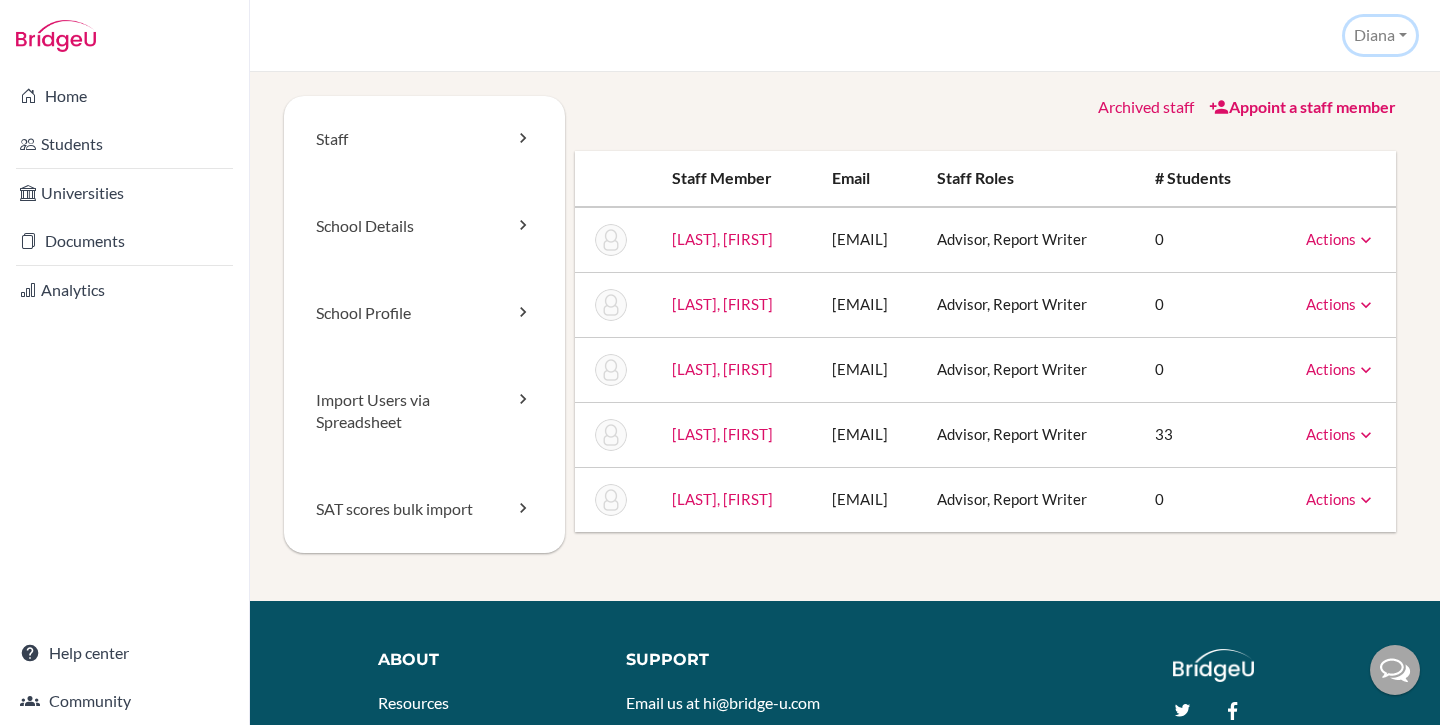 click on "Diana" at bounding box center [1380, 35] 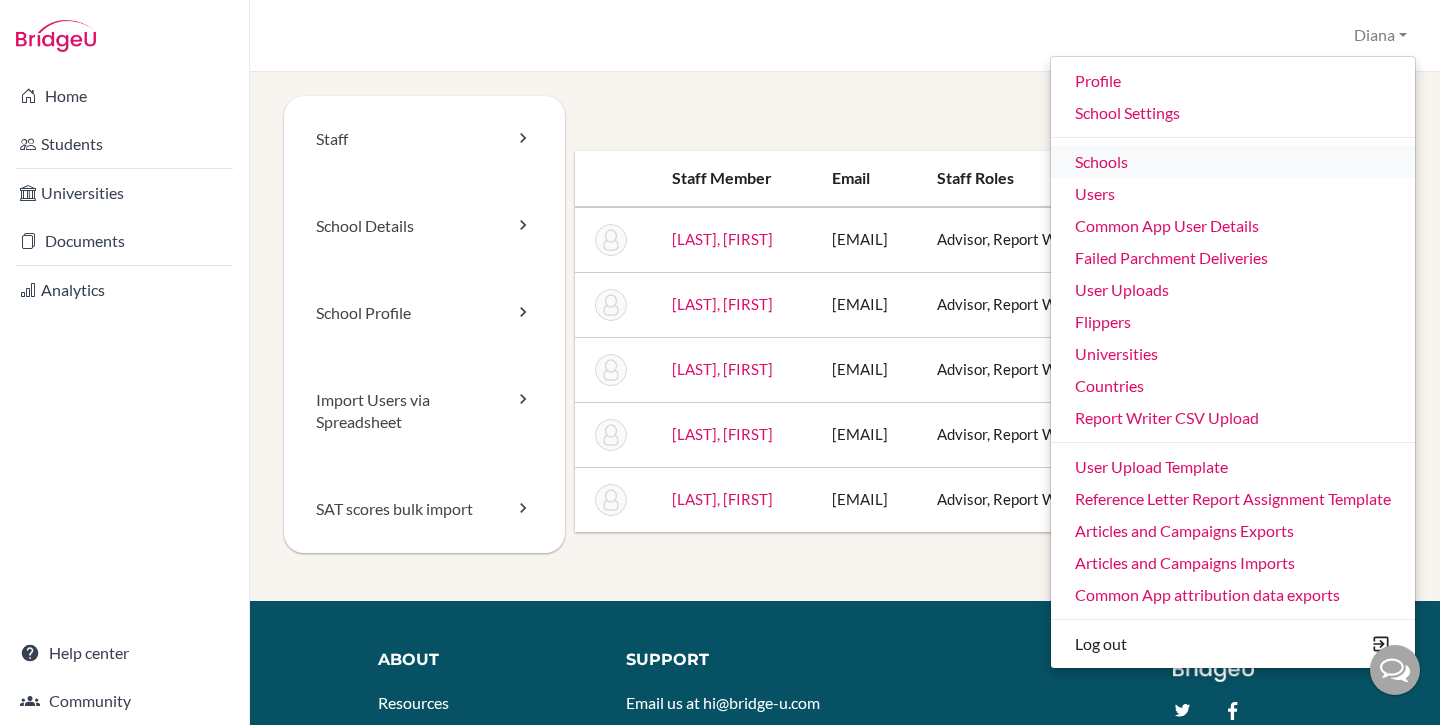 click on "Schools" at bounding box center (1233, 162) 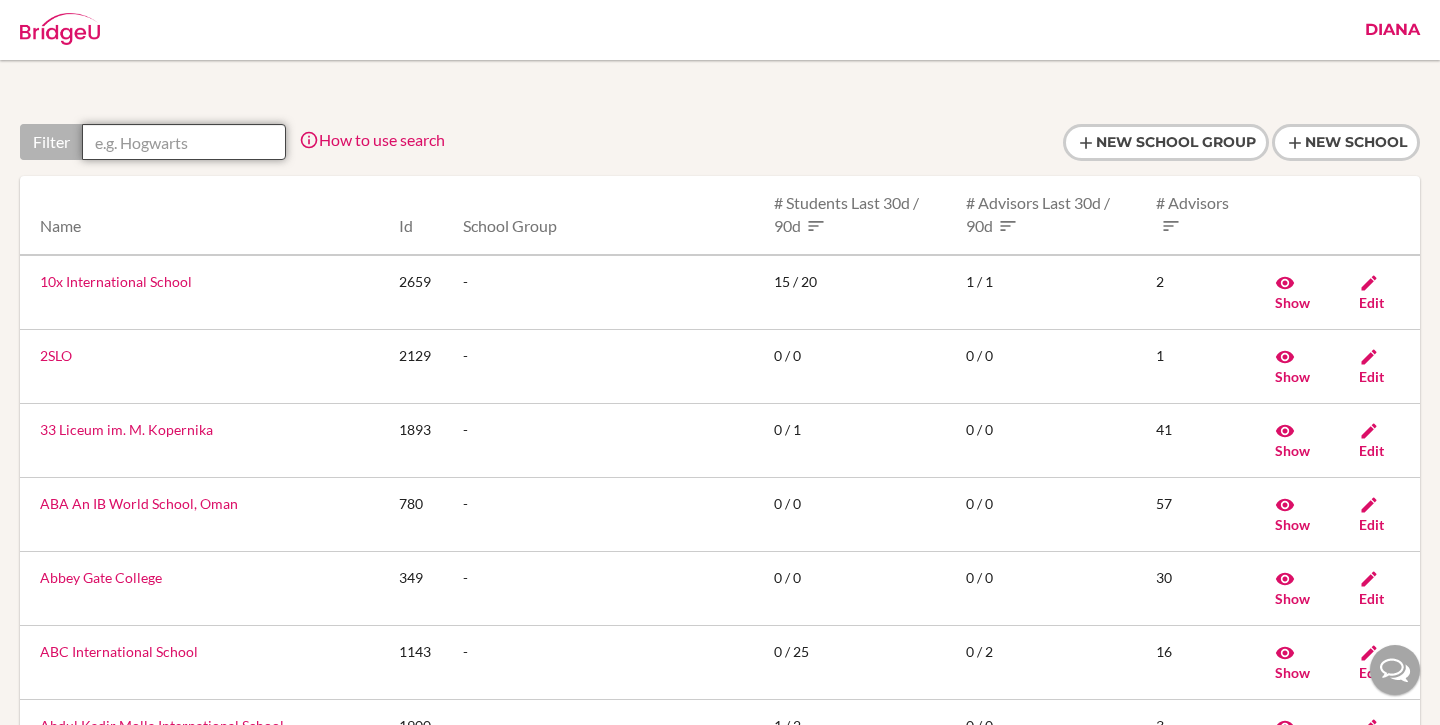 scroll, scrollTop: 0, scrollLeft: 0, axis: both 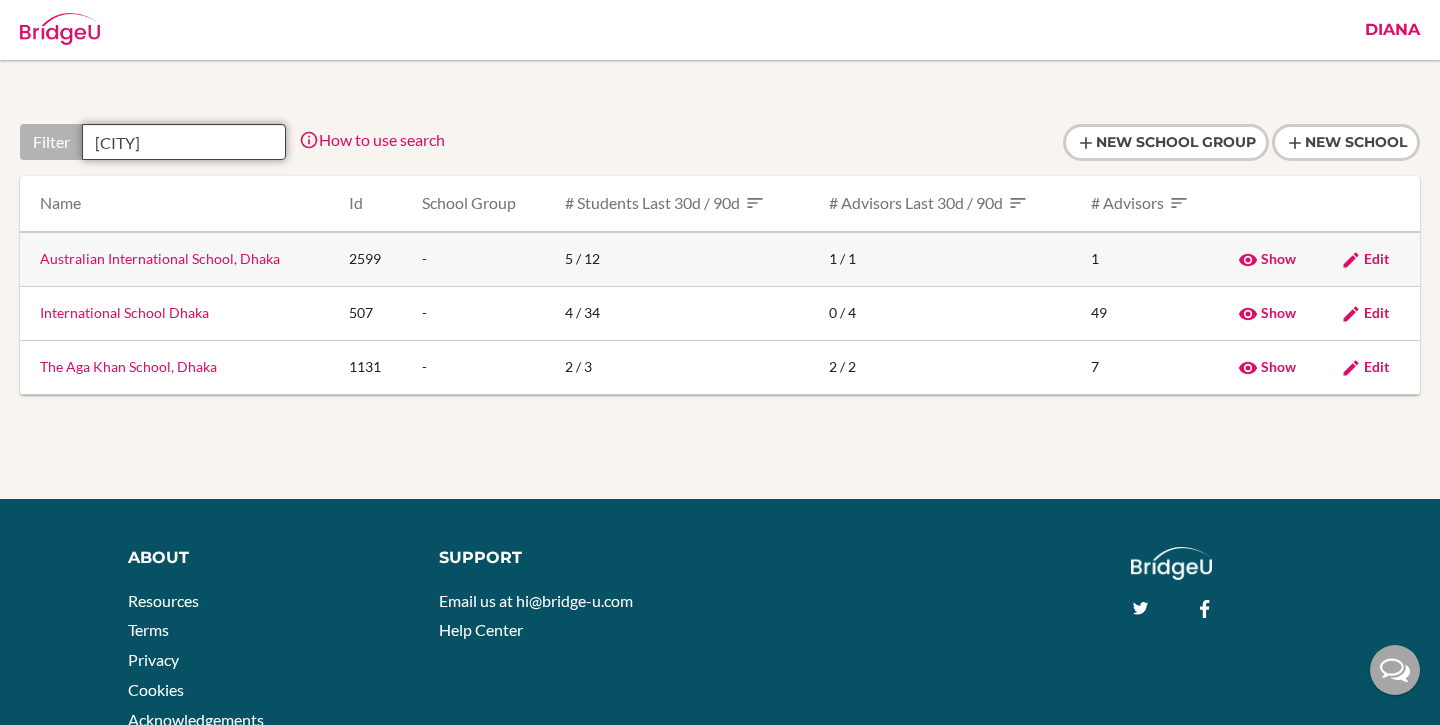 type on "dhaka" 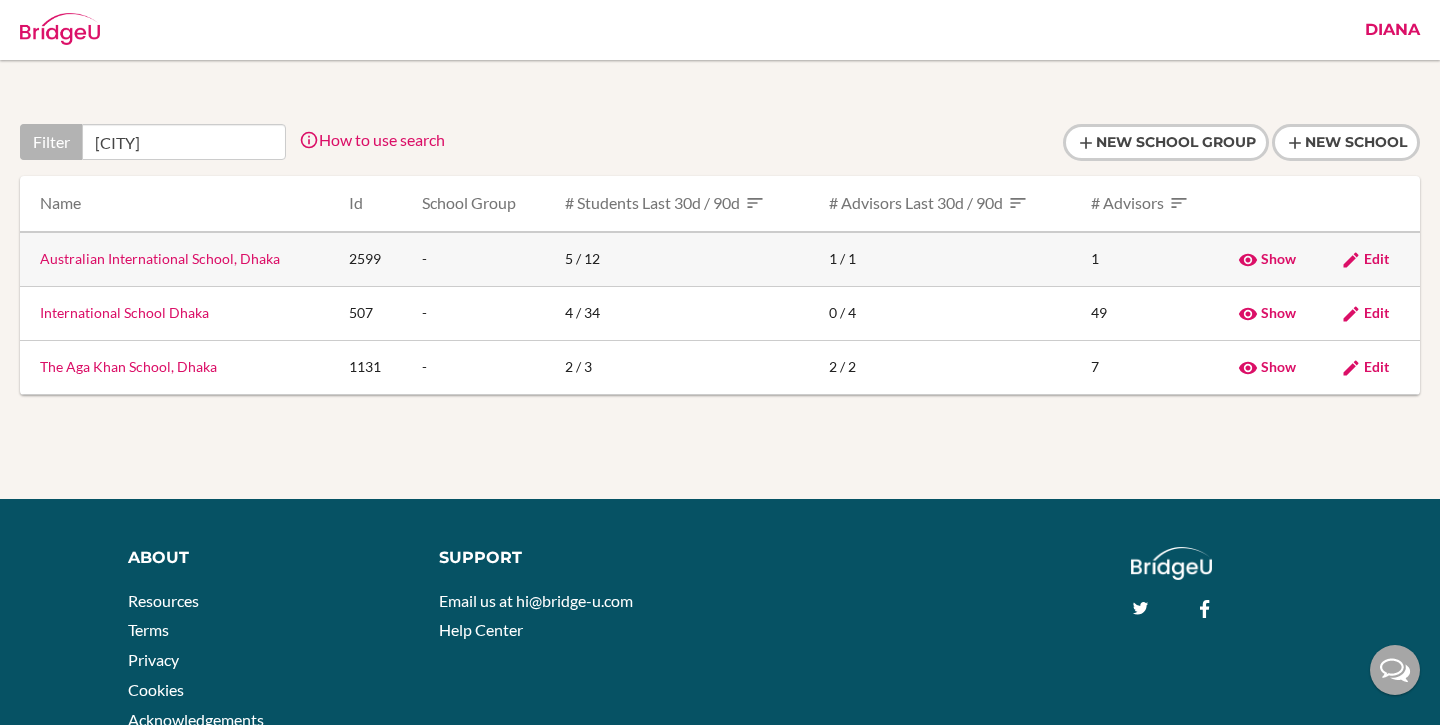 click on "Australian International School, Dhaka" at bounding box center [160, 258] 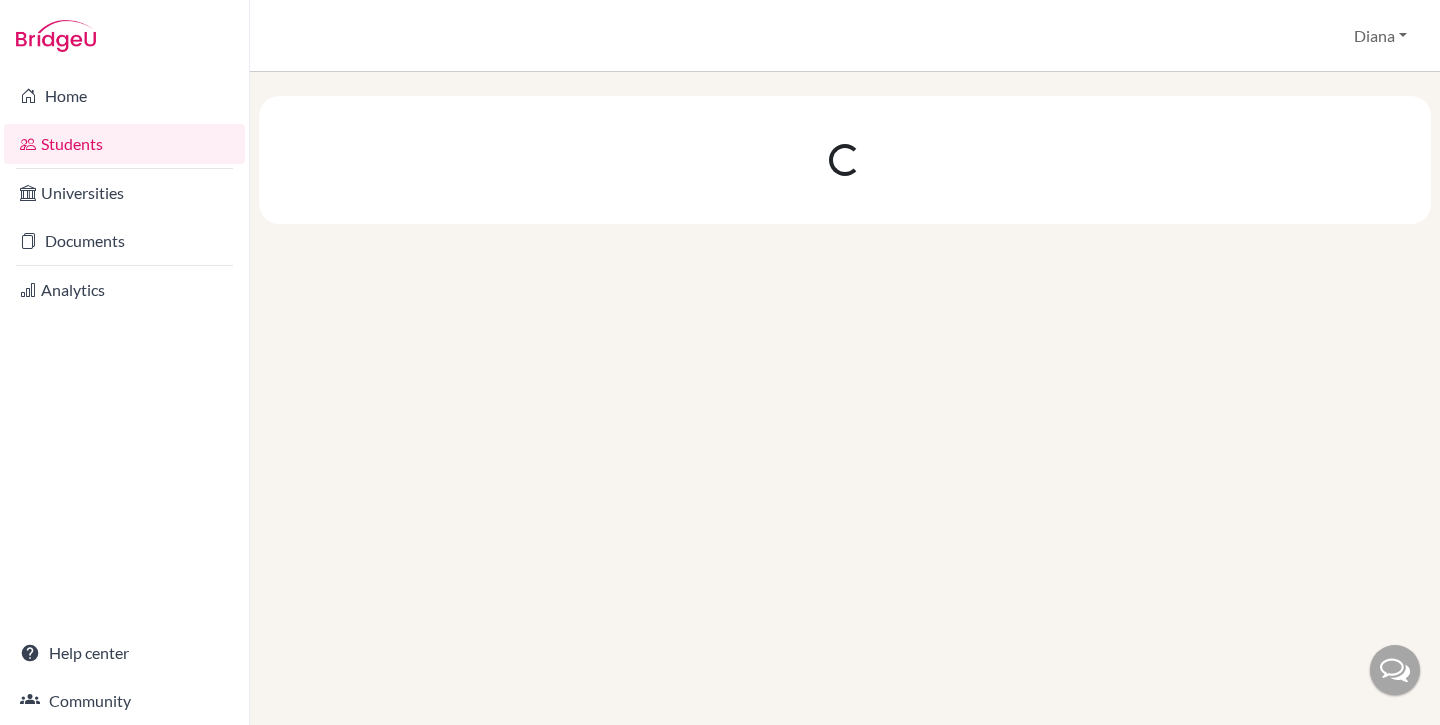 scroll, scrollTop: 0, scrollLeft: 0, axis: both 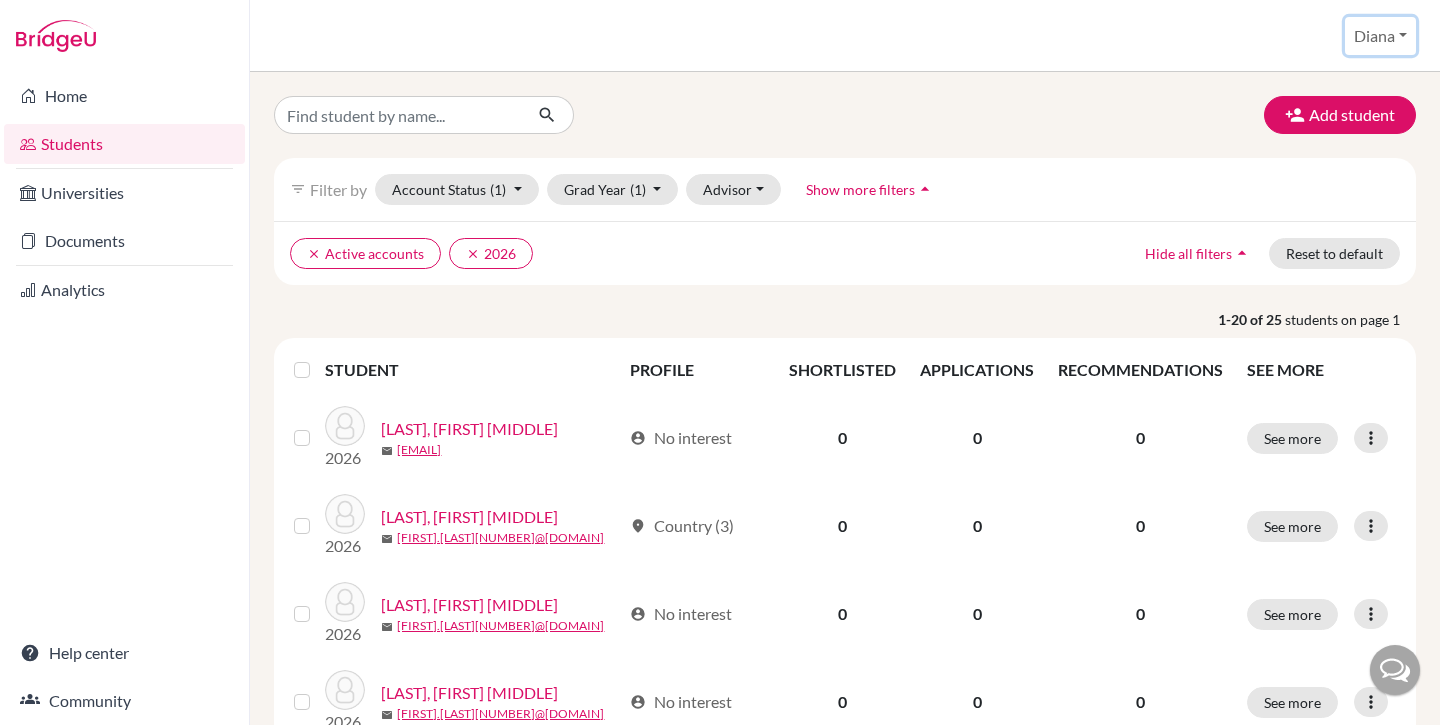 click on "Diana" at bounding box center (1380, 36) 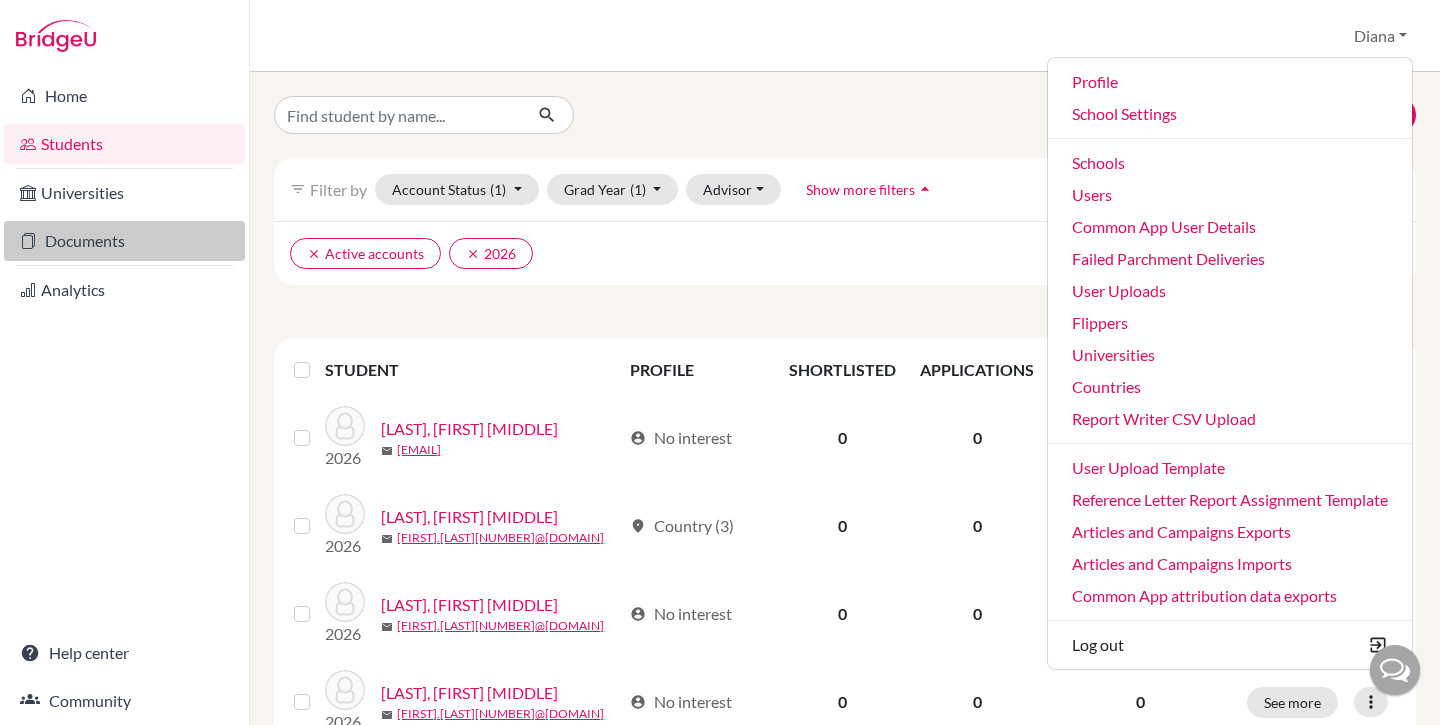 click on "Documents" at bounding box center [124, 241] 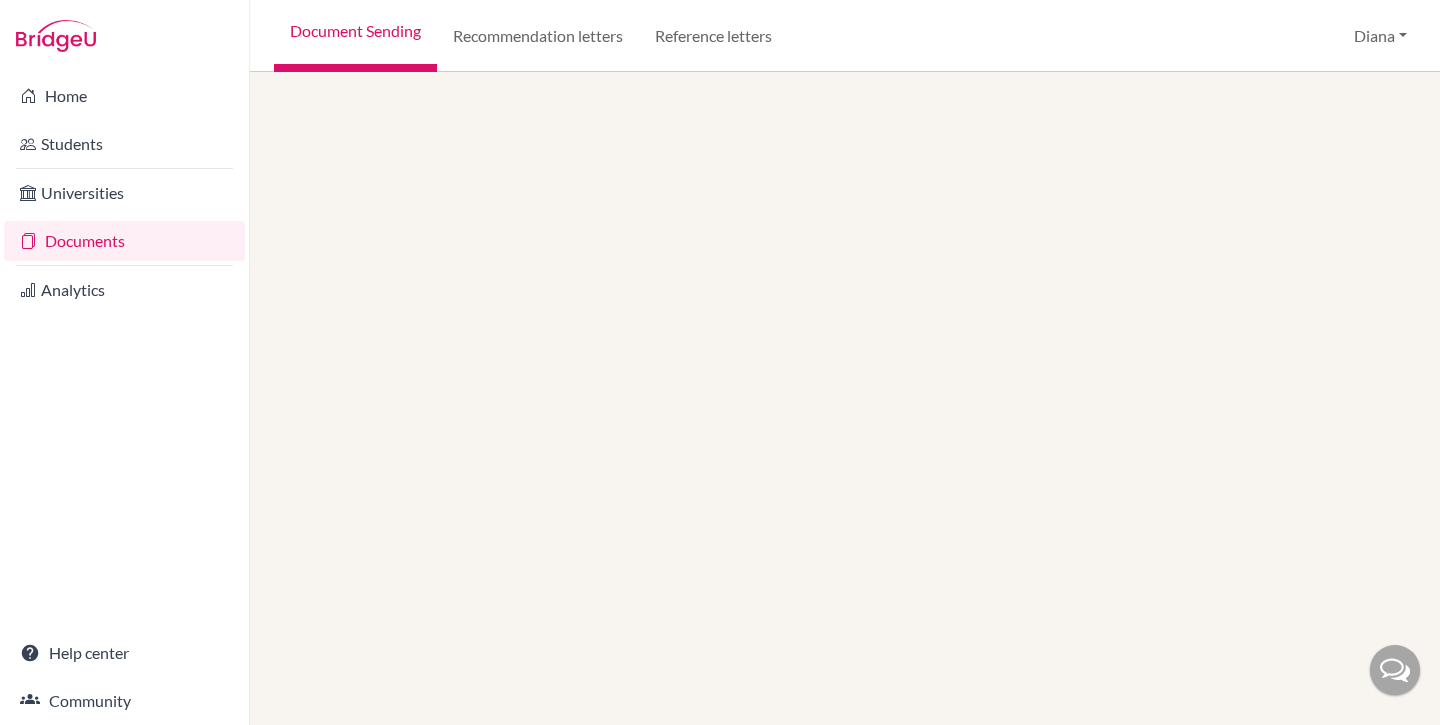 scroll, scrollTop: 0, scrollLeft: 0, axis: both 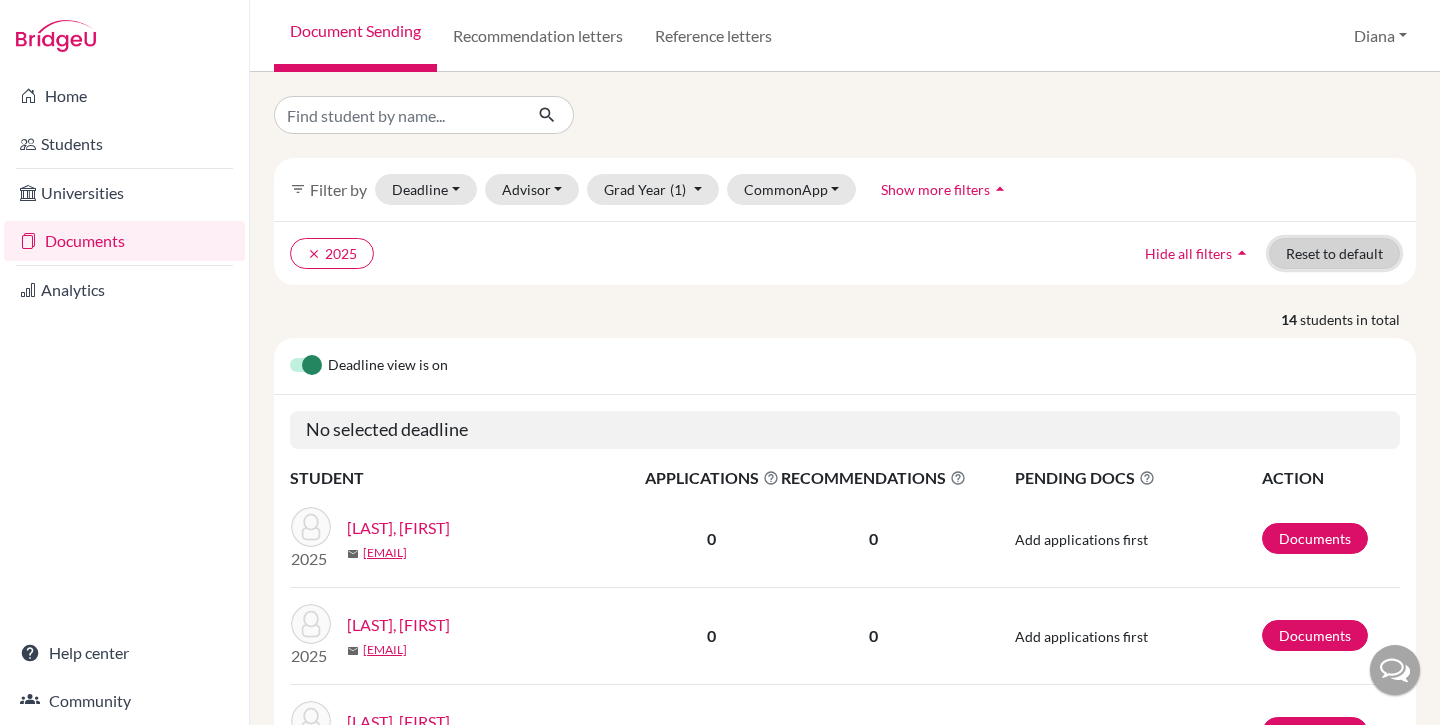 click on "Reset to default" at bounding box center [1334, 253] 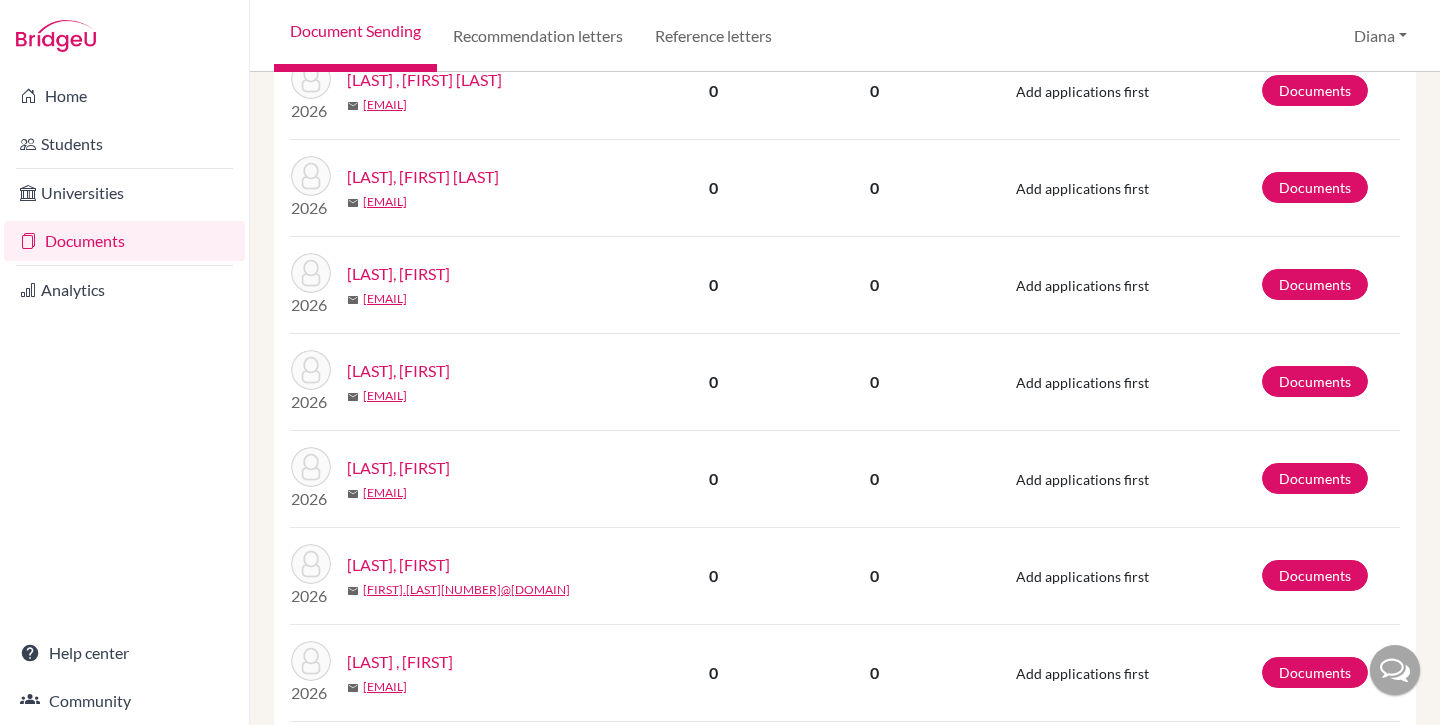 scroll, scrollTop: 0, scrollLeft: 0, axis: both 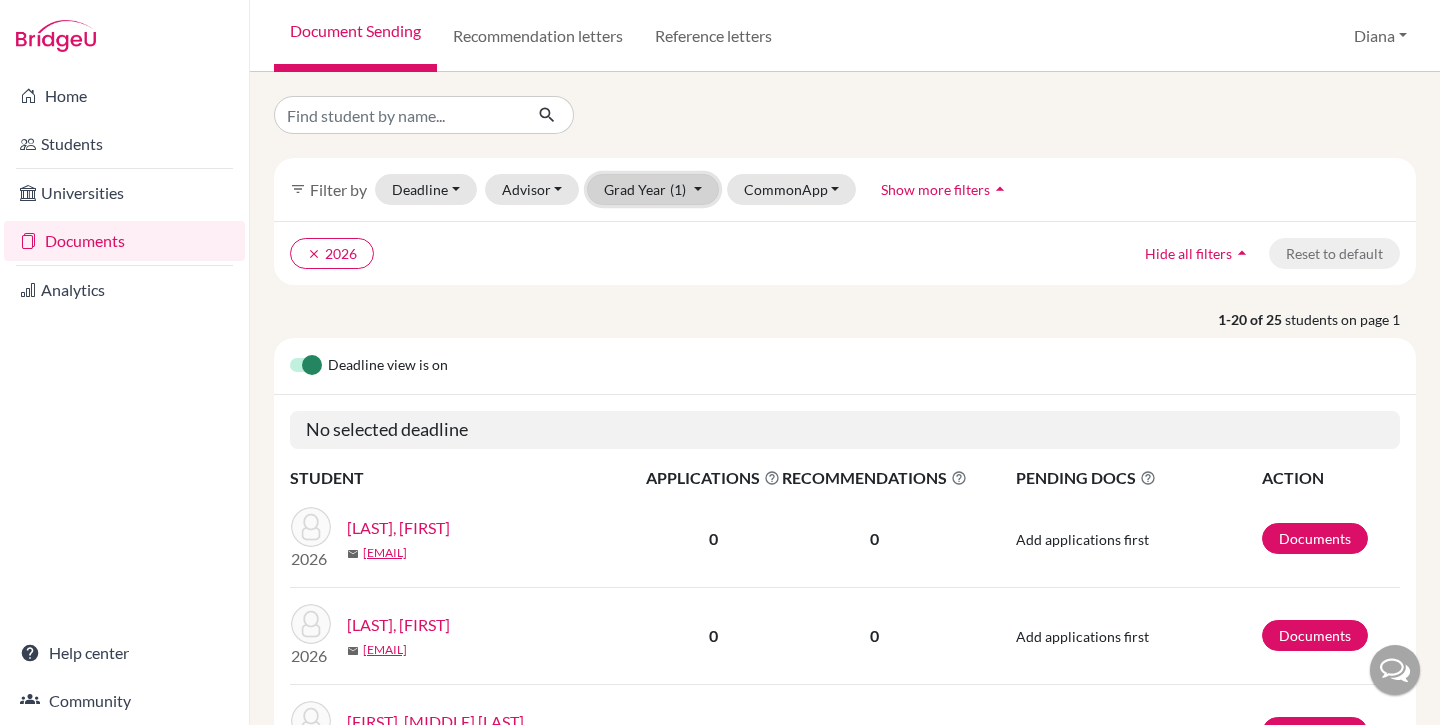 click on "Grad Year (1)" at bounding box center [653, 189] 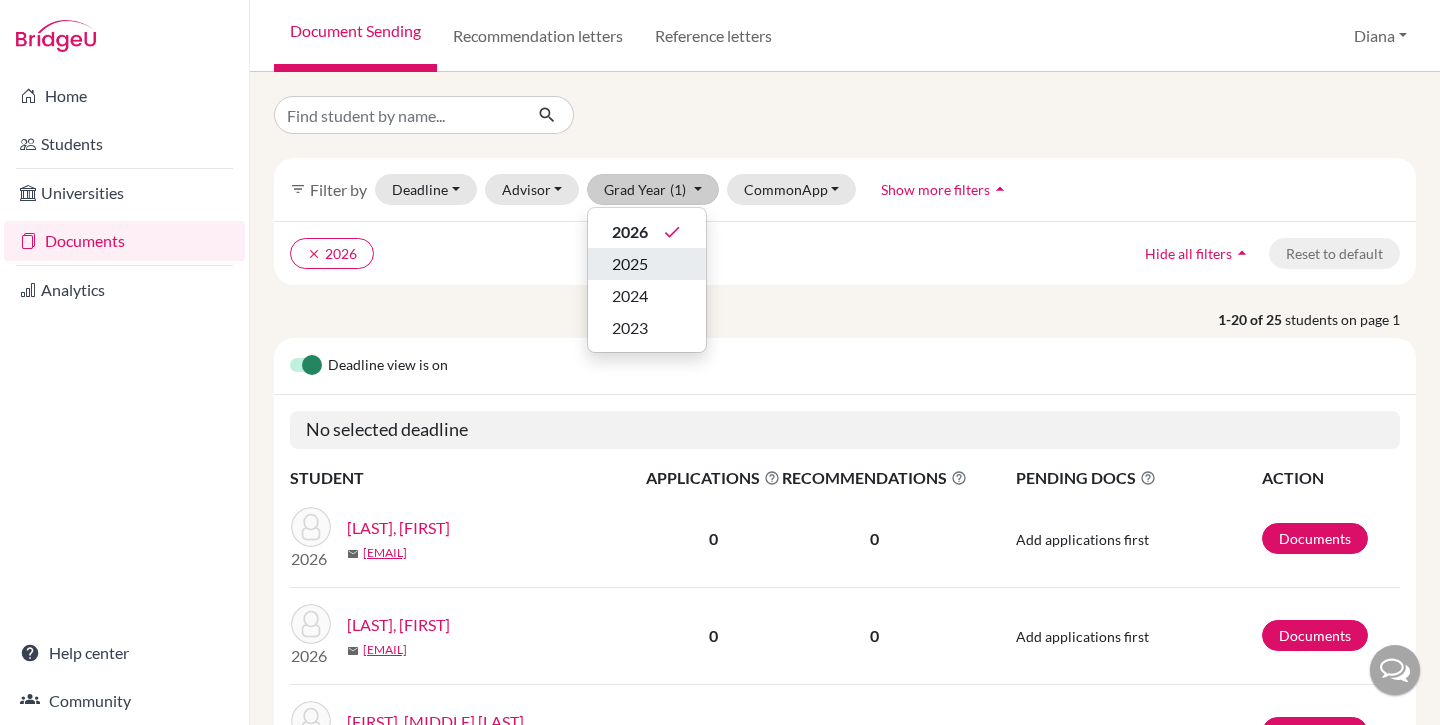 click on "2025" at bounding box center (630, 264) 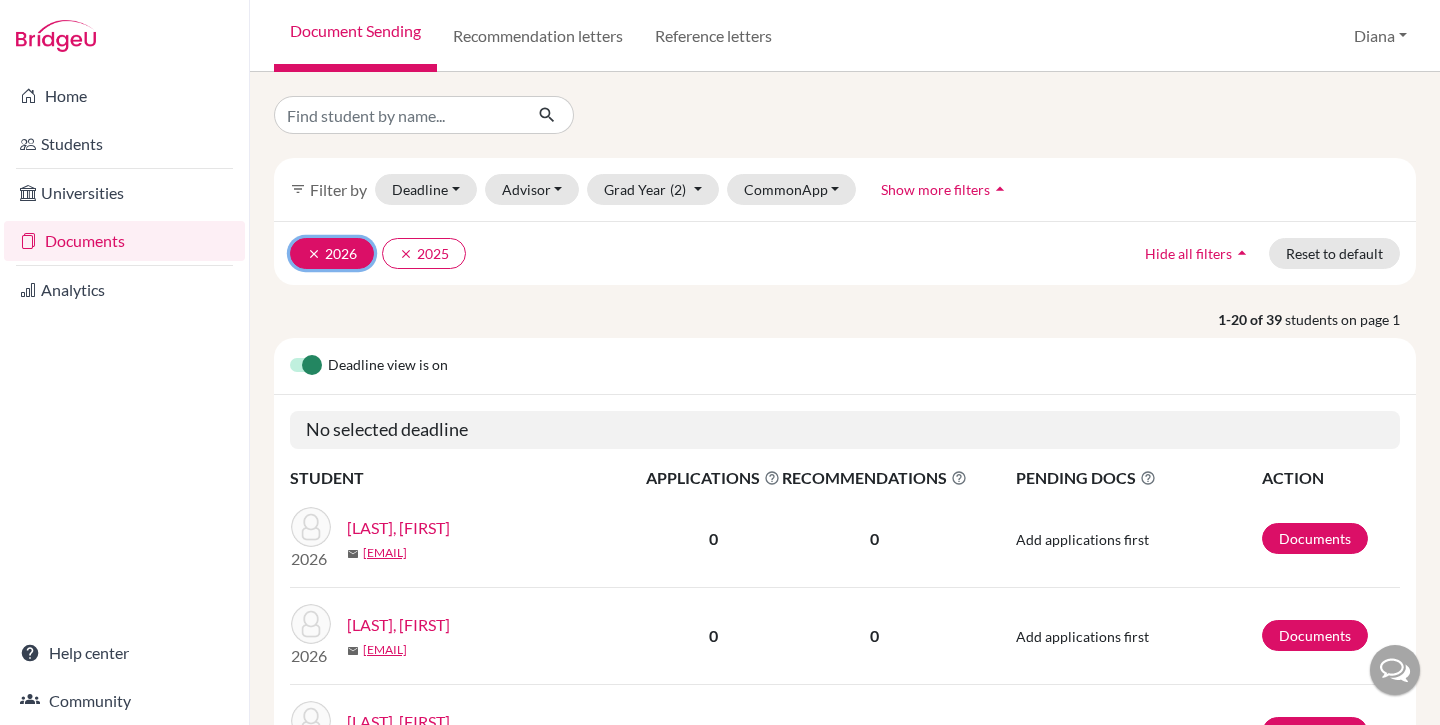 click on "clear" at bounding box center (314, 254) 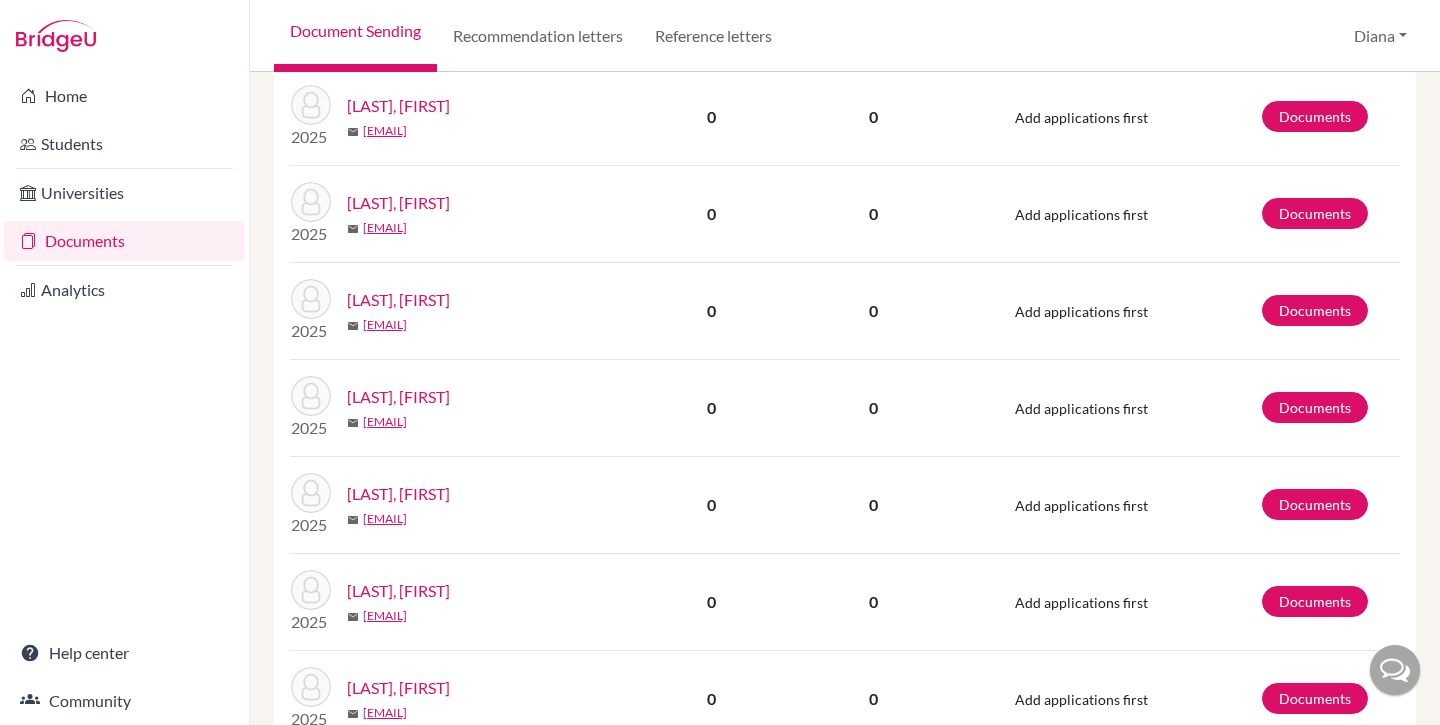 scroll, scrollTop: 0, scrollLeft: 0, axis: both 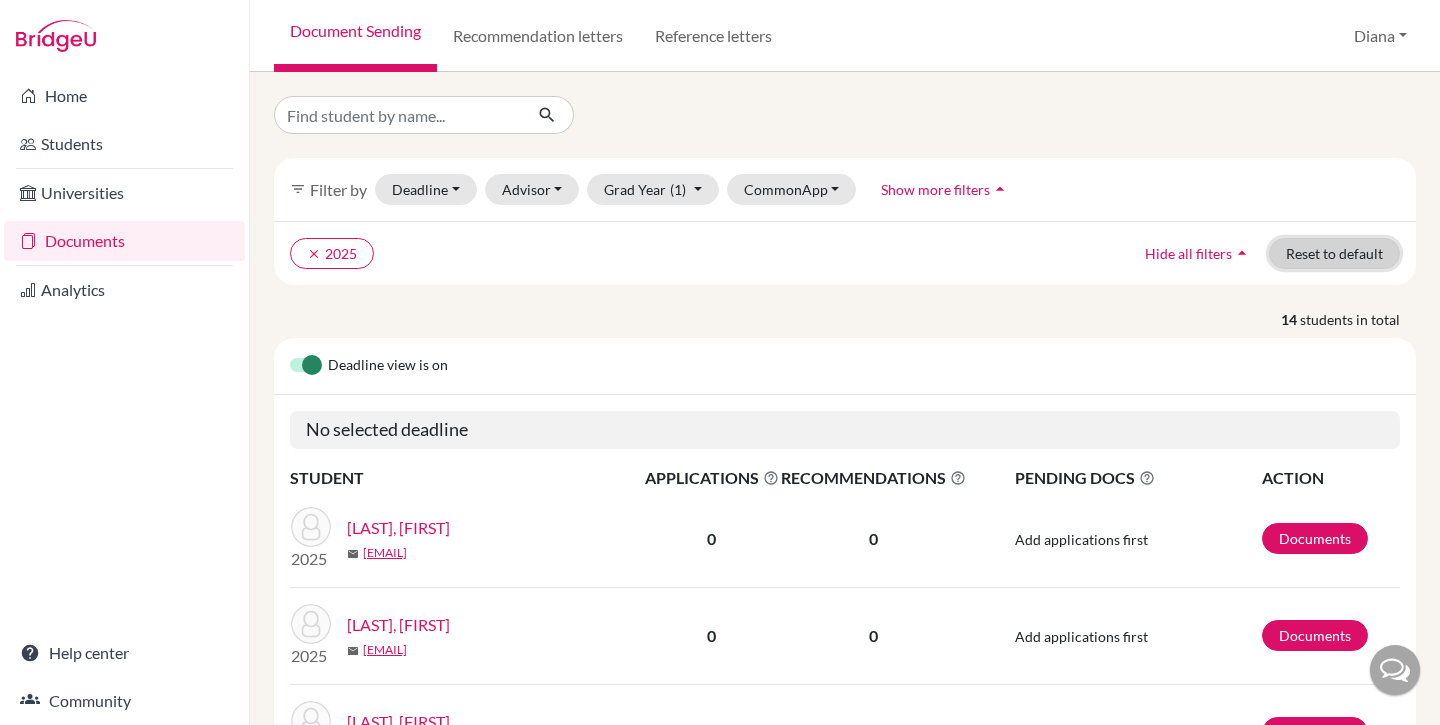 click on "Reset to default" at bounding box center (1334, 253) 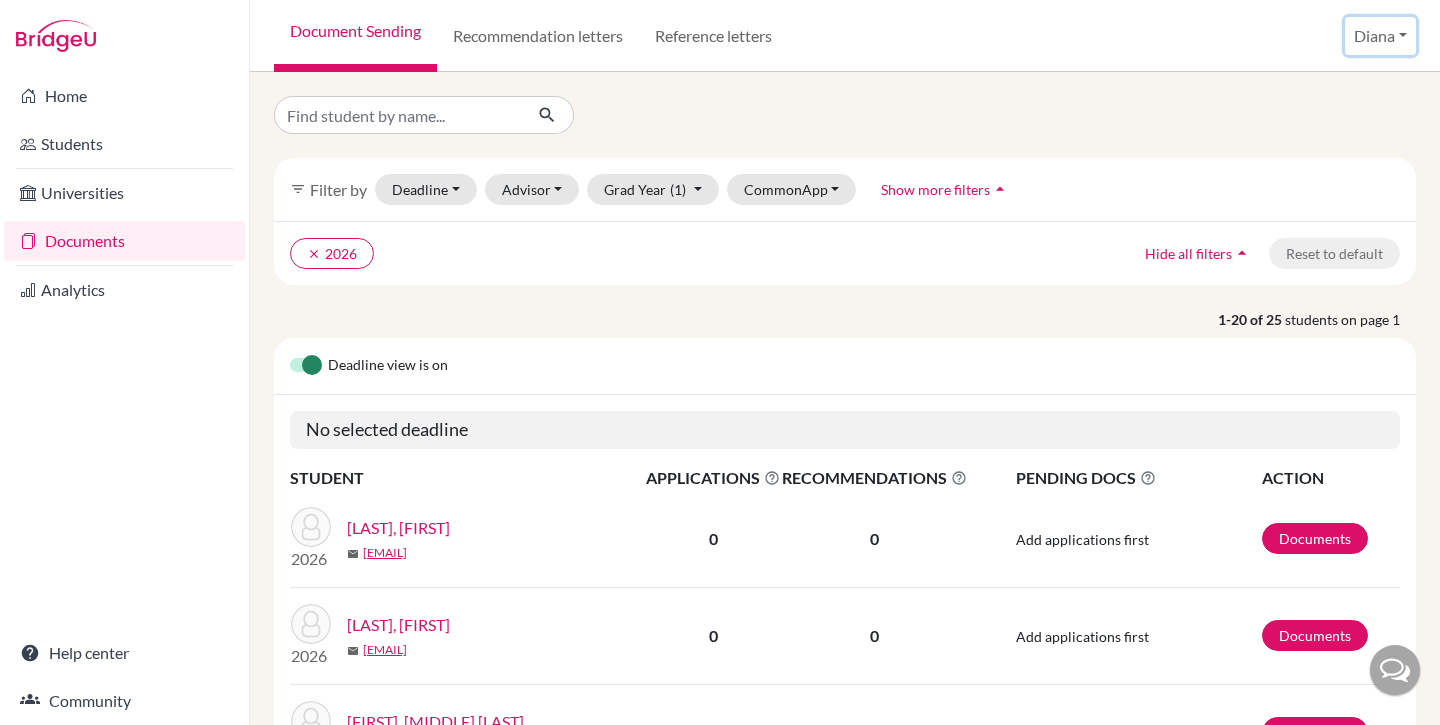 click on "Diana" at bounding box center (1380, 36) 